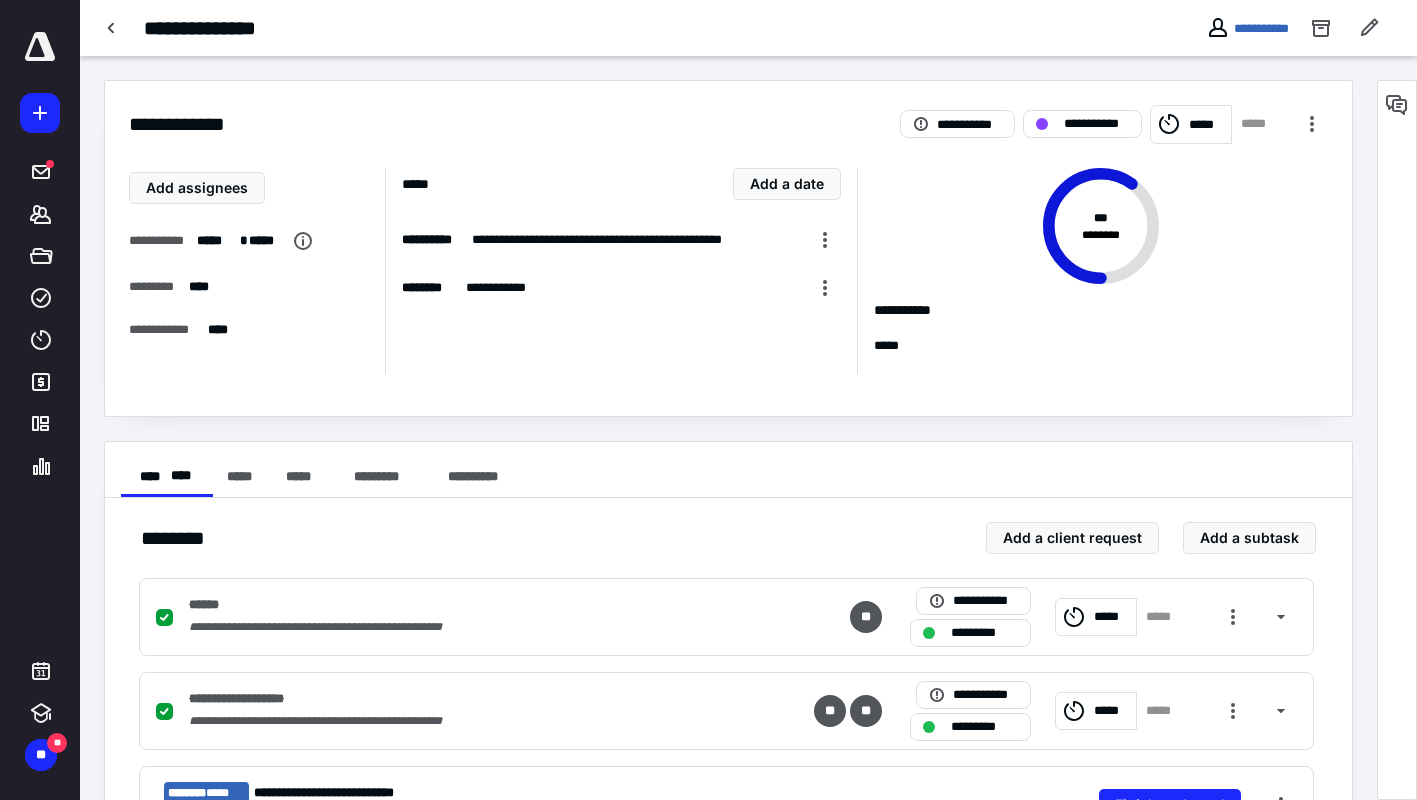 scroll, scrollTop: 0, scrollLeft: 0, axis: both 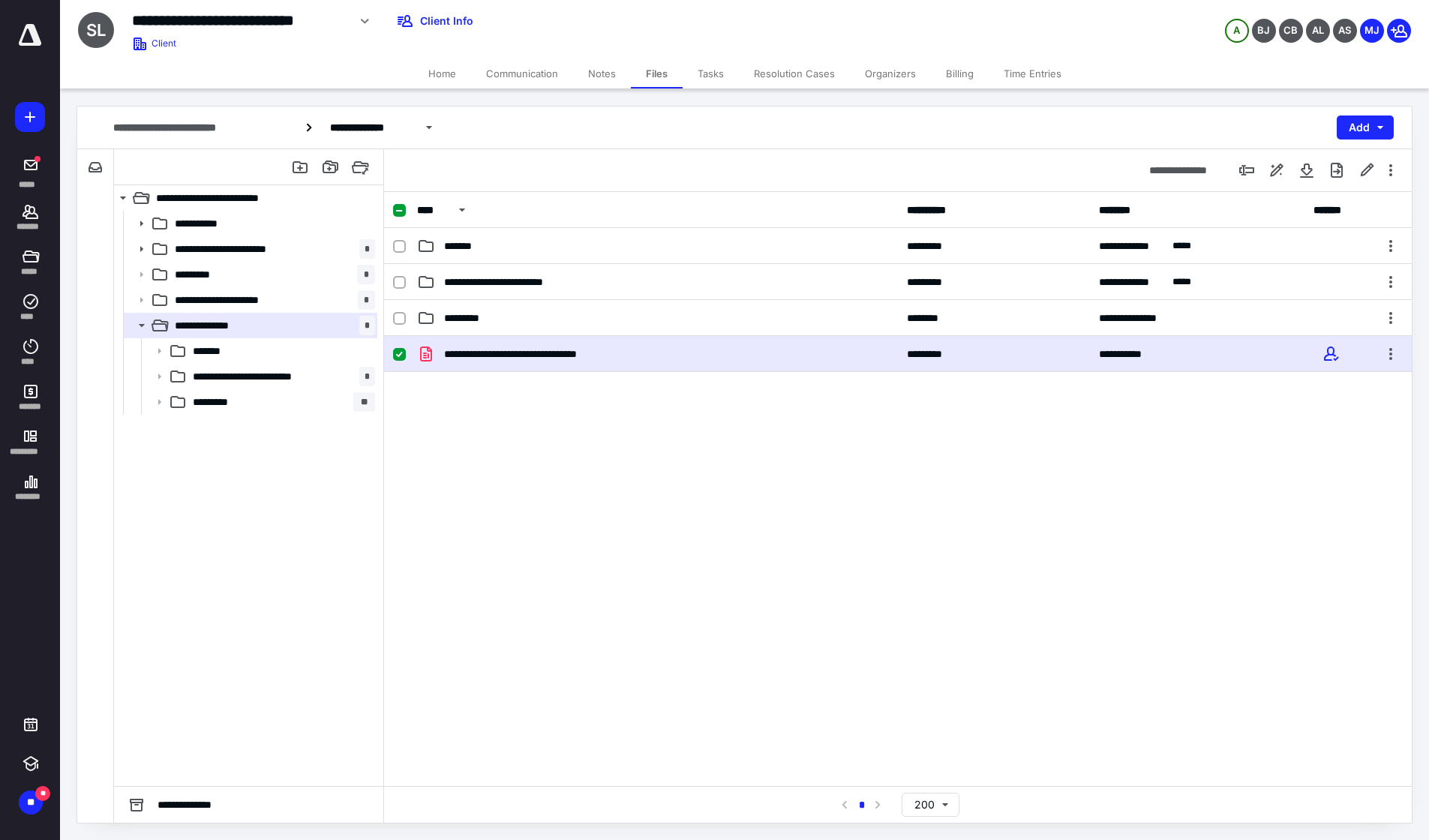 click on "**********" at bounding box center [898, 354] 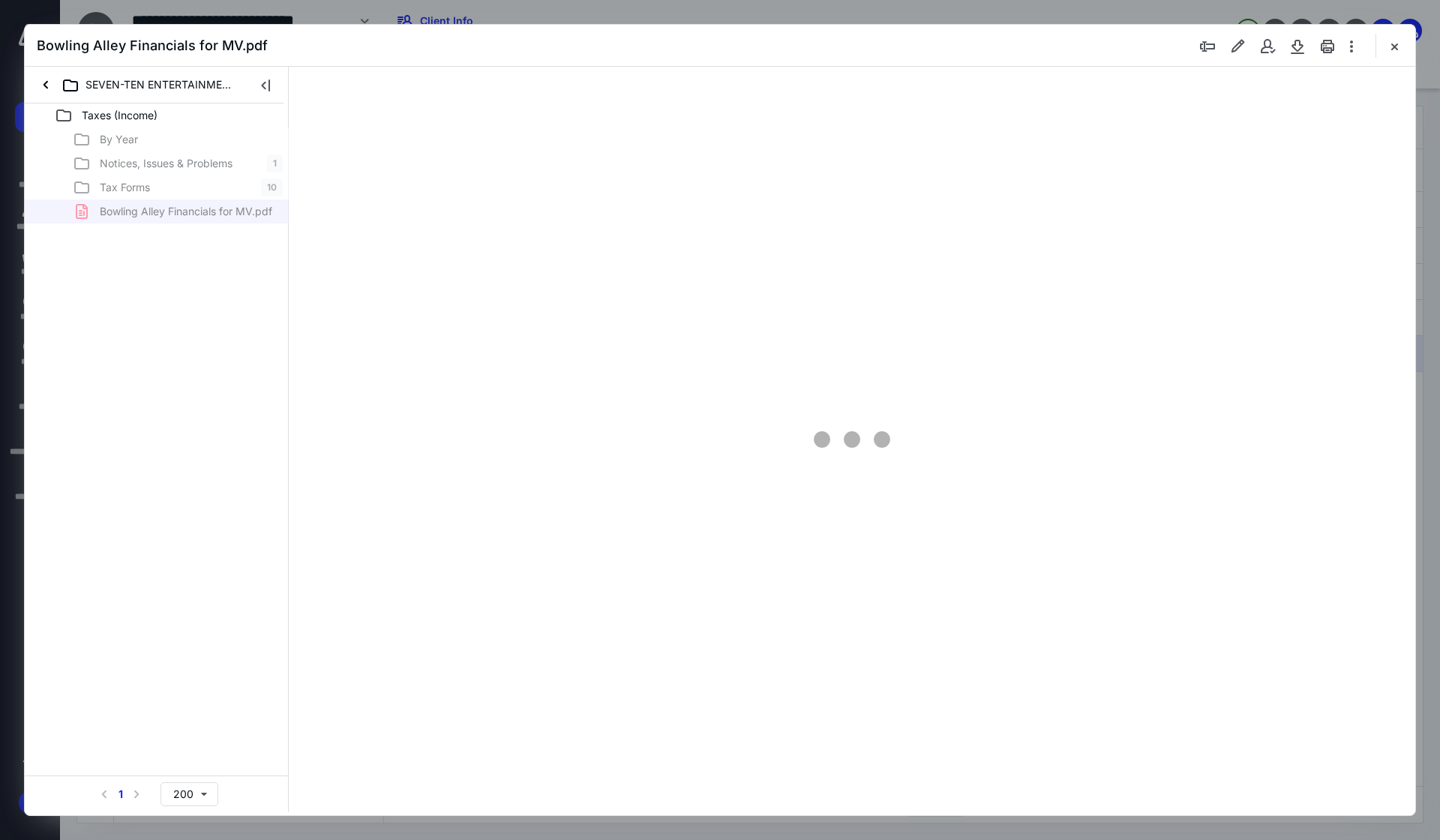 scroll, scrollTop: 0, scrollLeft: 0, axis: both 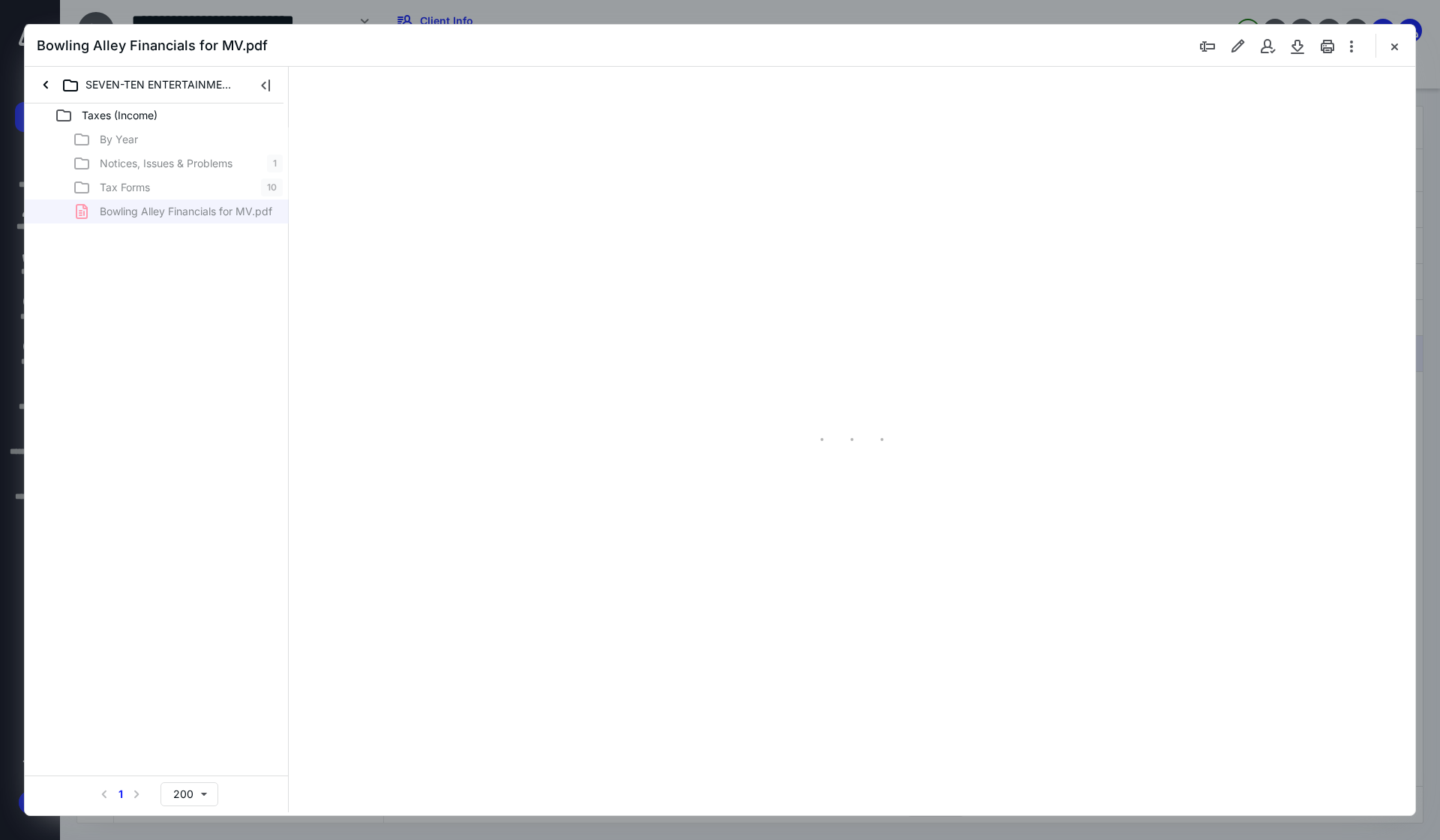 type on "241" 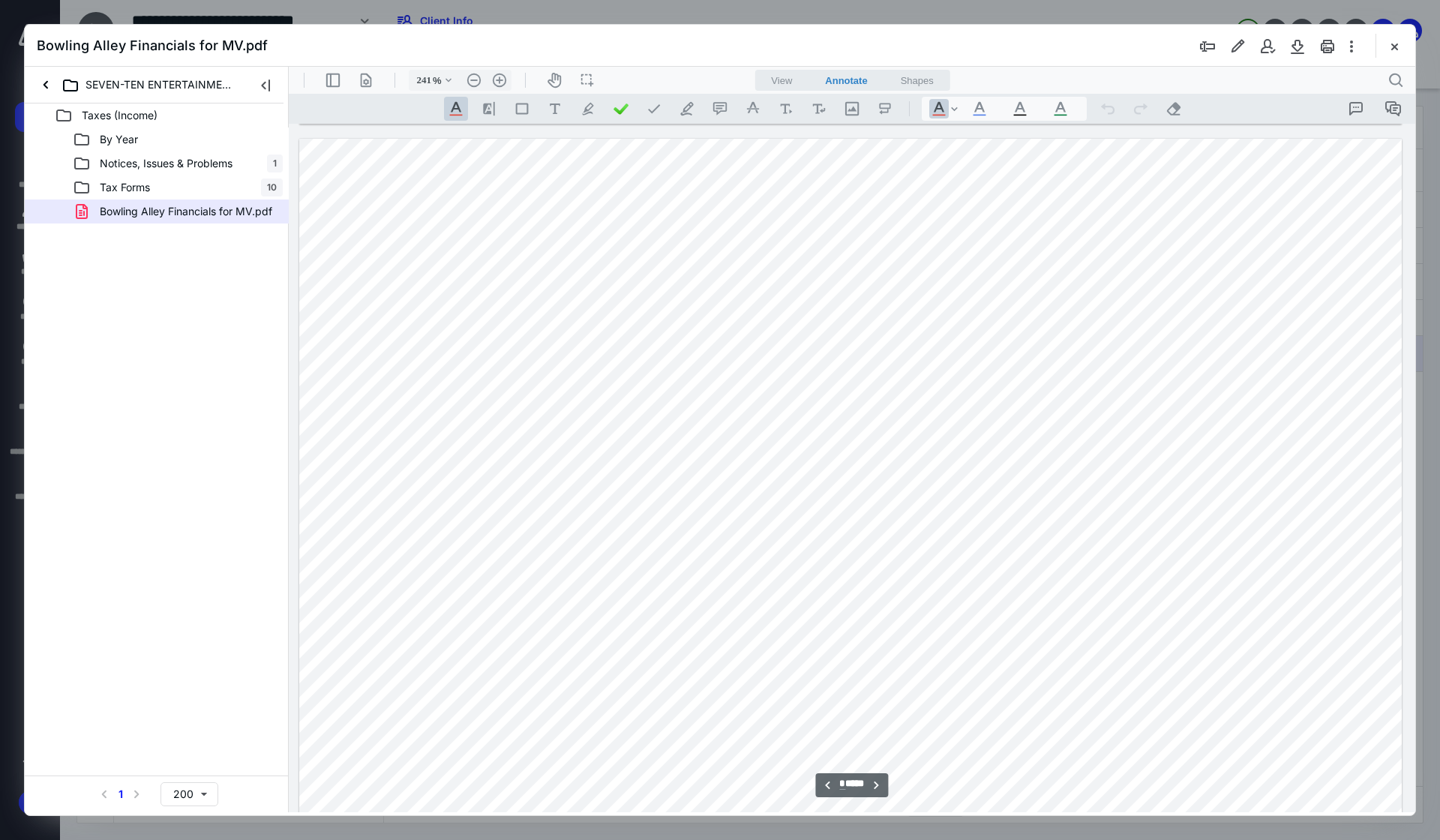 scroll, scrollTop: 1640, scrollLeft: 0, axis: vertical 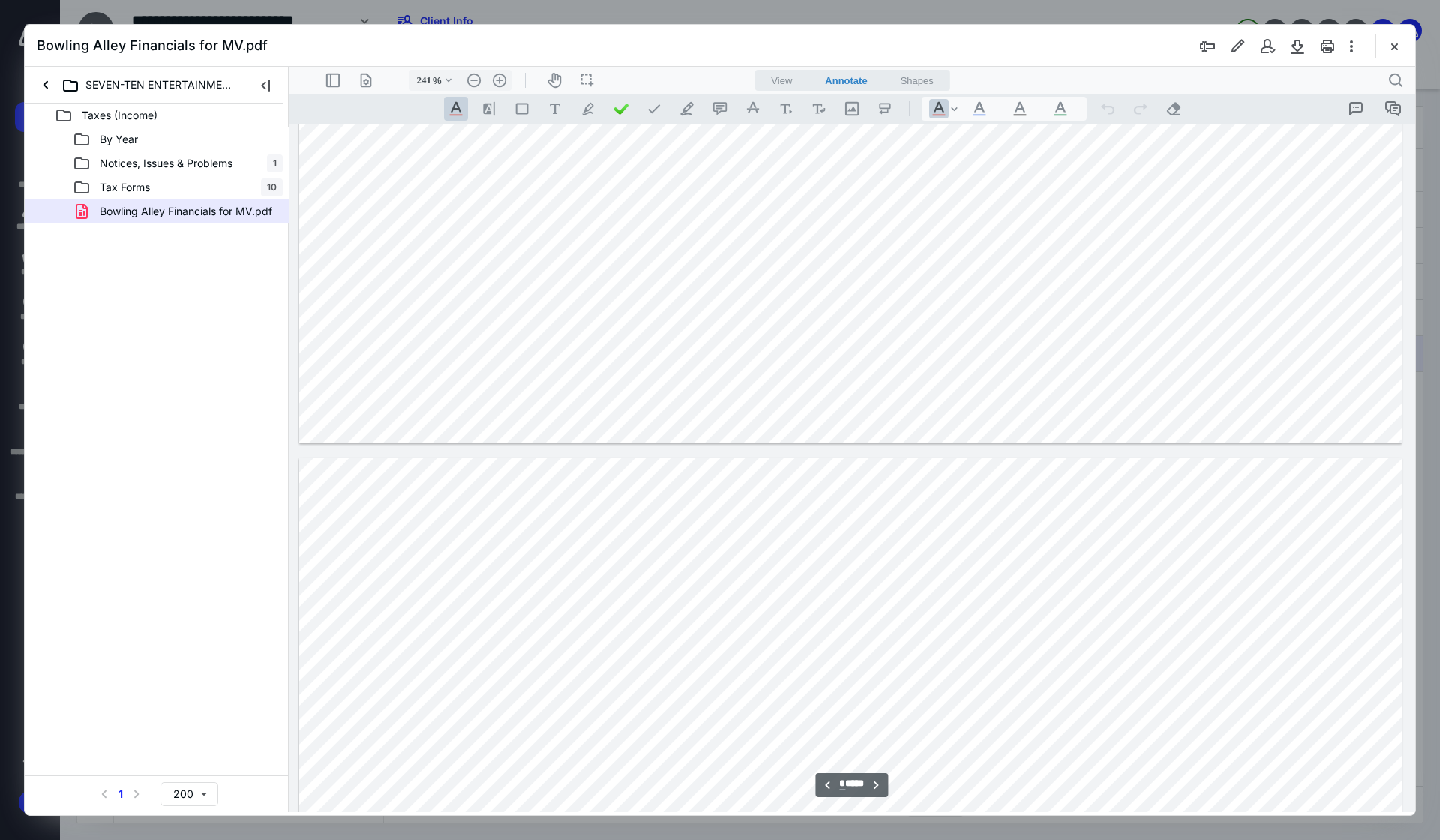type on "*" 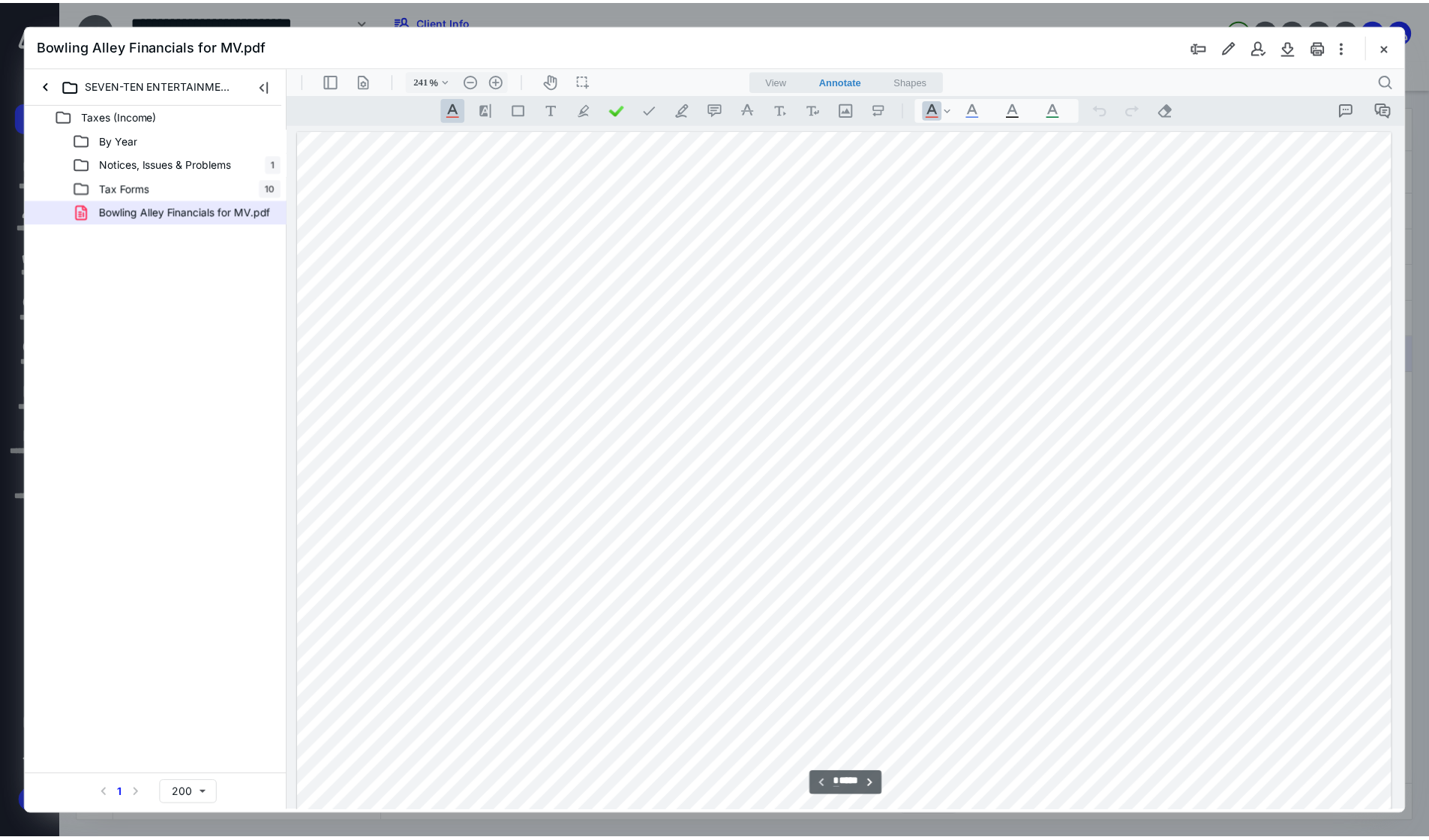 scroll, scrollTop: 0, scrollLeft: 0, axis: both 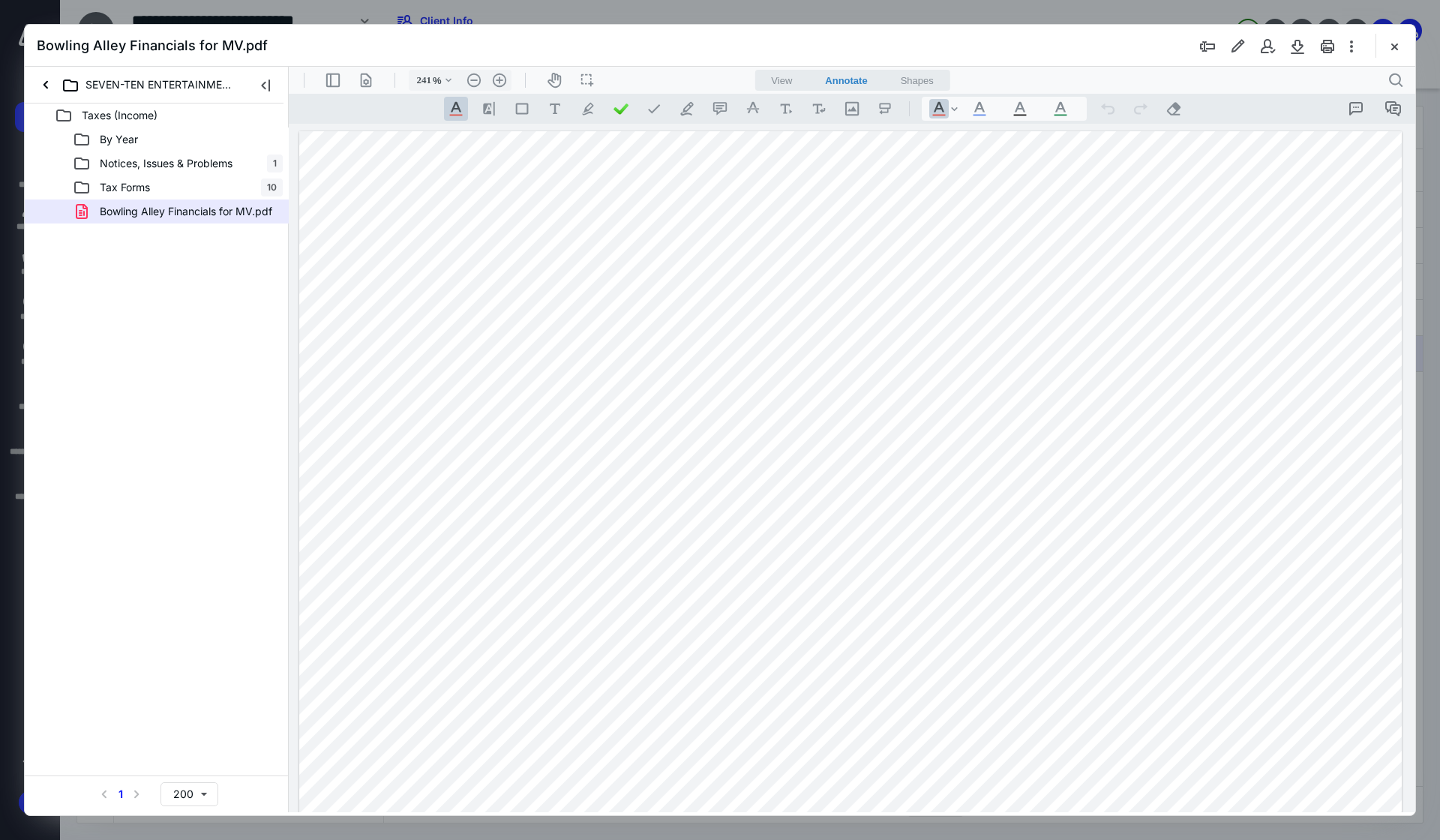 drag, startPoint x: 1396, startPoint y: 49, endPoint x: 1381, endPoint y: 77, distance: 31.76476 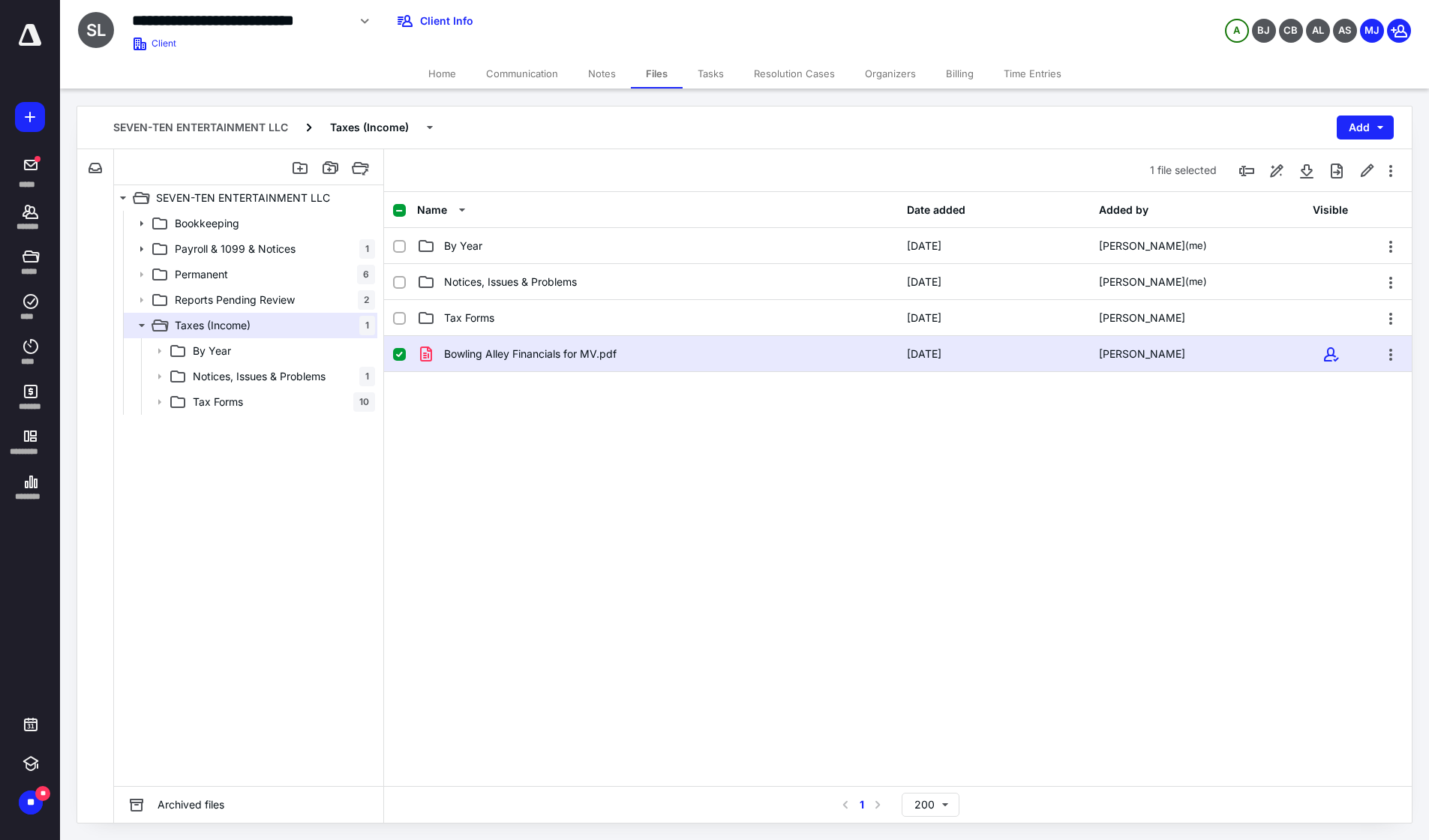click on "By Year" at bounding box center (212, 351) 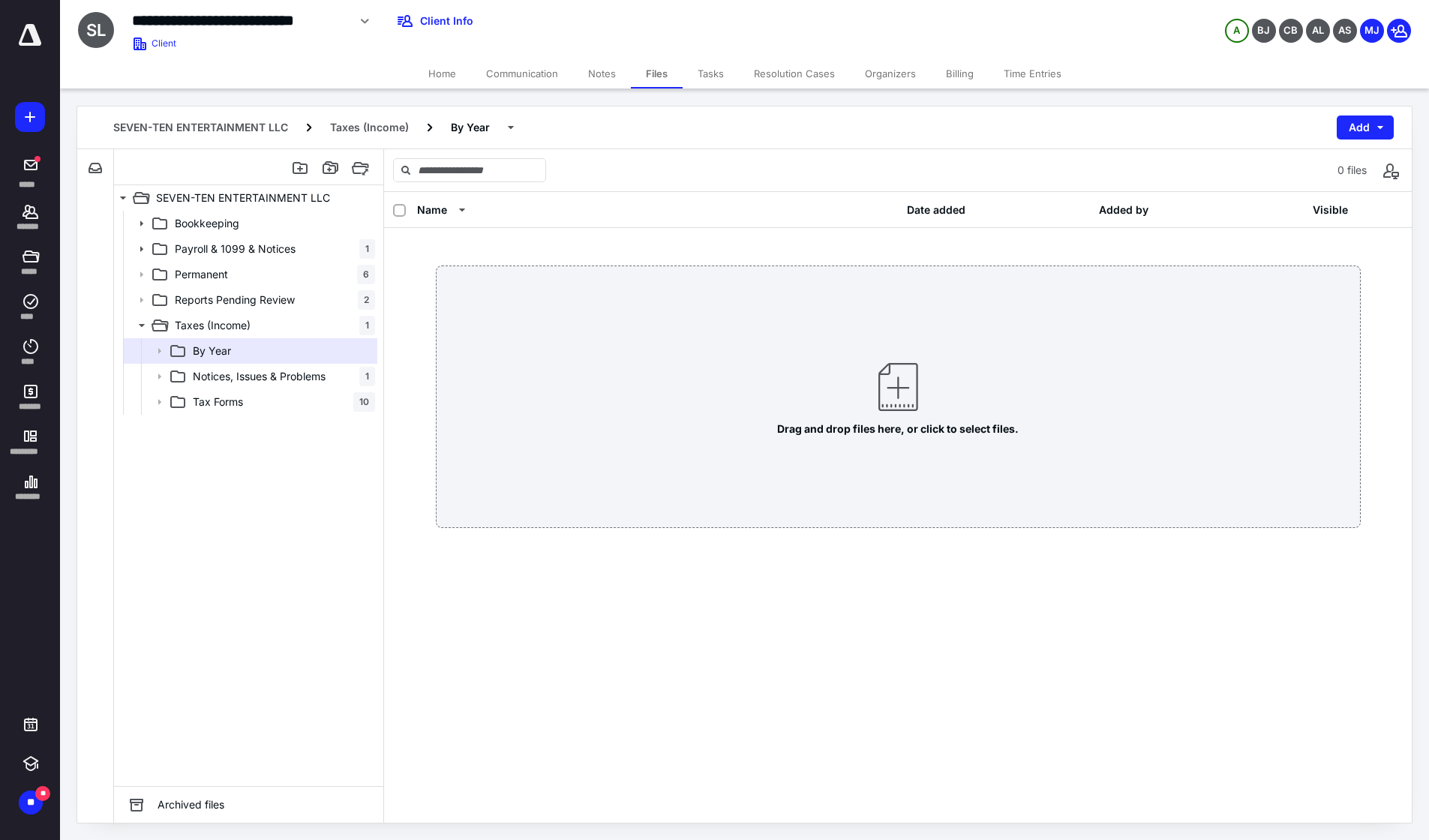 click on "Client Info" at bounding box center (437, 21) 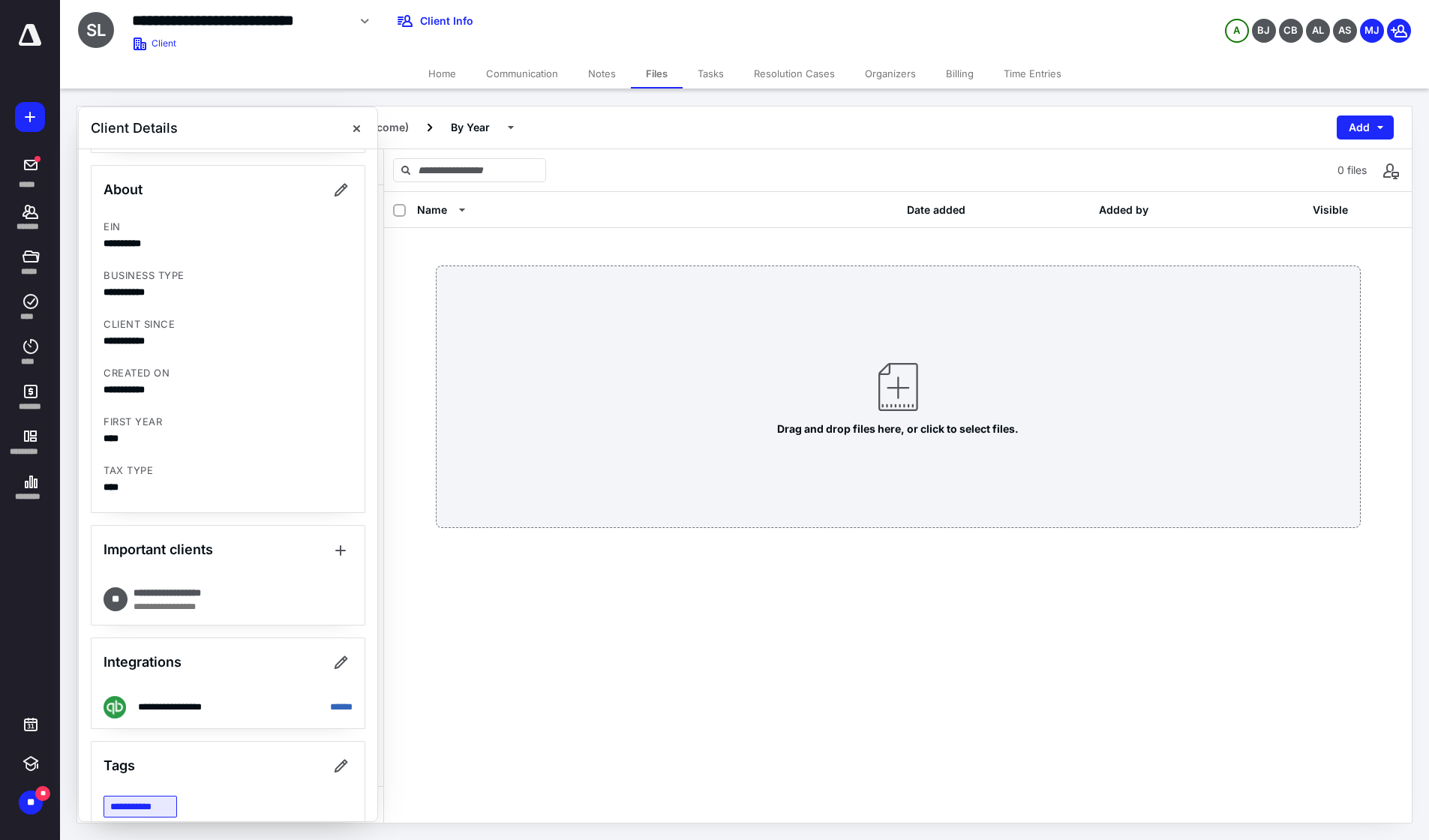 scroll, scrollTop: 428, scrollLeft: 0, axis: vertical 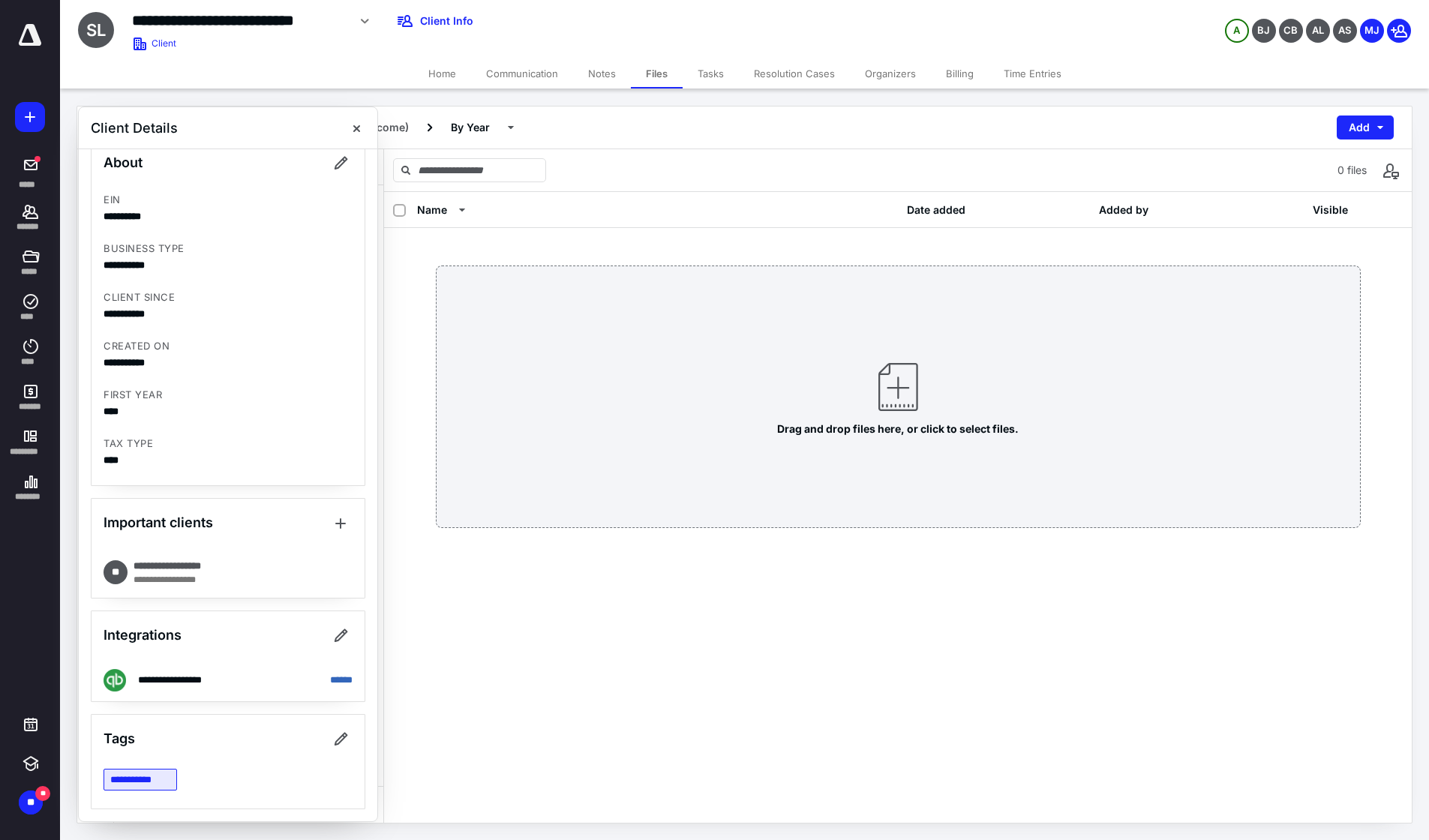 click at bounding box center (341, 523) 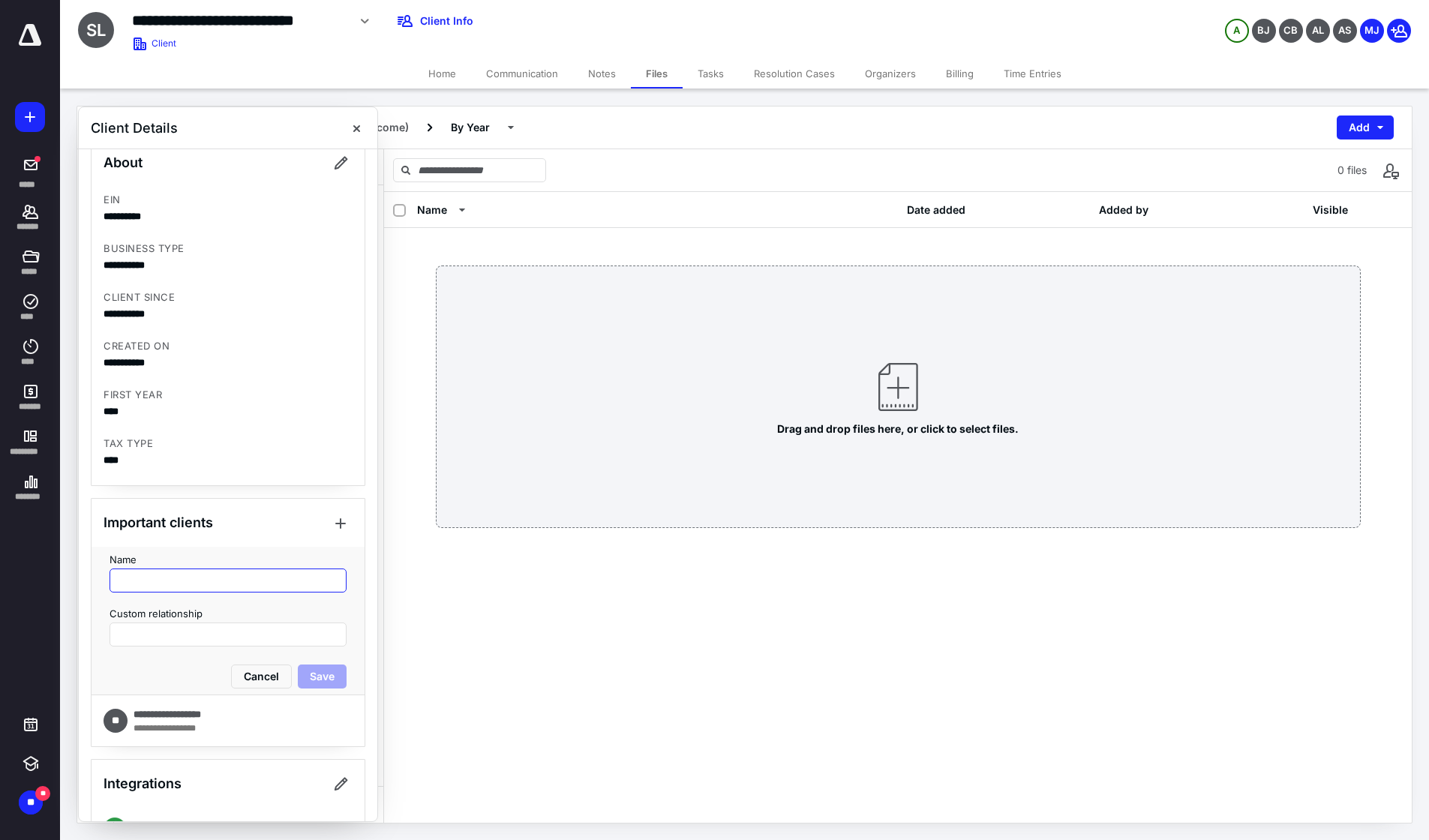 click at bounding box center [228, 580] 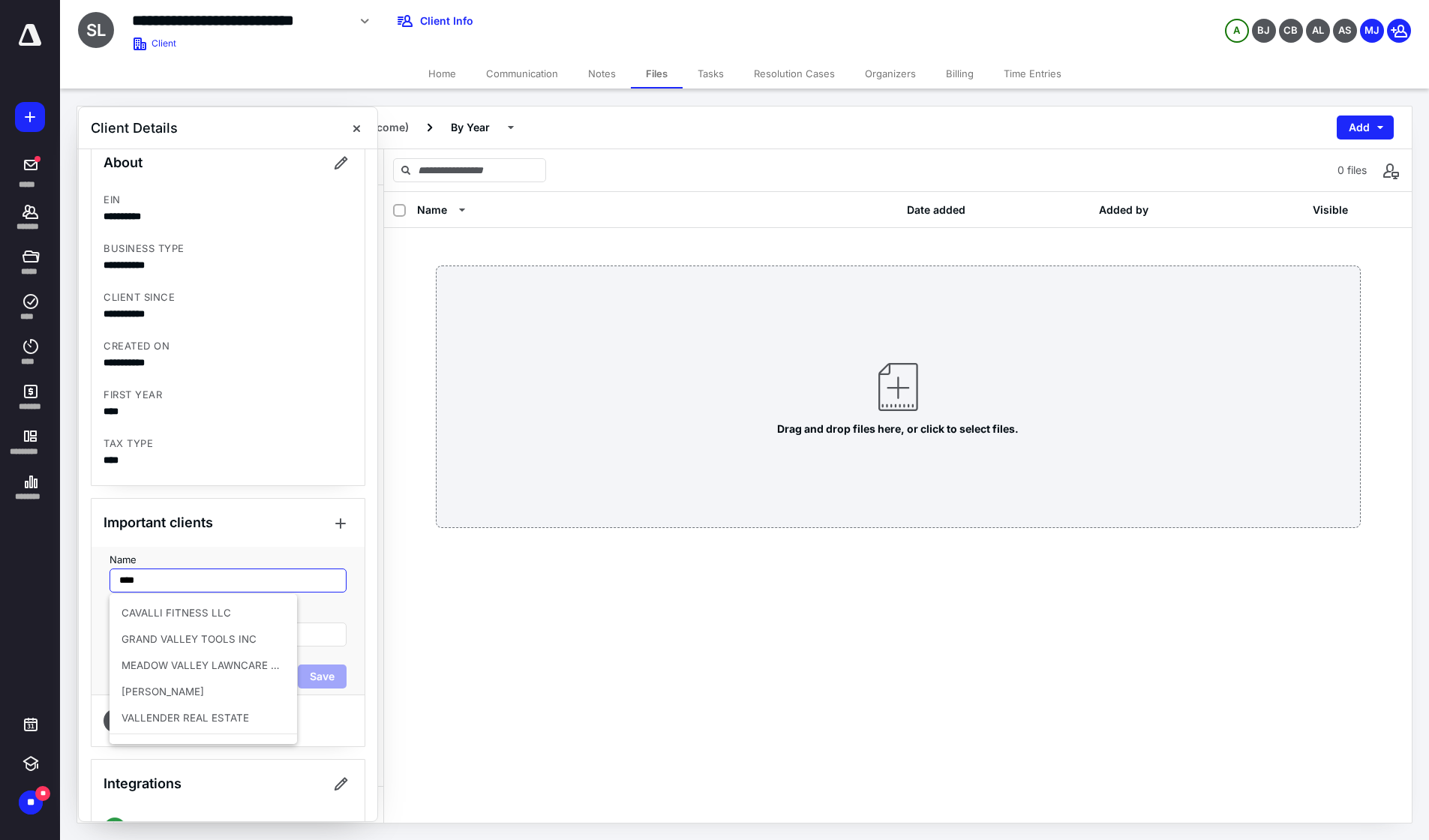 click on "[PERSON_NAME]" at bounding box center (163, 692) 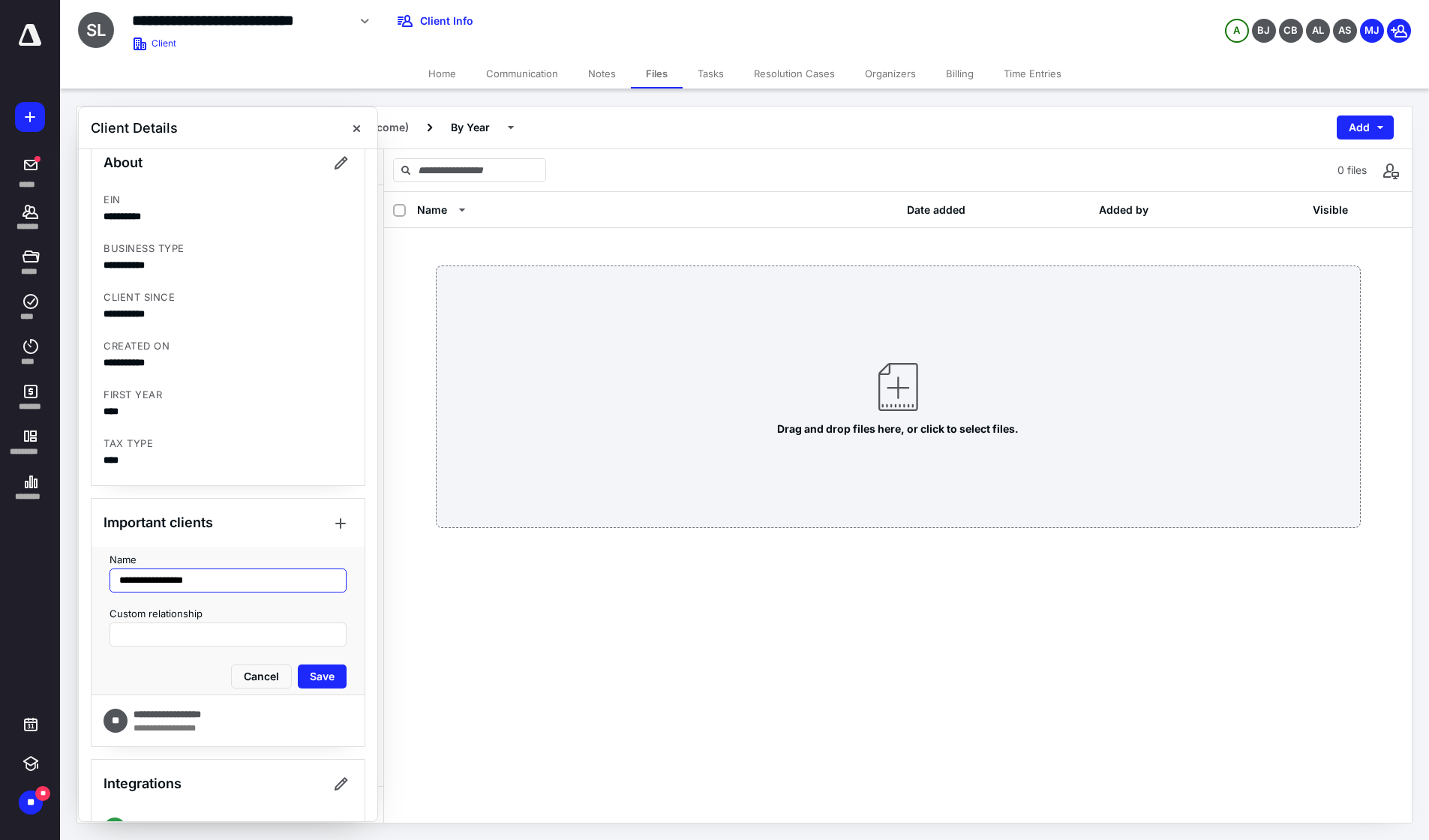 type on "**********" 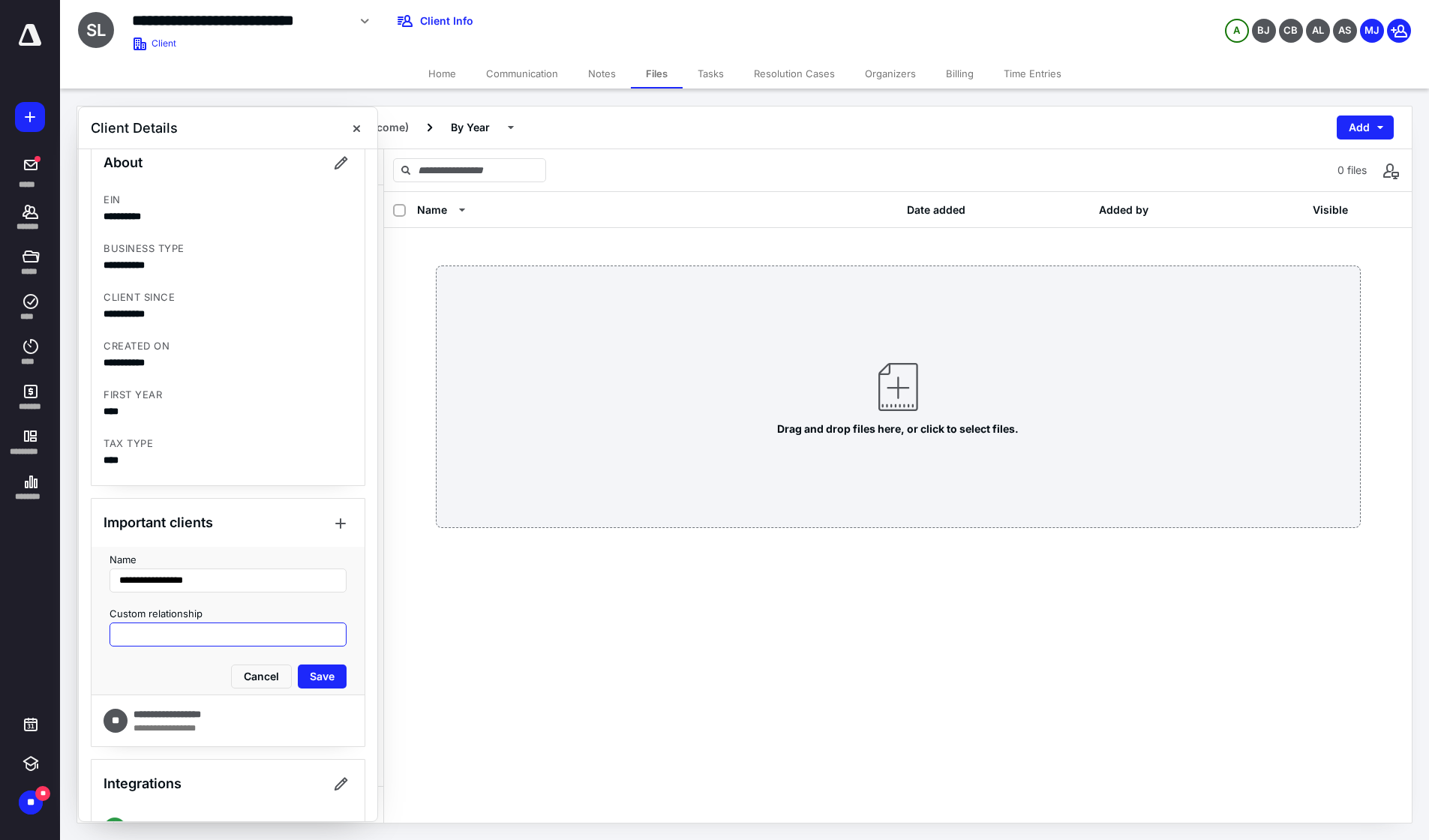 click at bounding box center (228, 634) 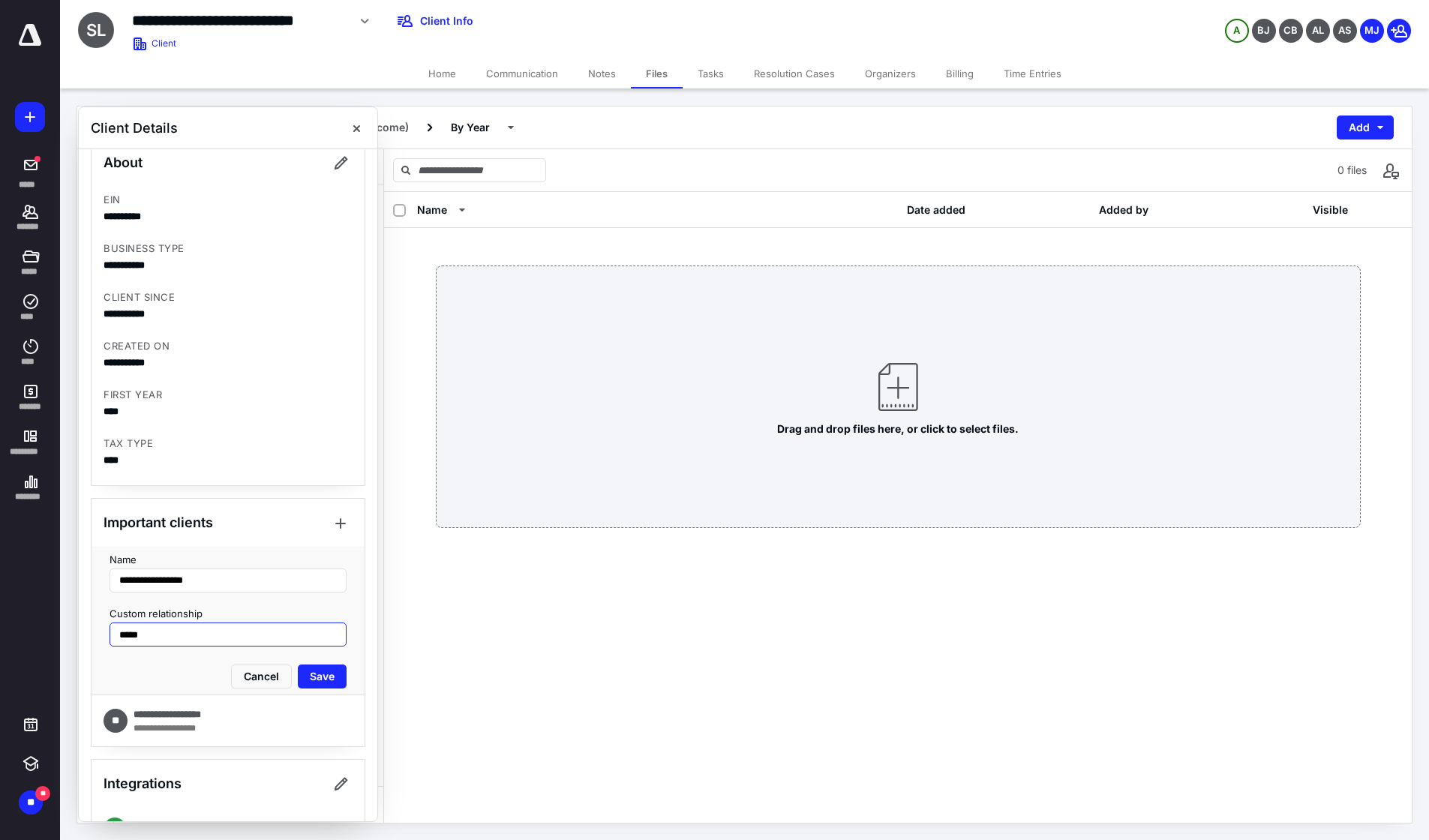 type on "*****" 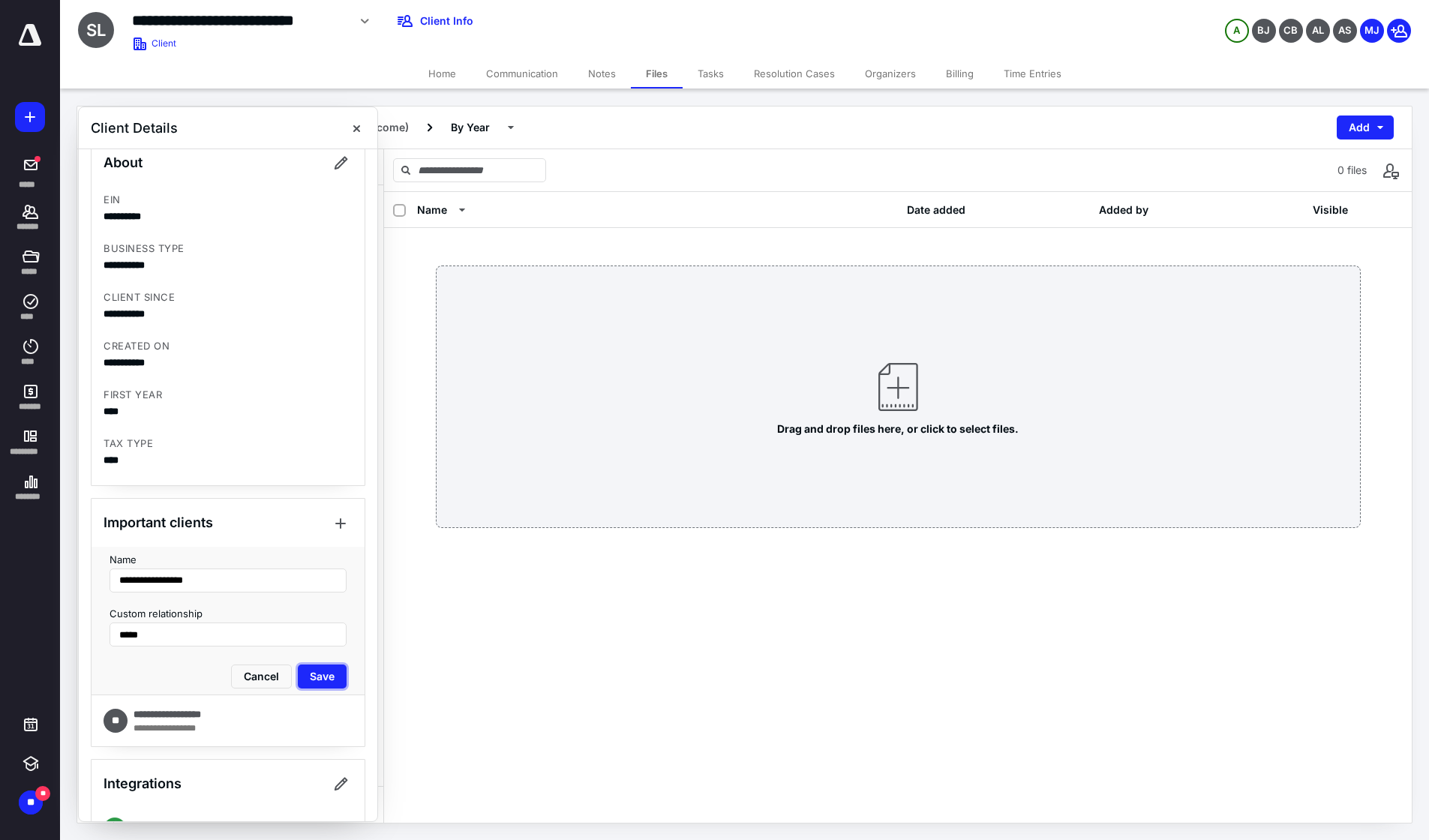 click on "Save" at bounding box center [322, 676] 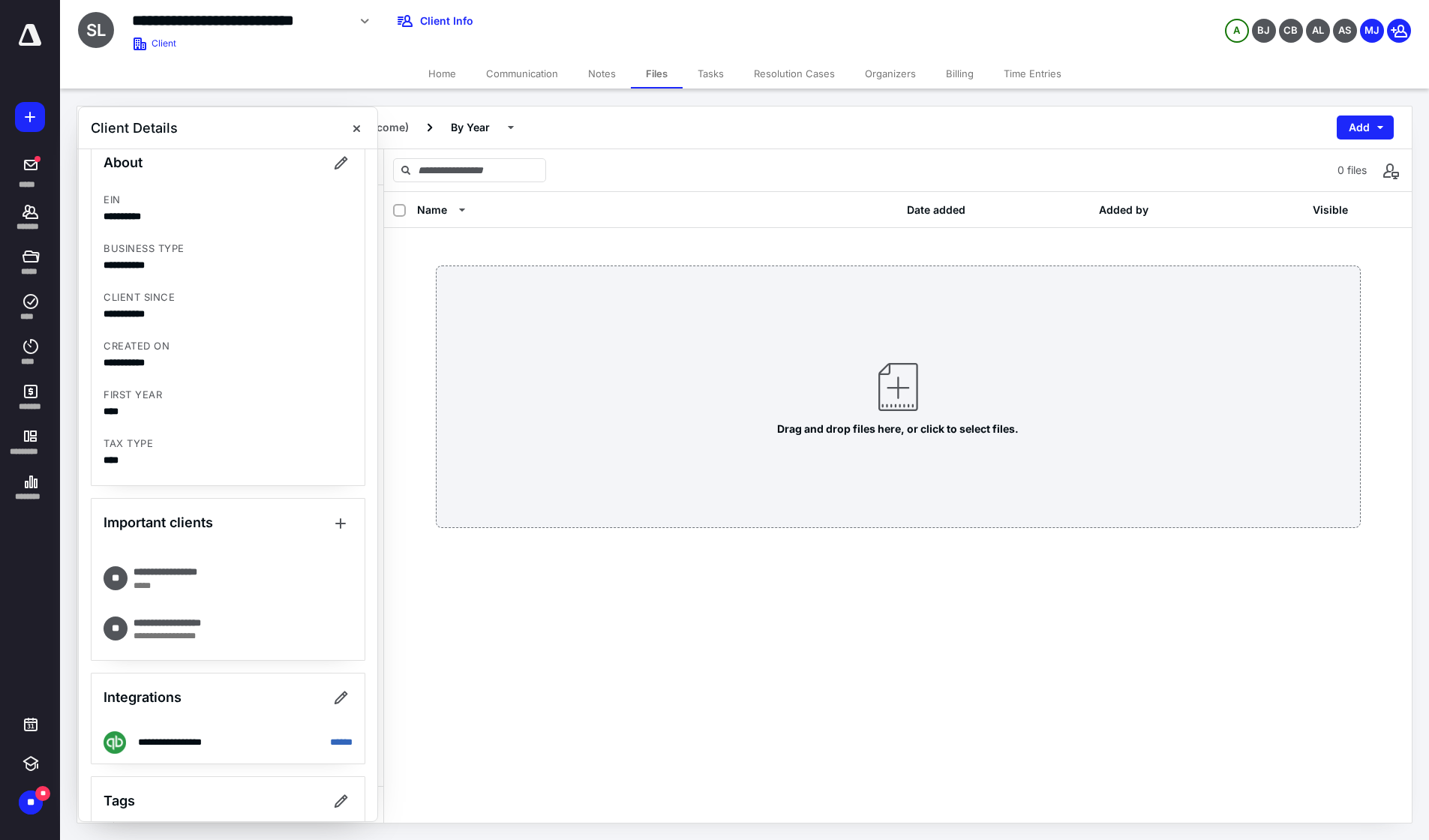 click at bounding box center (356, 128) 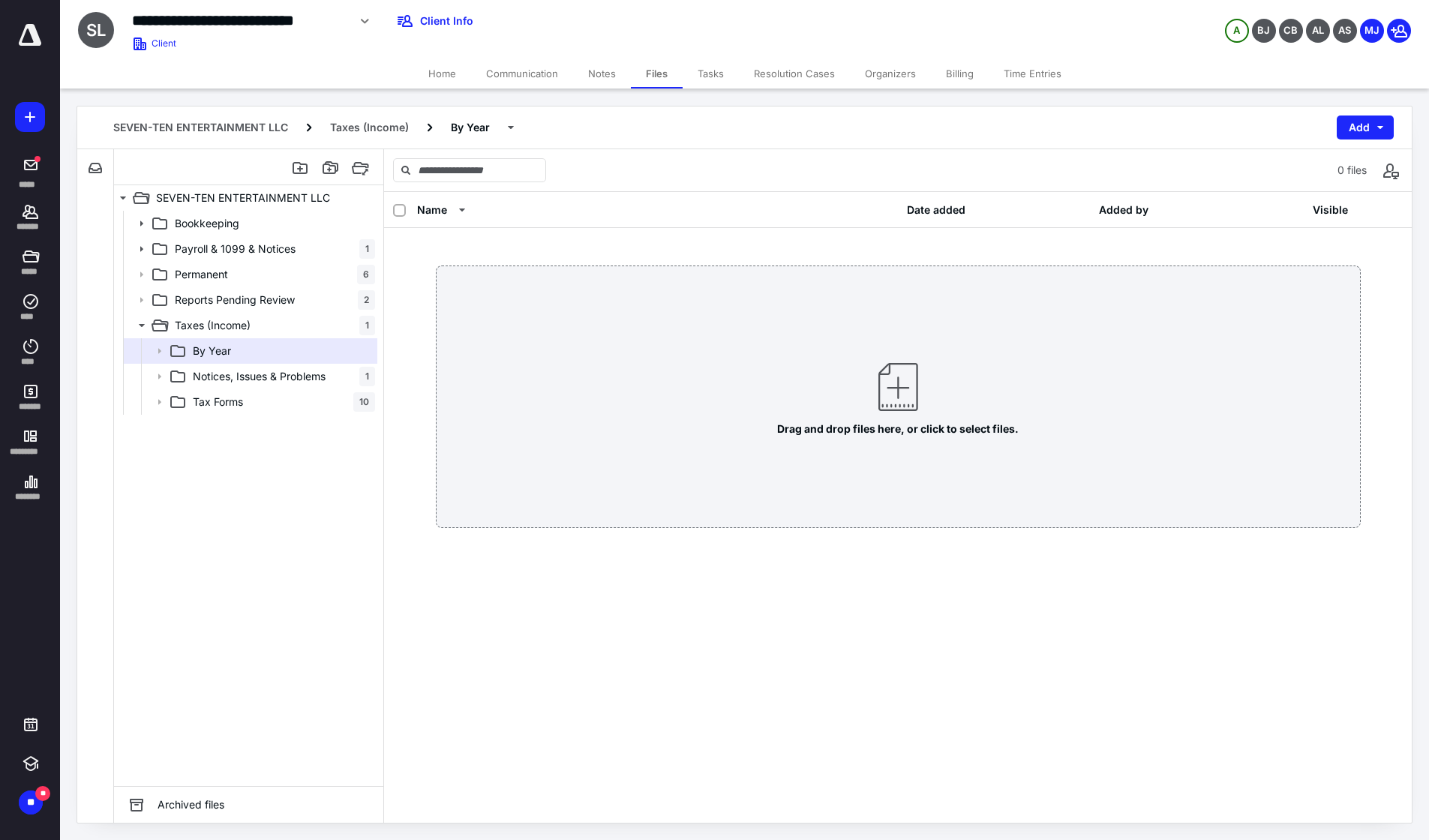 click 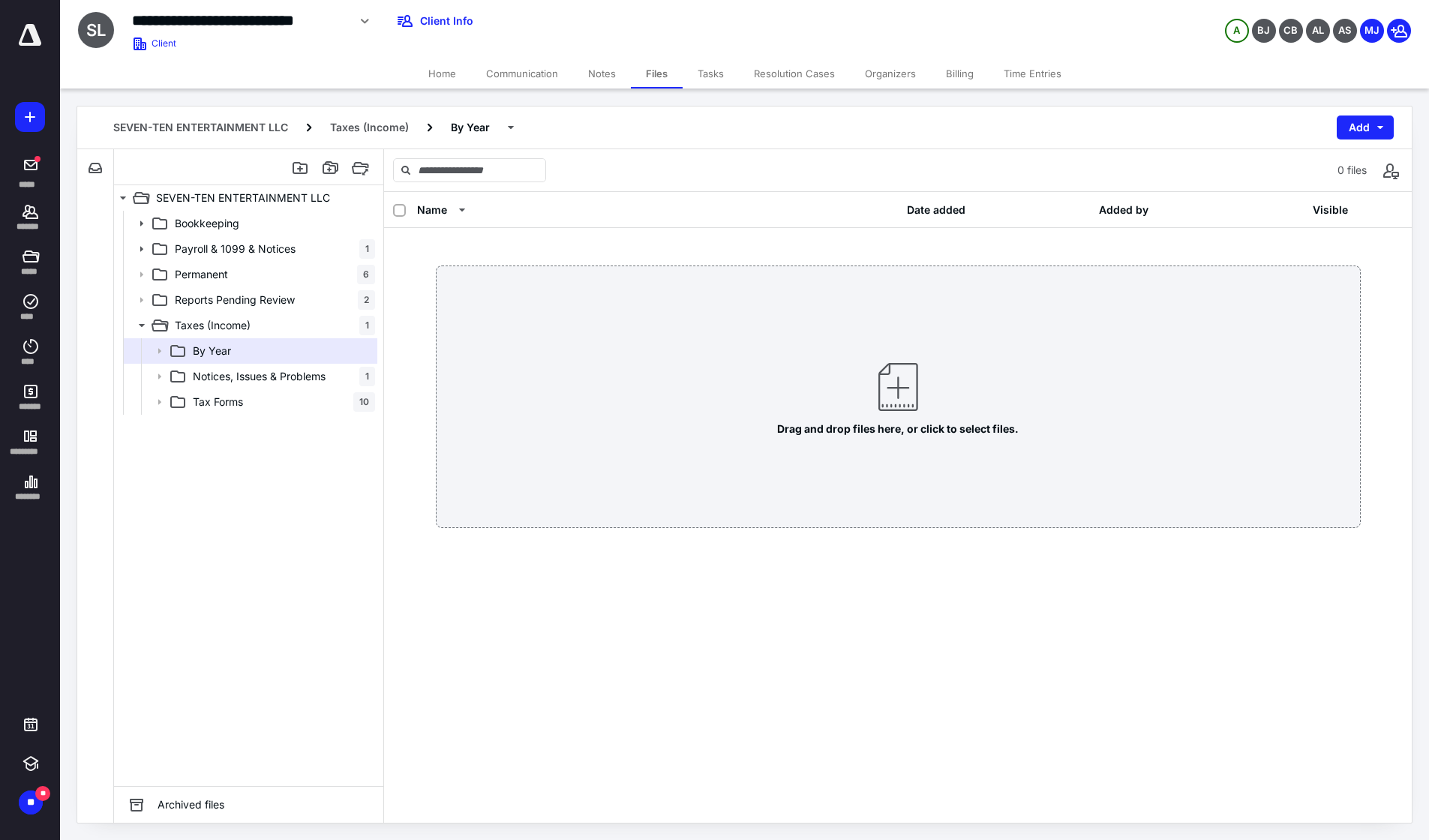 click on "Home" at bounding box center (442, 74) 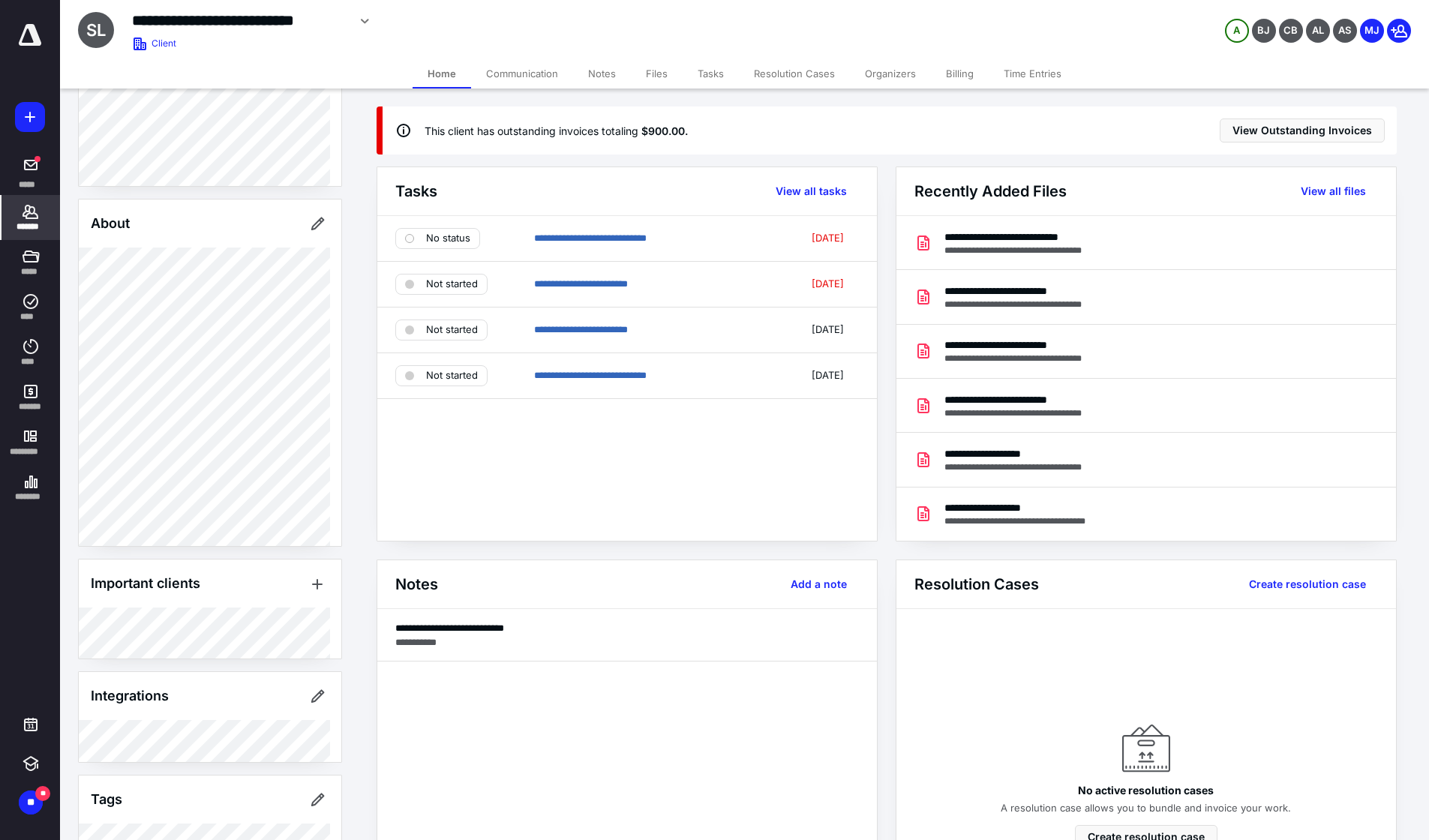 scroll, scrollTop: 360, scrollLeft: 0, axis: vertical 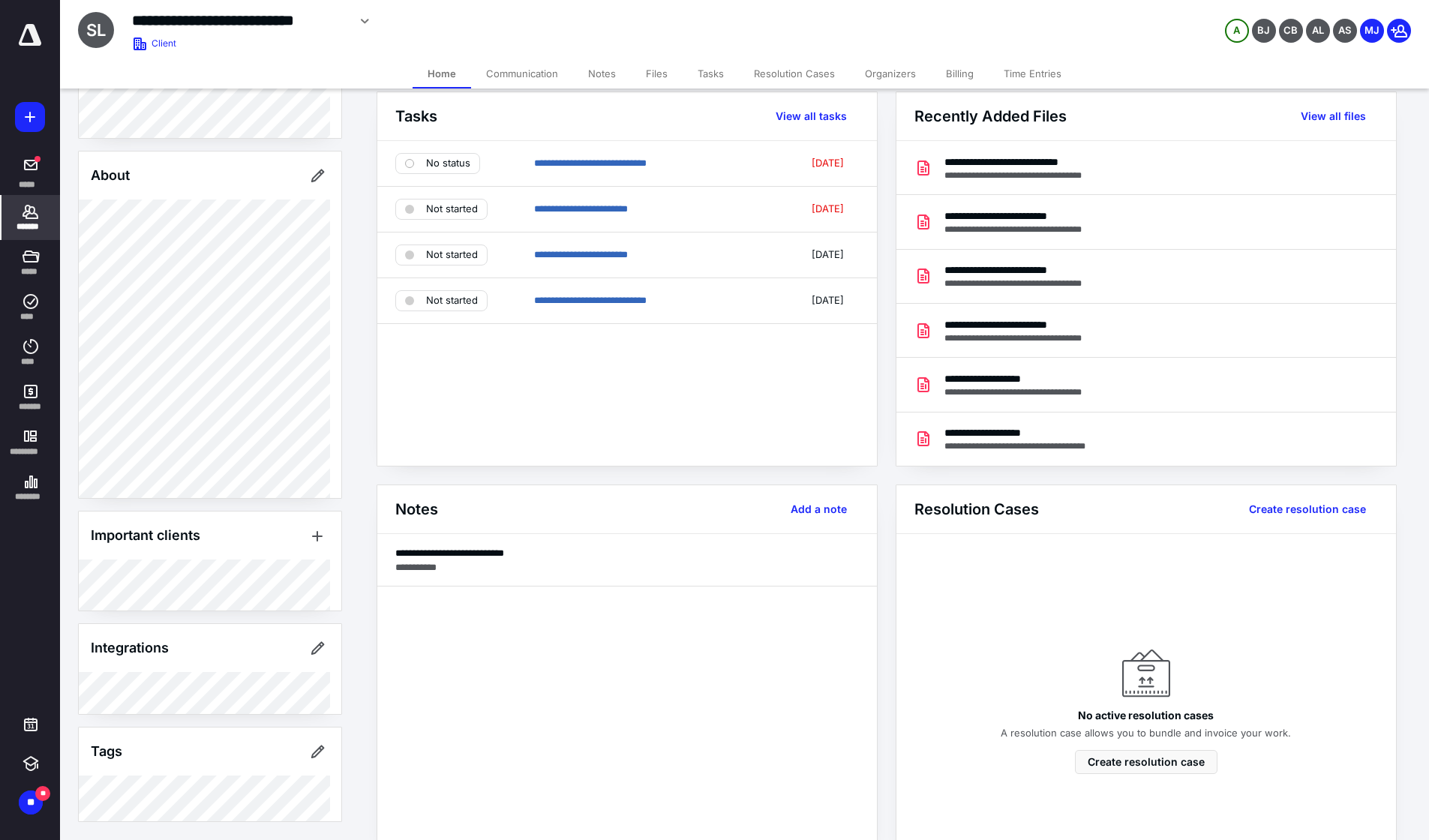 click at bounding box center (317, 536) 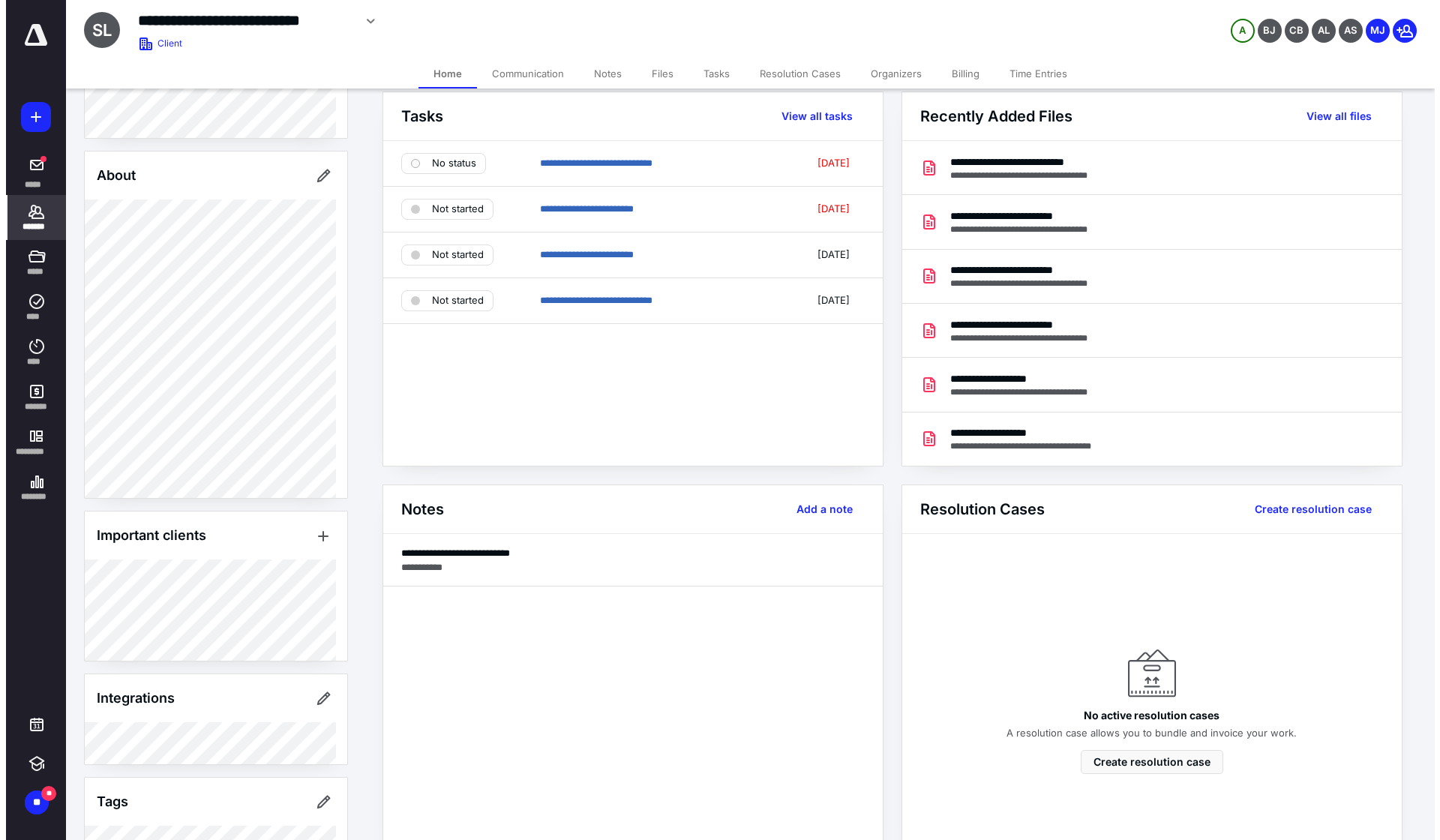 scroll, scrollTop: 0, scrollLeft: 0, axis: both 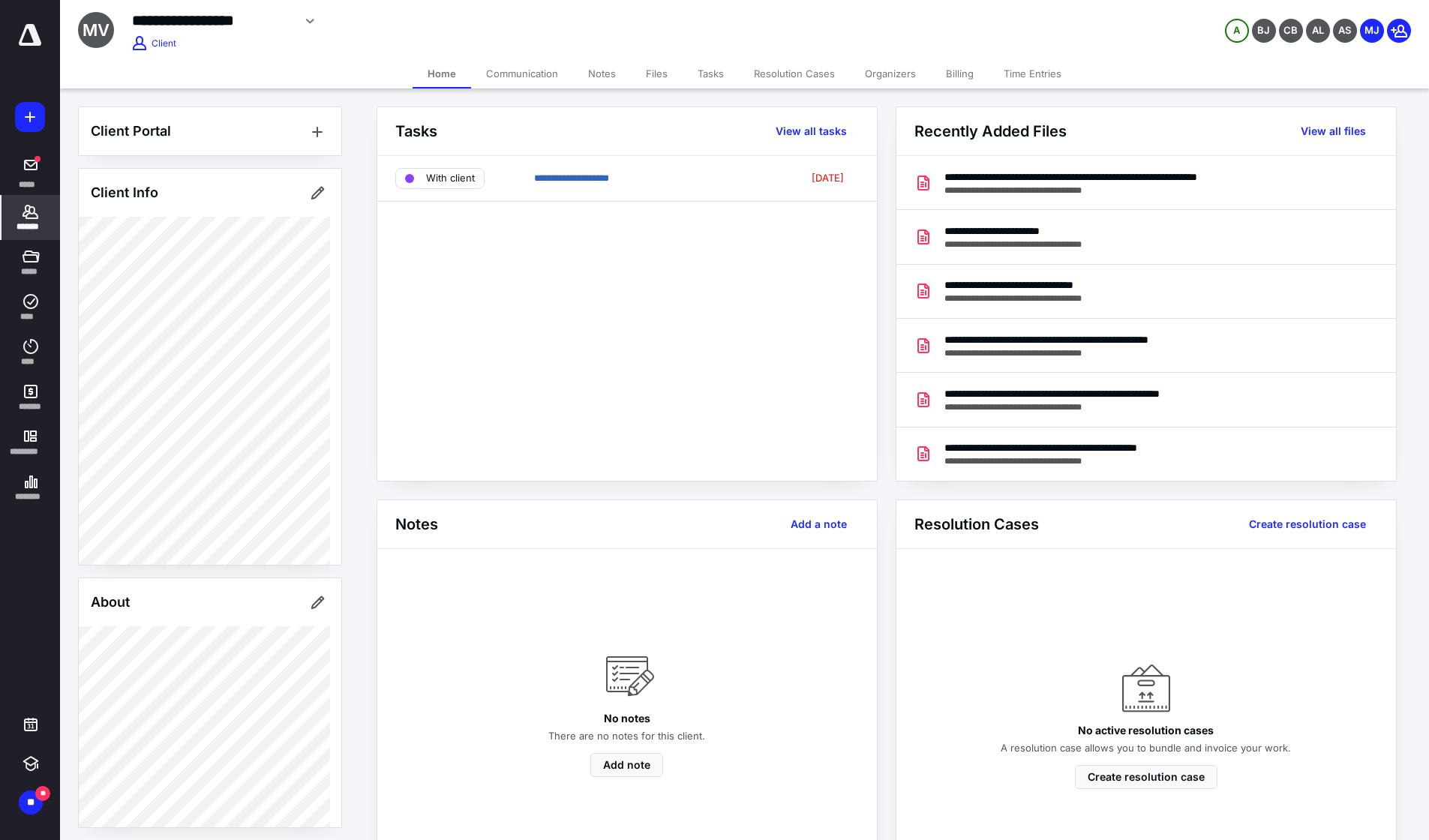 click on "Tasks" at bounding box center (710, 74) 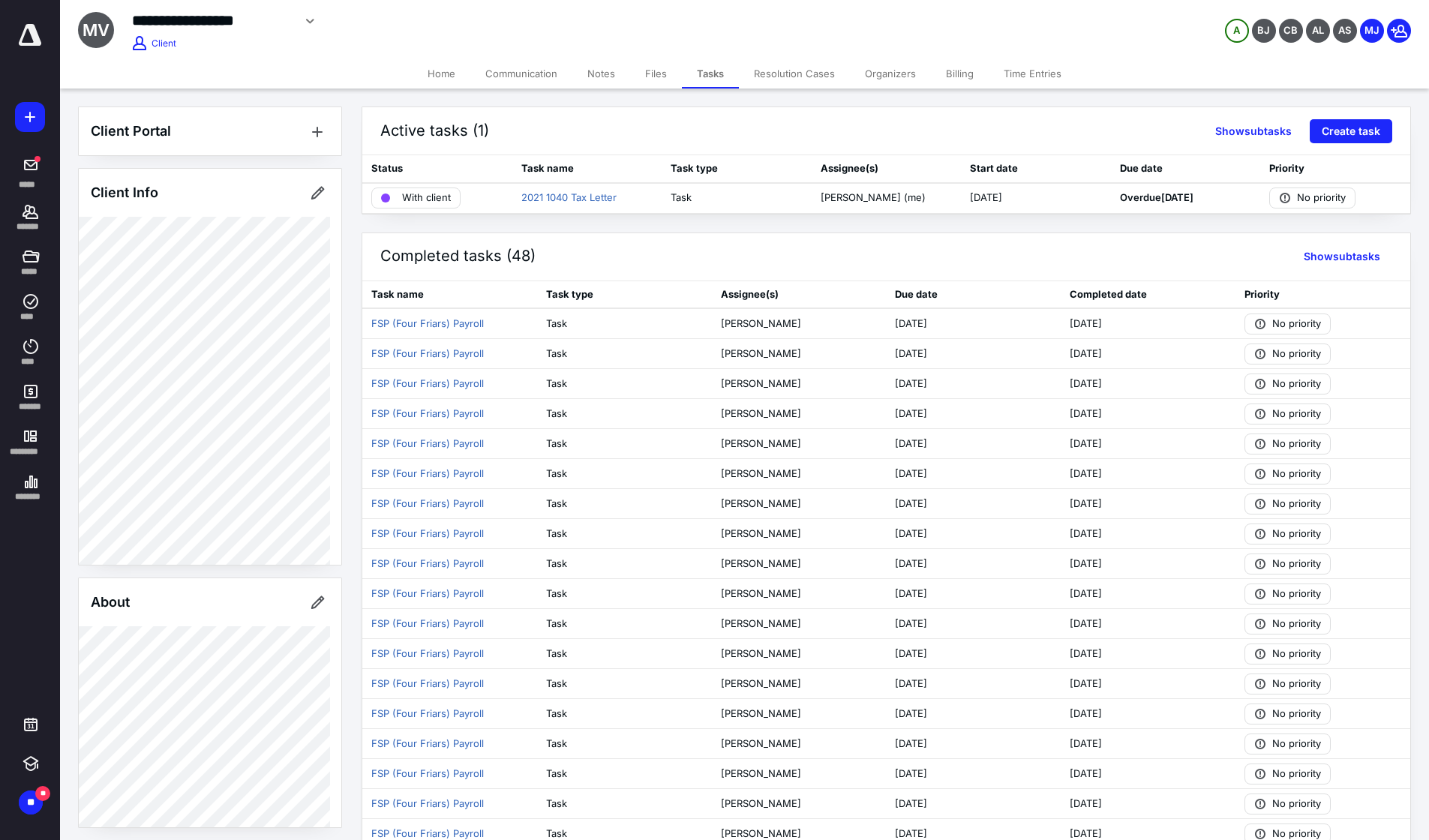 click on "Files" at bounding box center (656, 74) 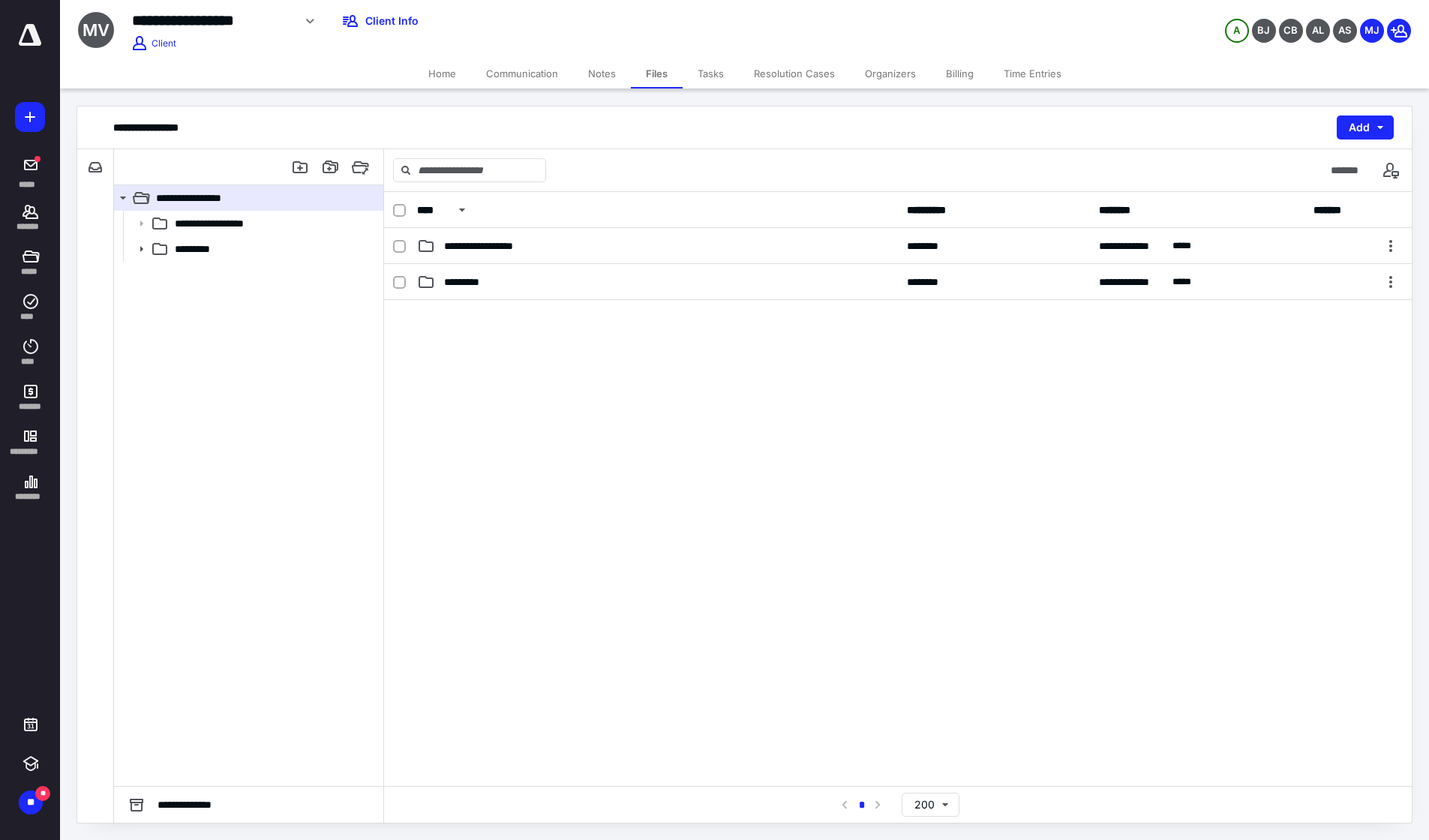click 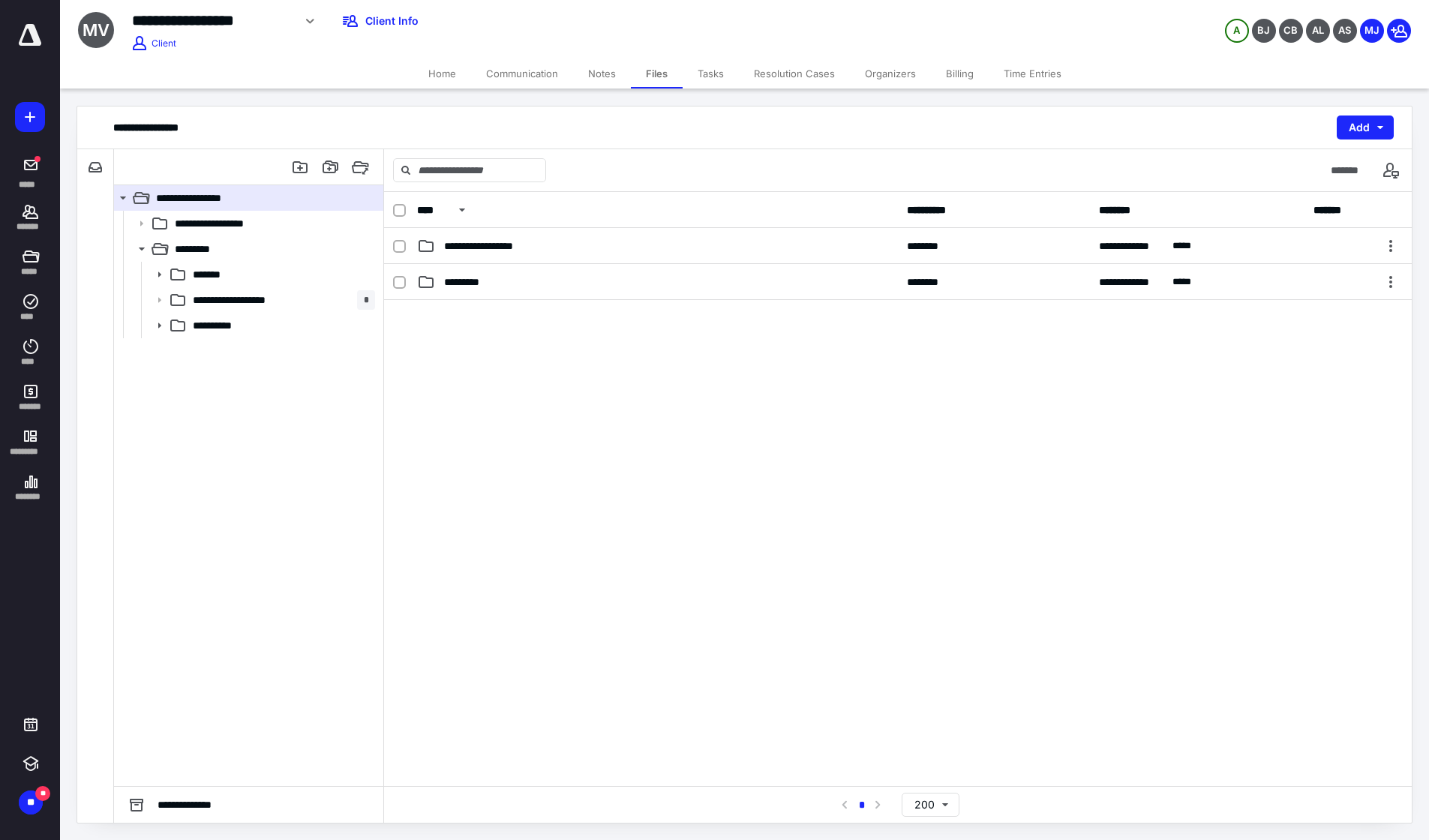 click on "*******" at bounding box center [212, 274] 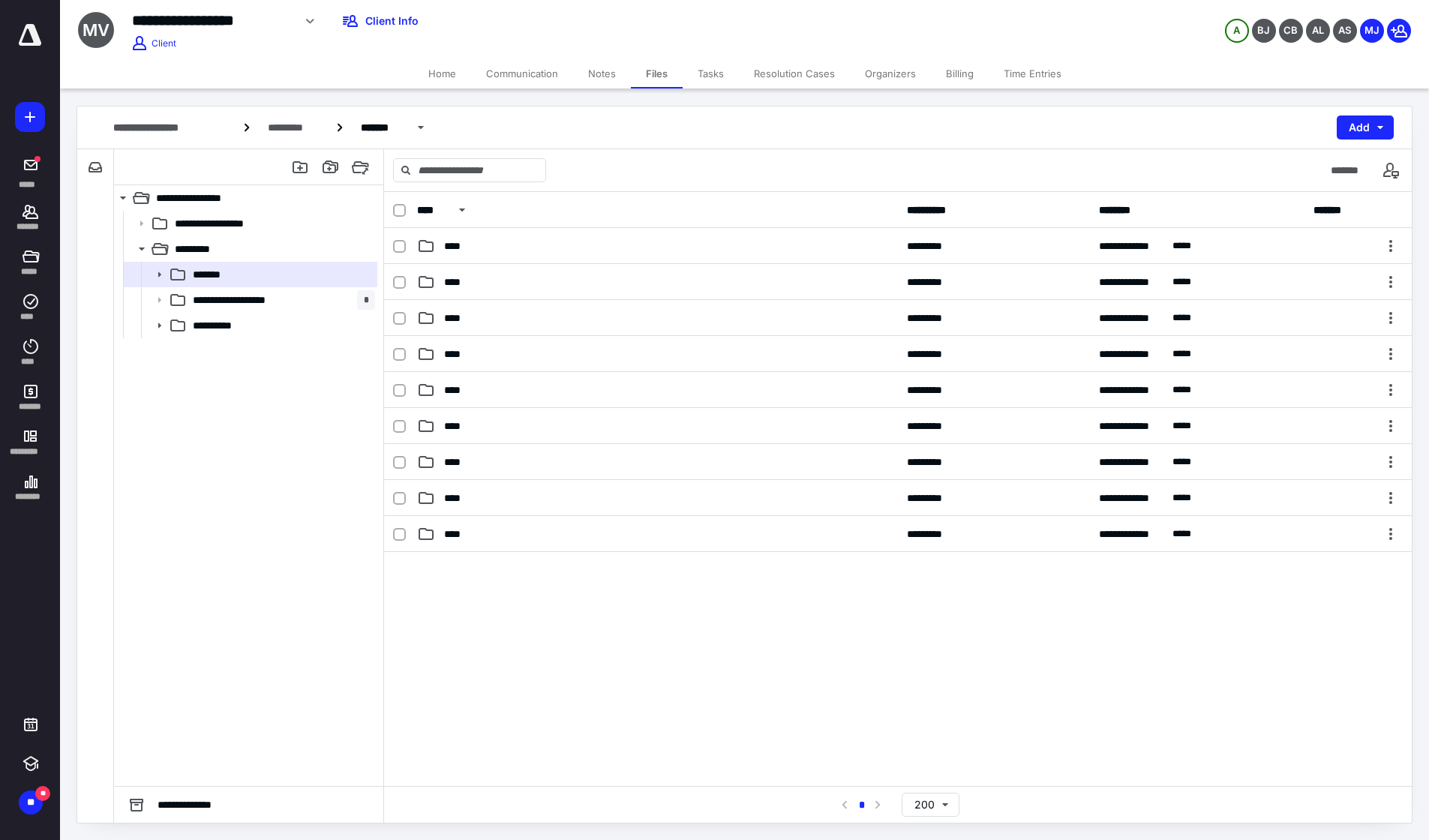 click at bounding box center (399, 211) 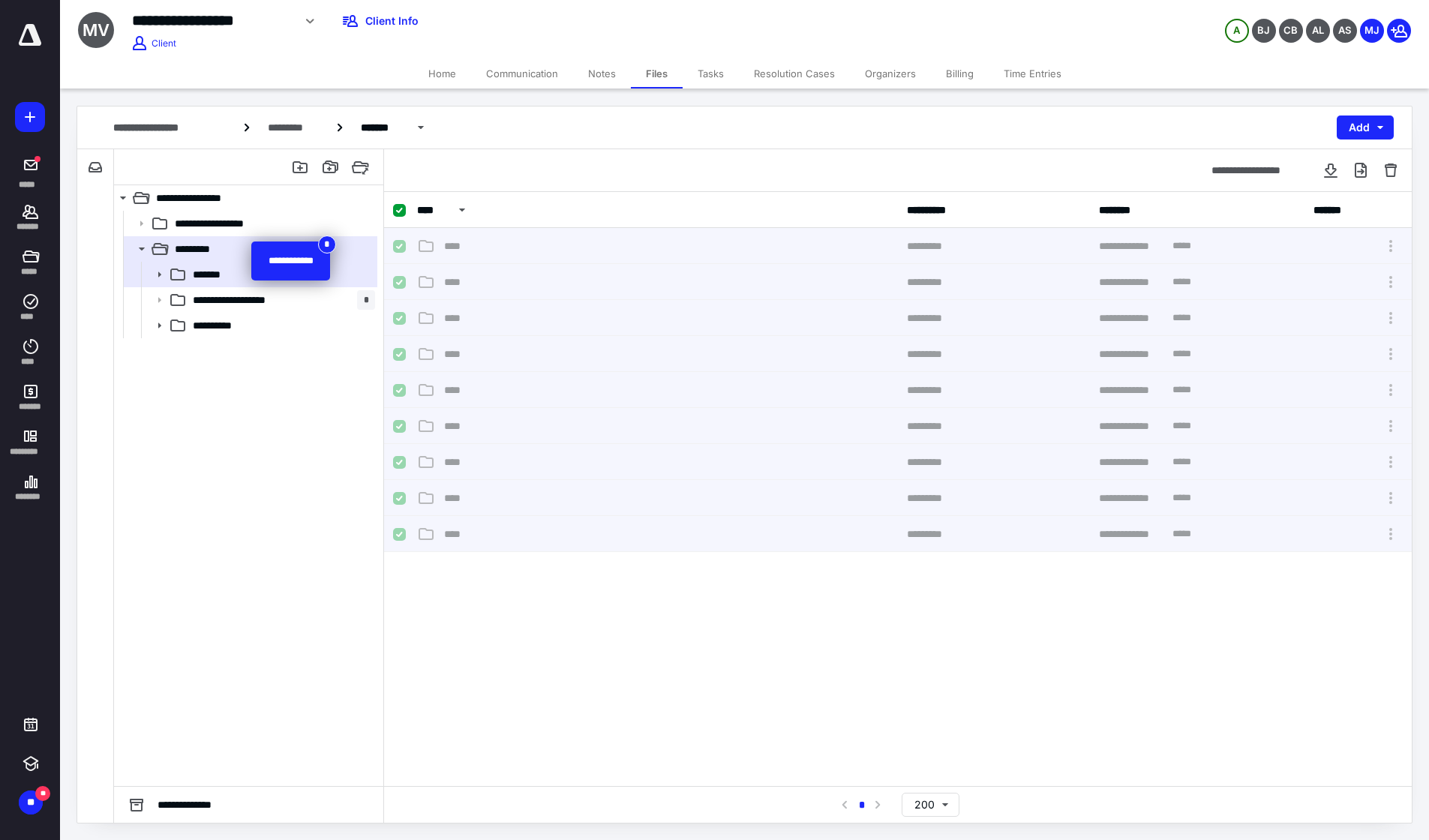 checkbox on "false" 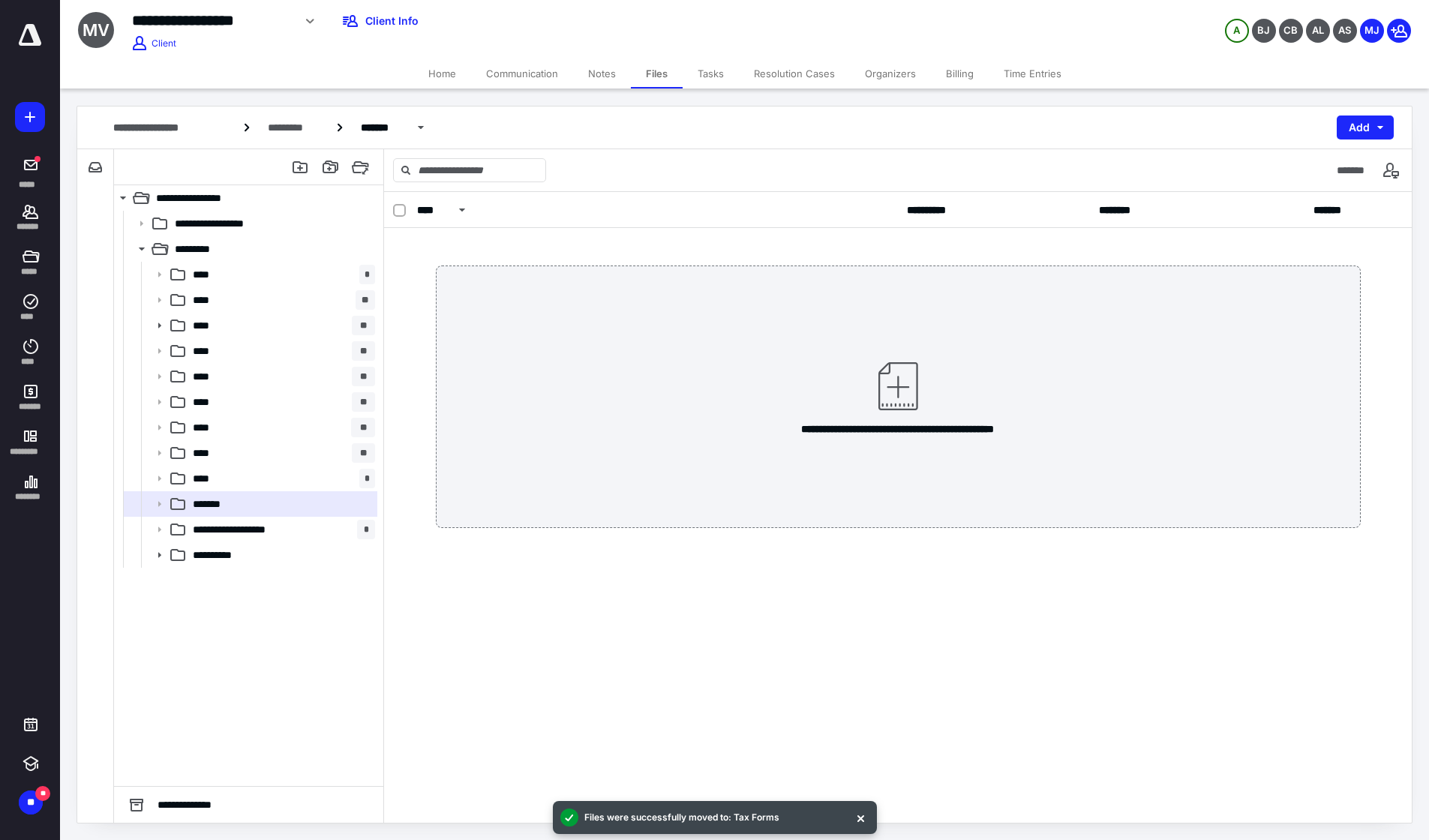 click on "**** *" at bounding box center [281, 478] 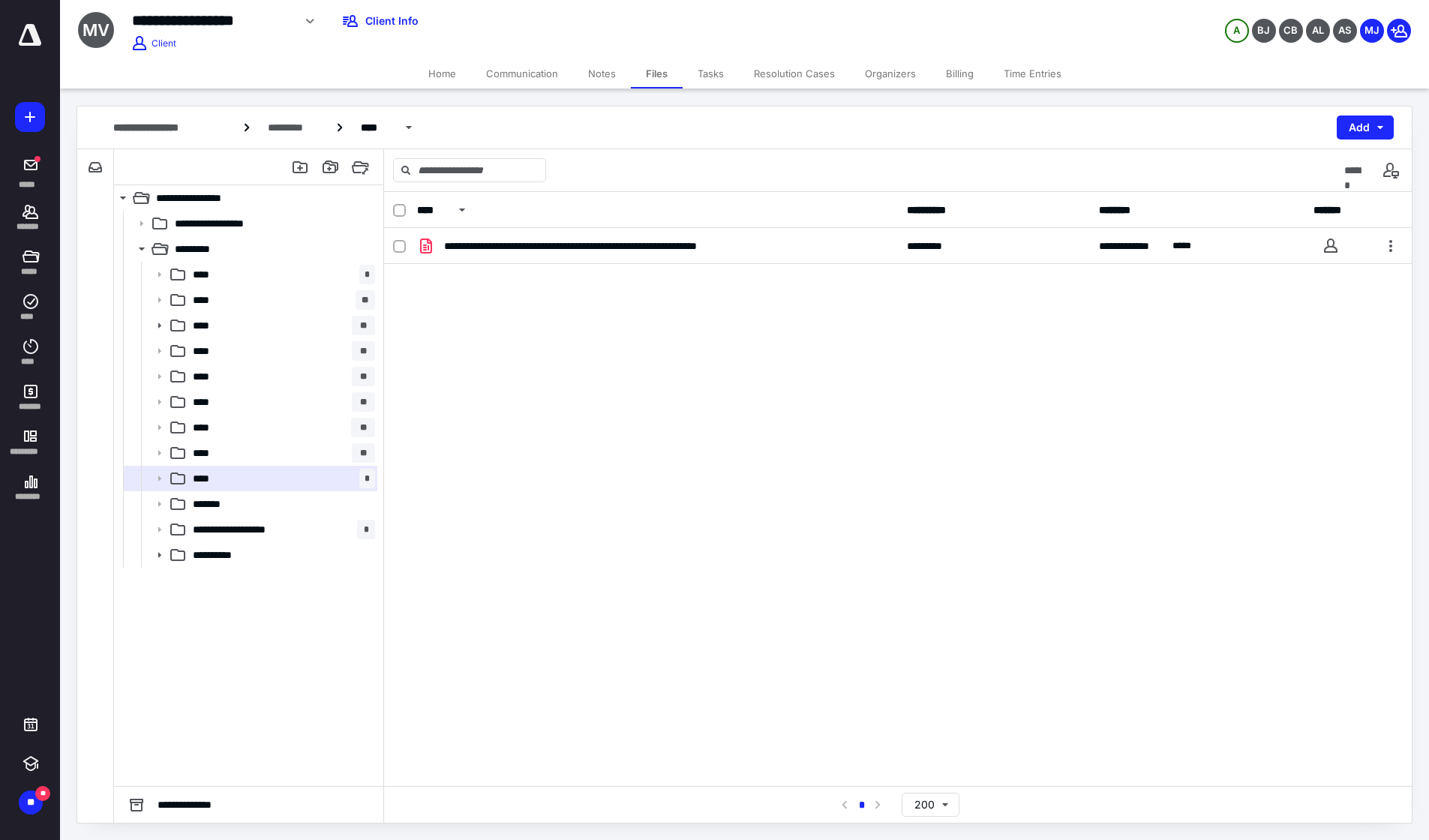 click at bounding box center [1391, 246] 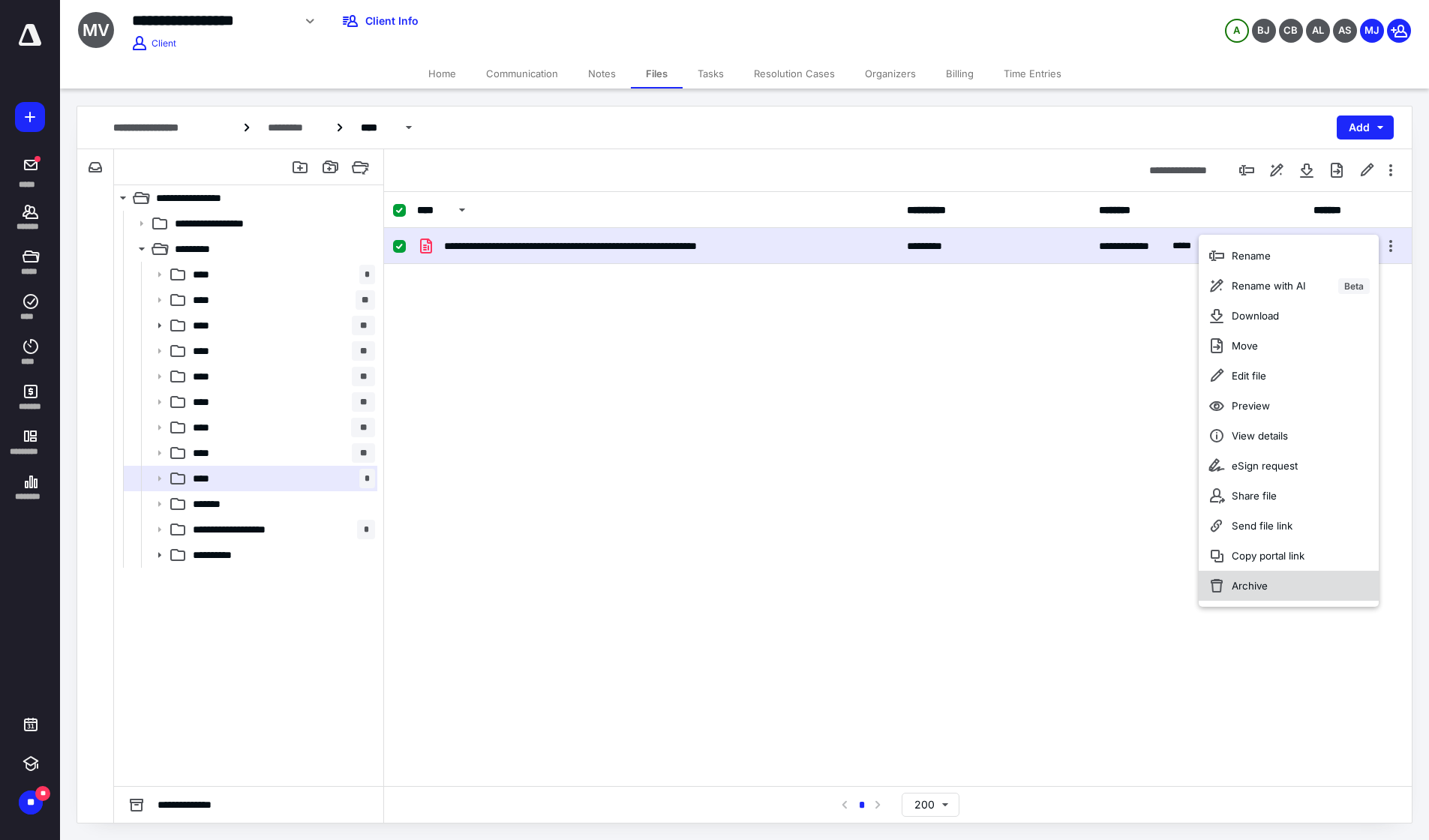 click on "Archive" at bounding box center (1250, 586) 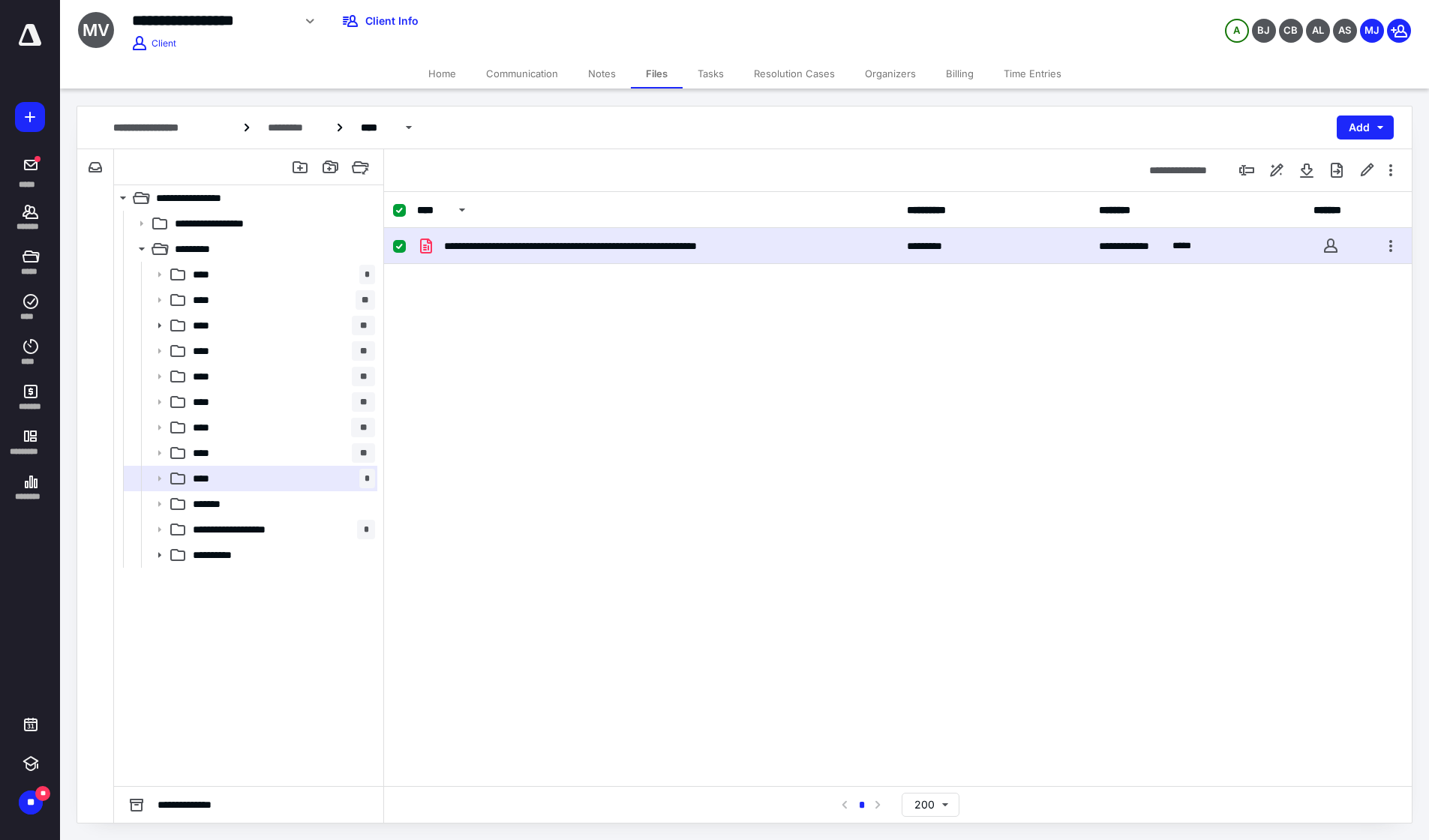 checkbox on "false" 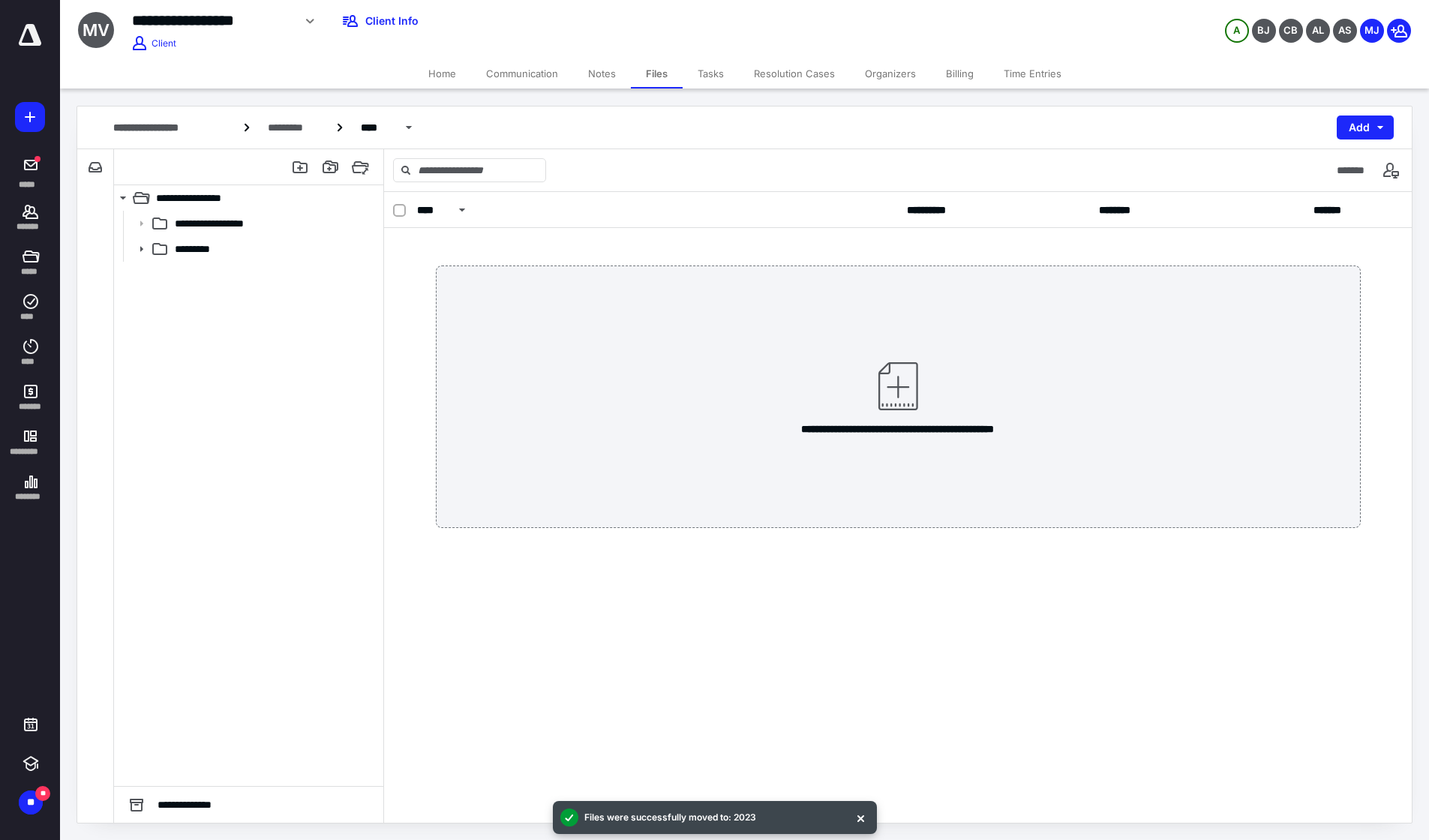 click on "**********" at bounding box center [248, 498] 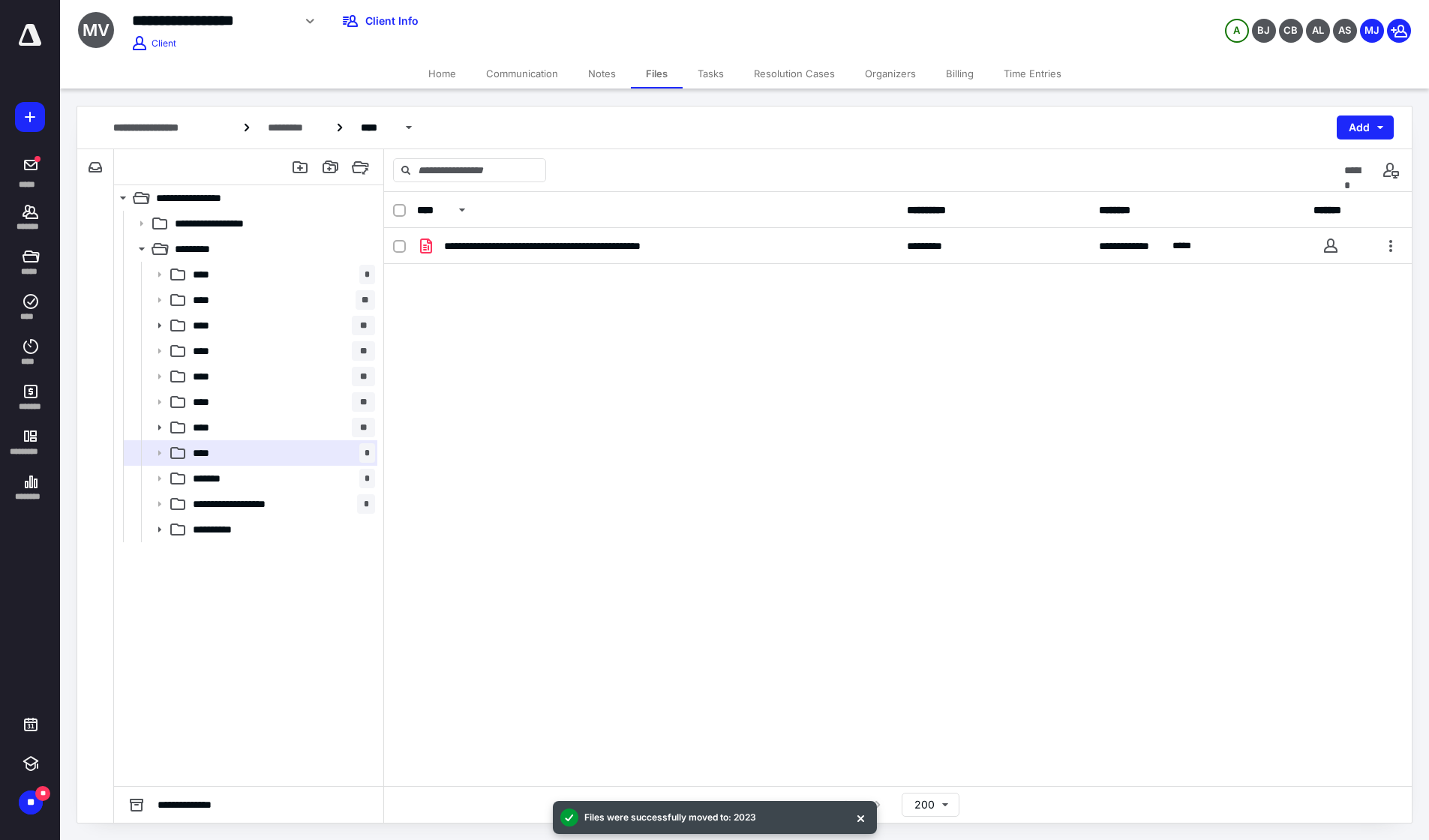 click on "******* *" at bounding box center (281, 478) 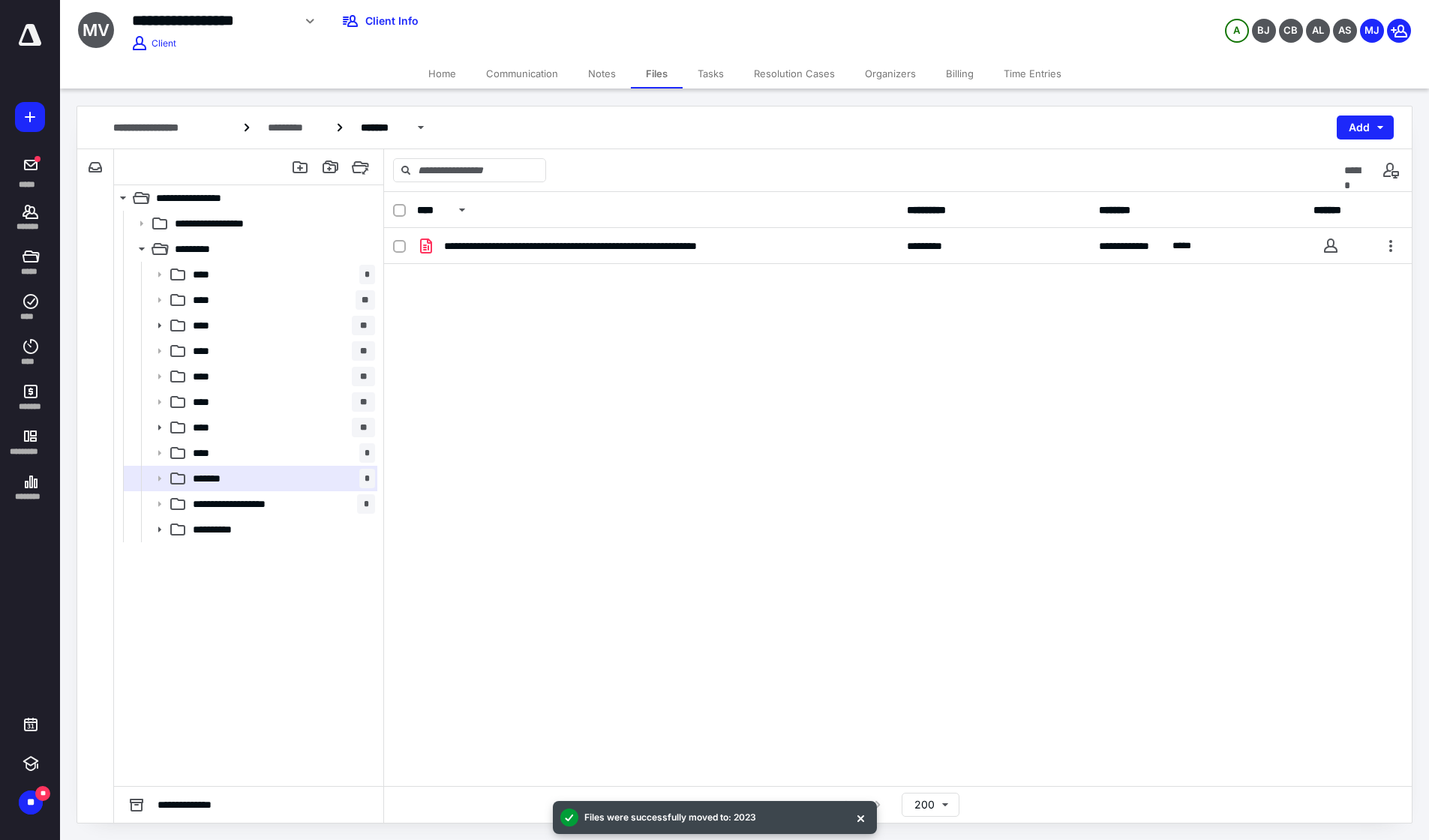 click on "**** *" at bounding box center (281, 453) 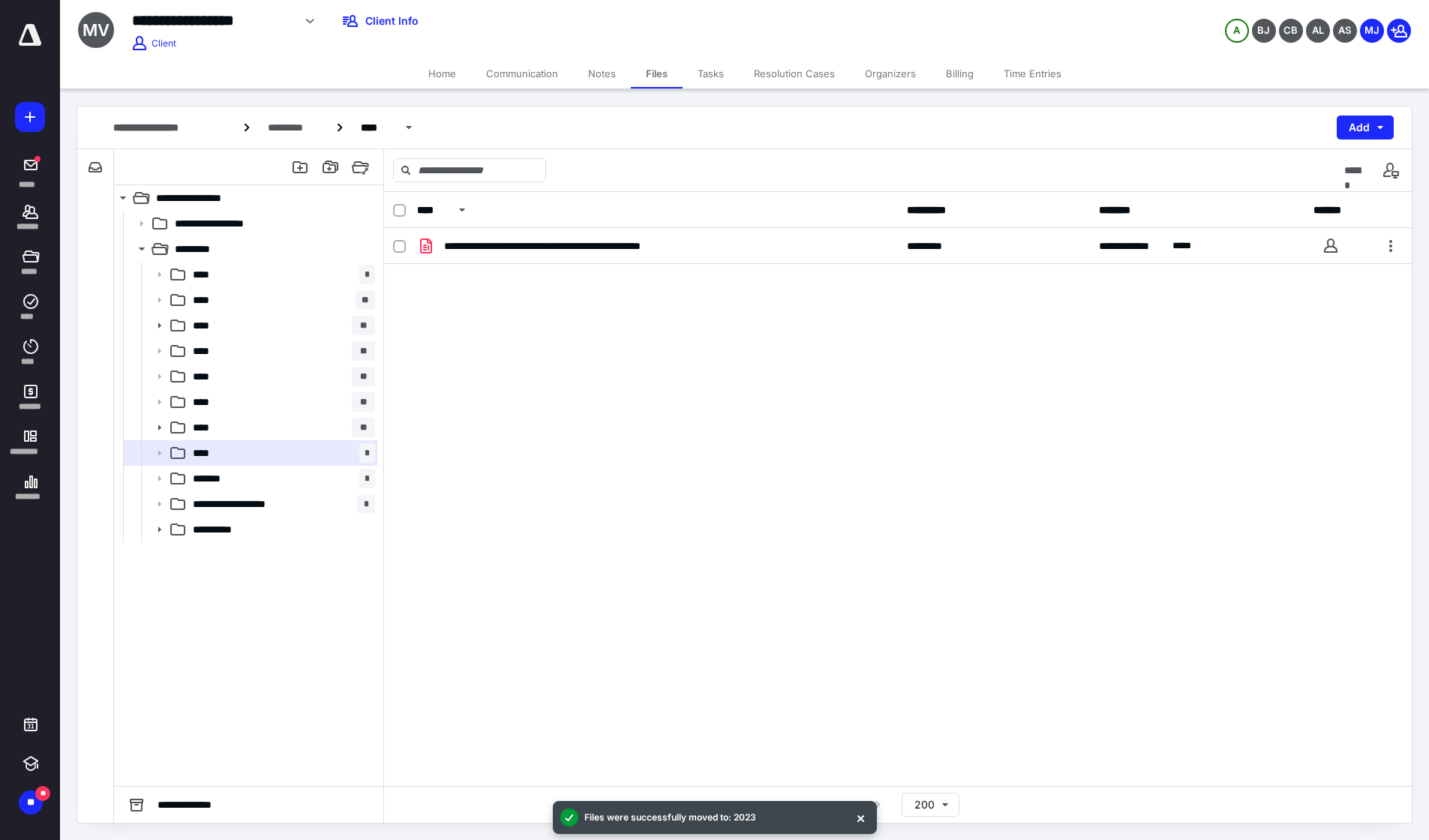 click on "******* *" at bounding box center [281, 478] 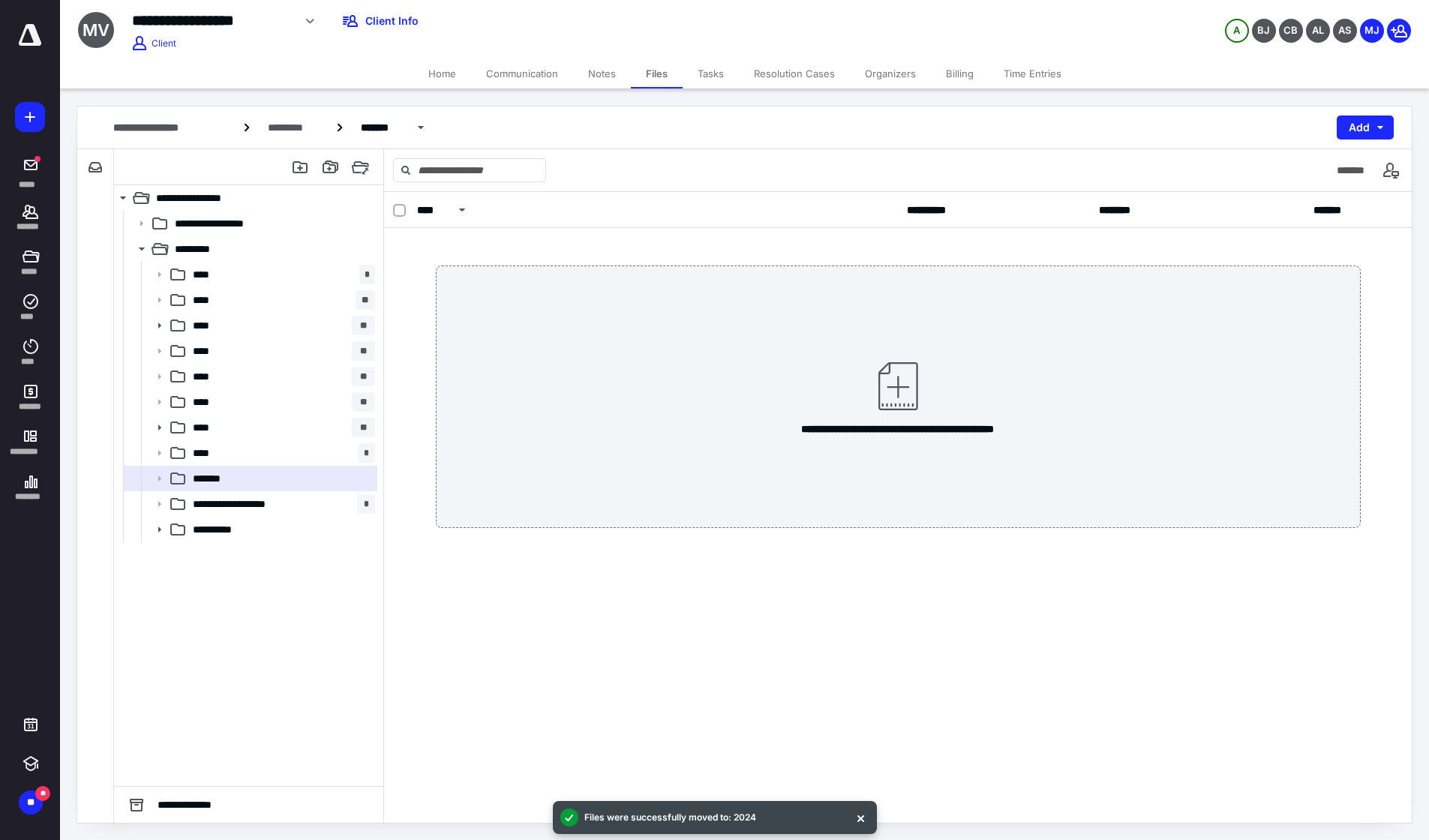 click on "*********" at bounding box center [200, 249] 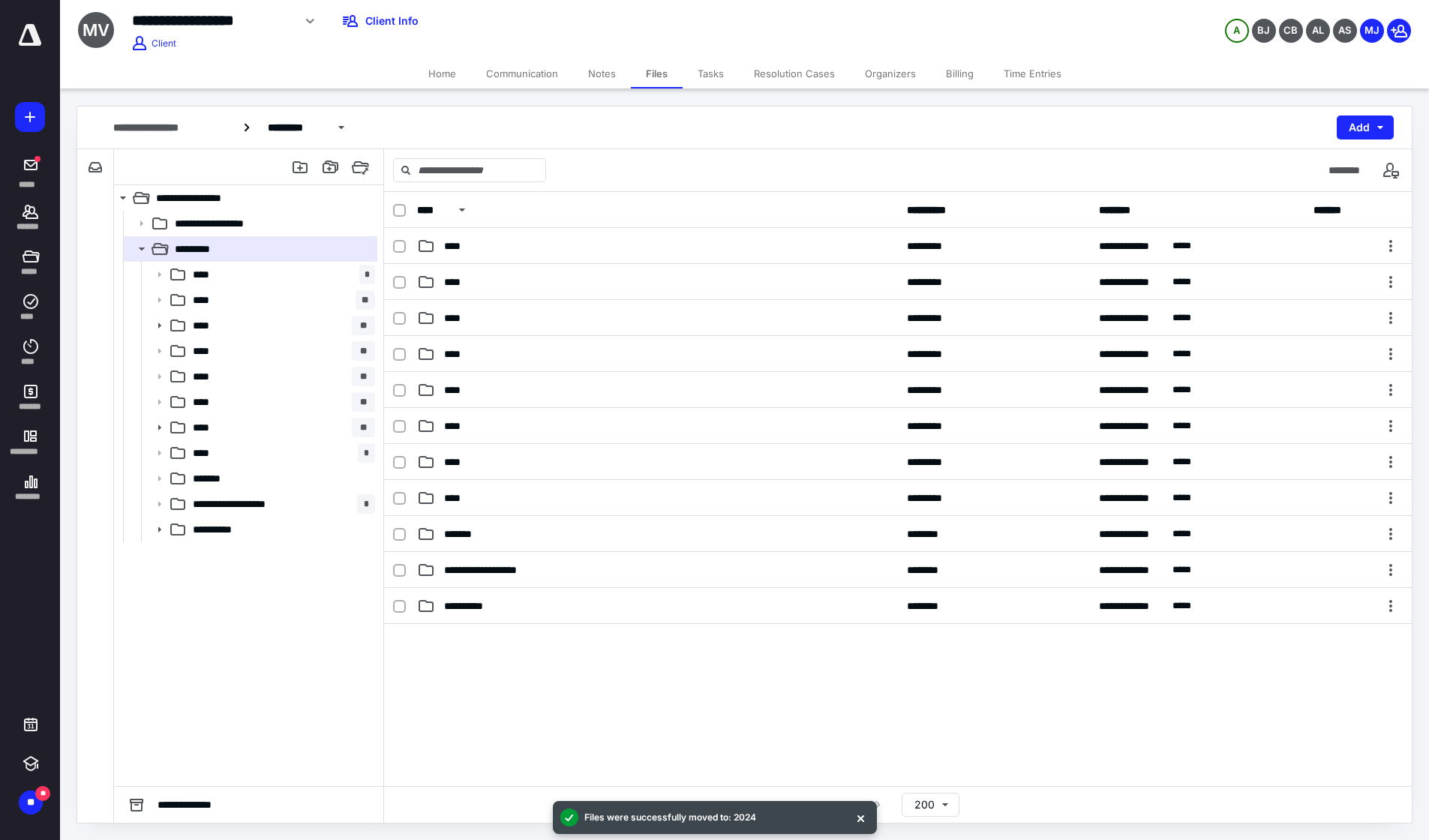 click at bounding box center (399, 535) 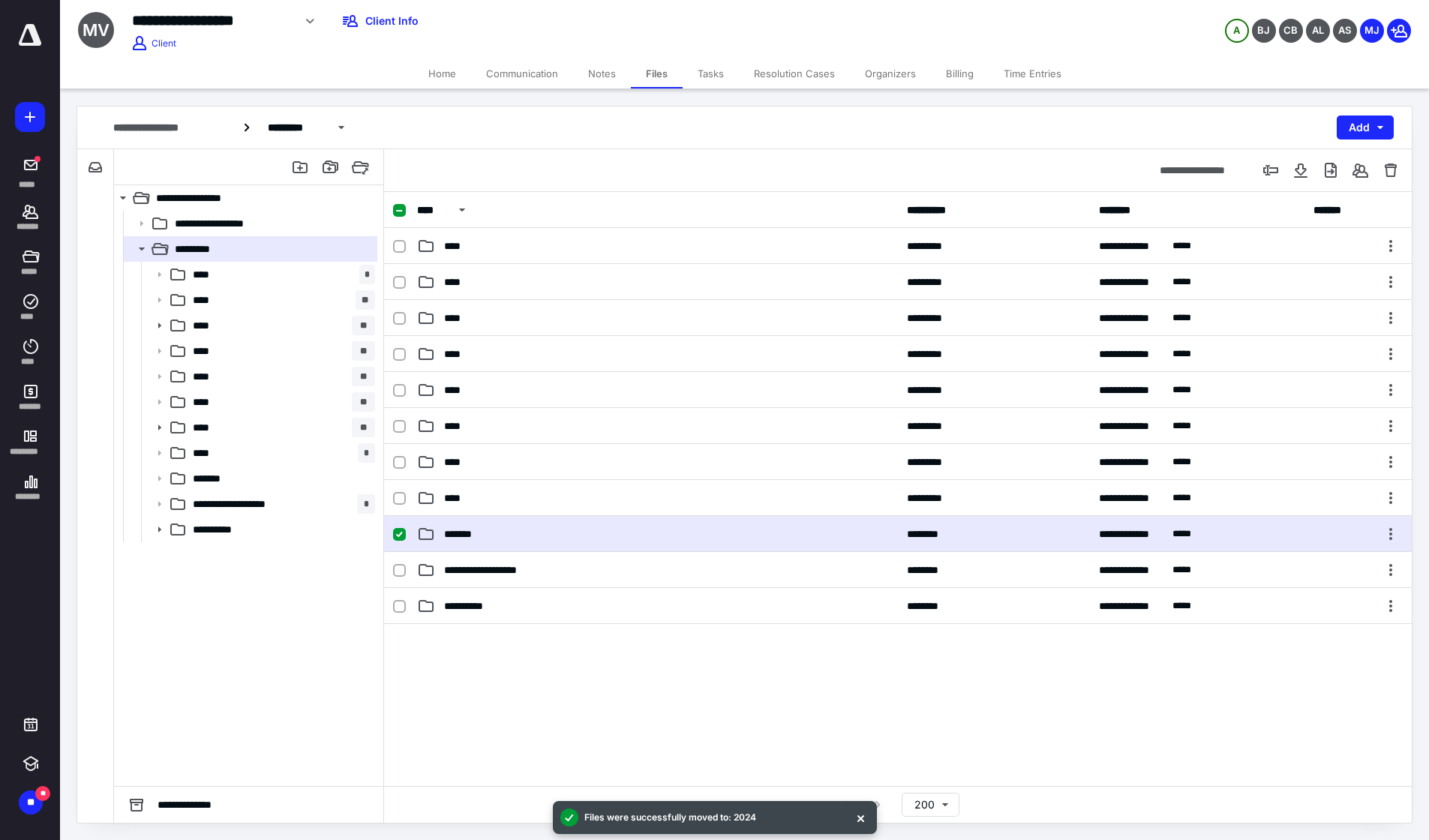 click at bounding box center (1391, 170) 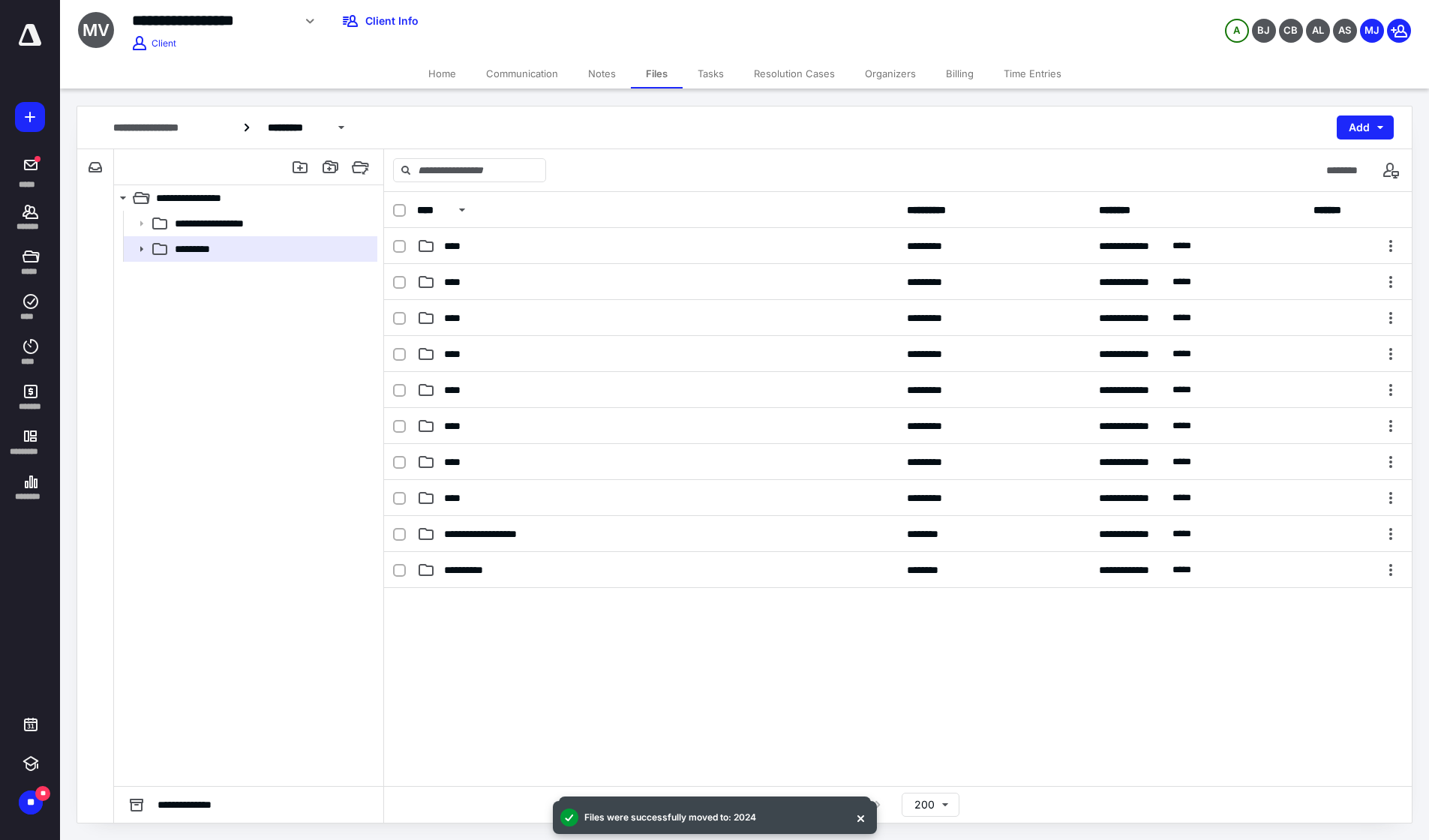 click 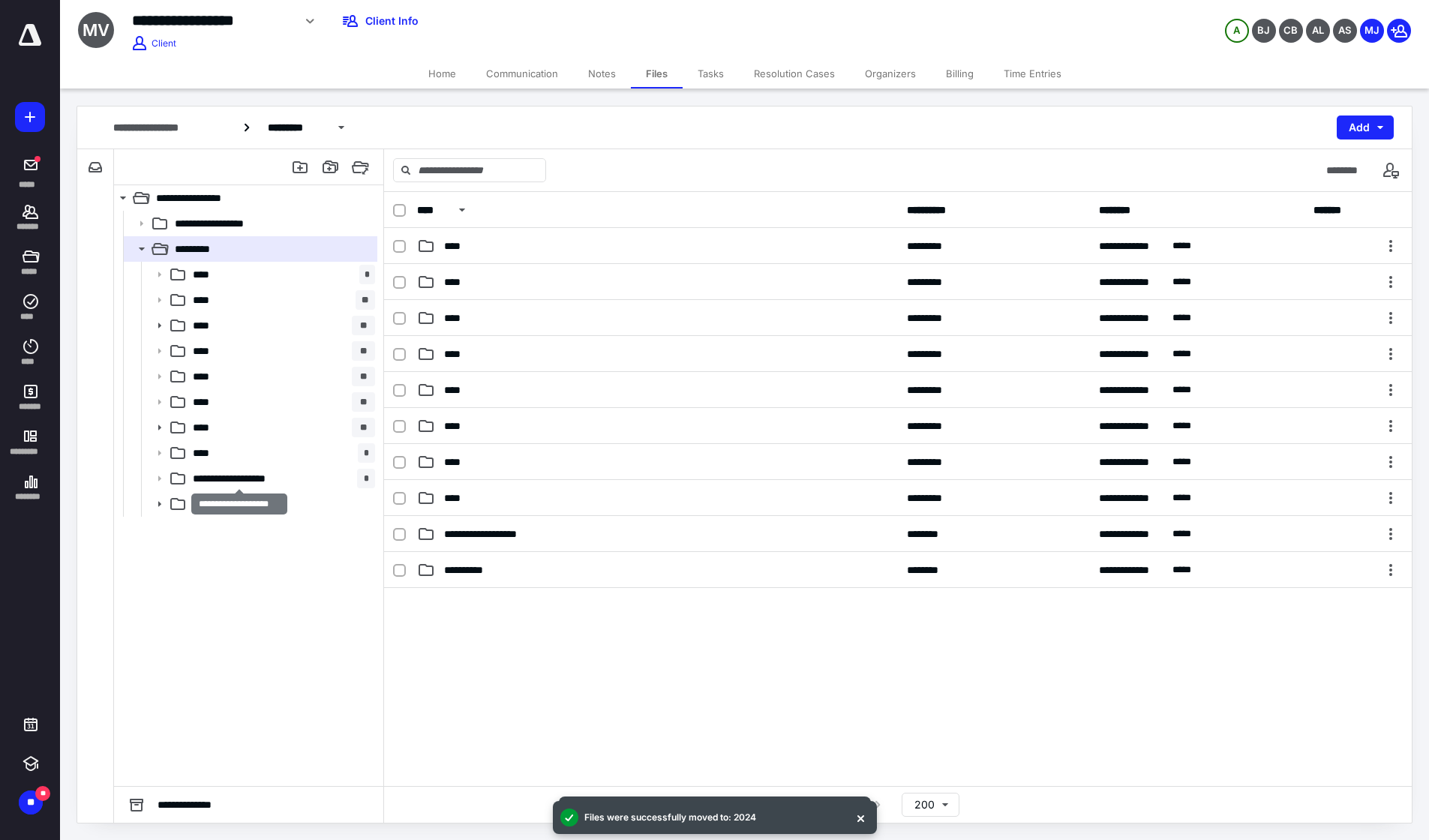 click on "**********" at bounding box center [239, 478] 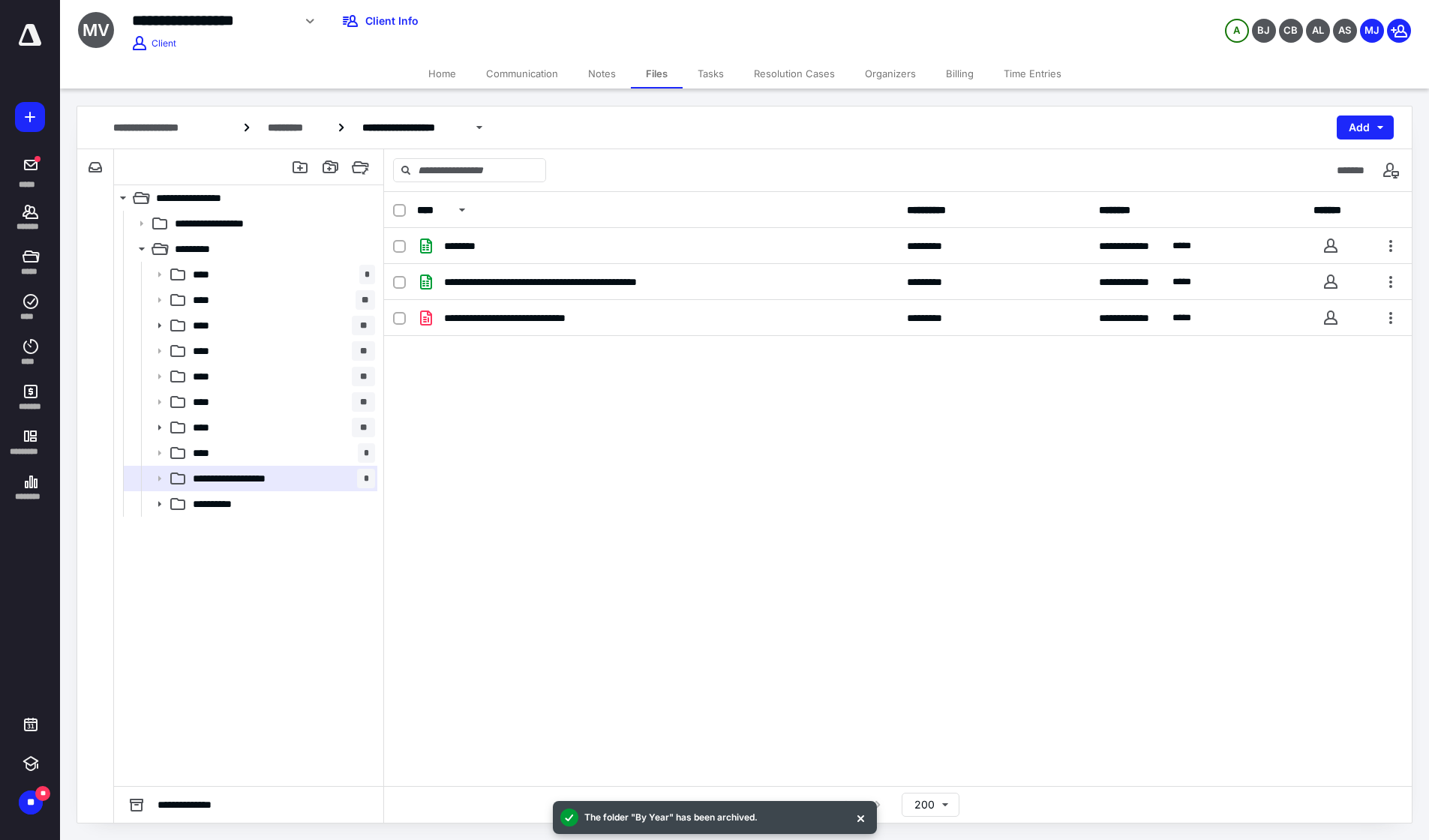 click on "**** *" at bounding box center (249, 453) 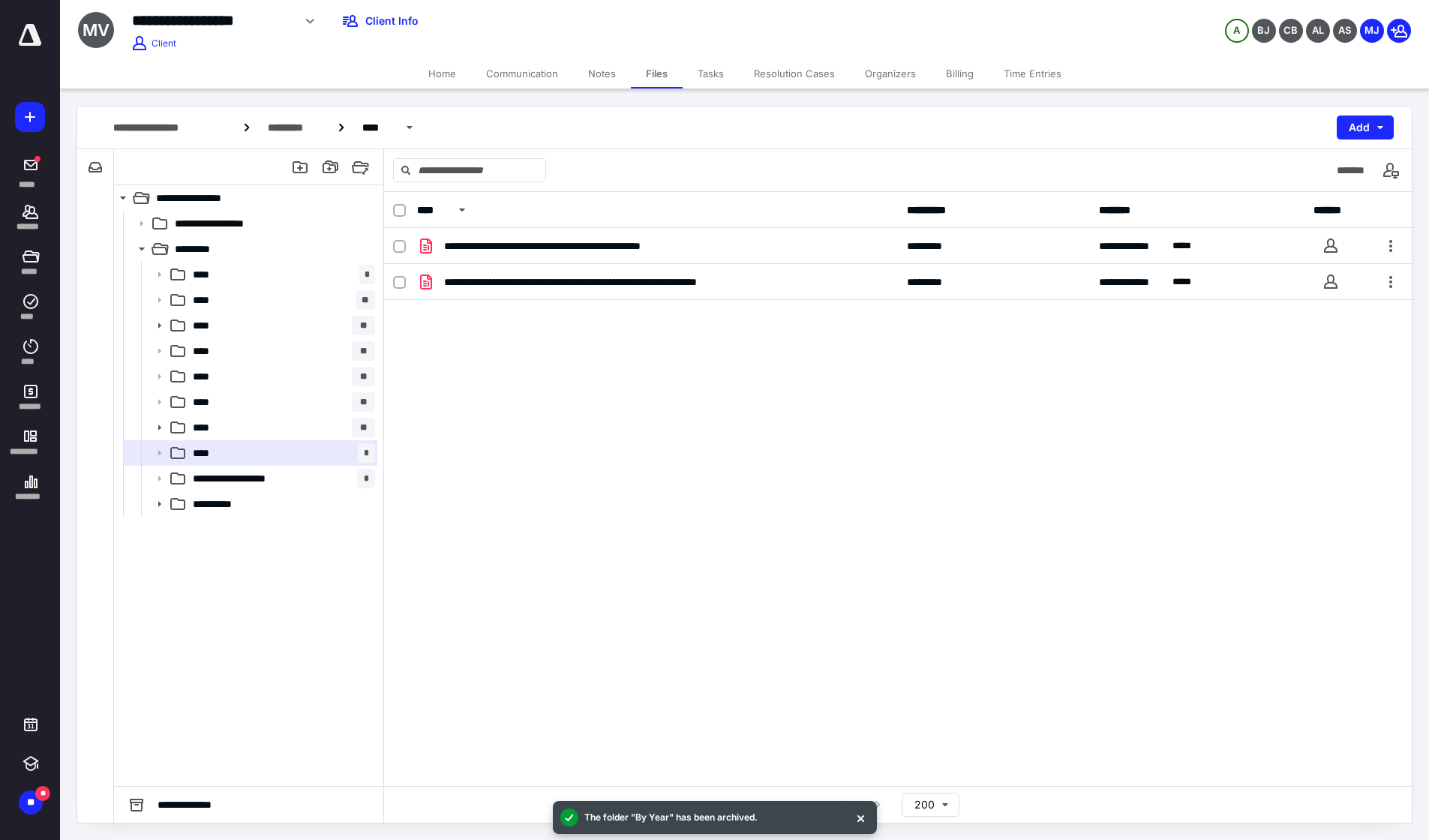 click on "**********" at bounding box center (281, 478) 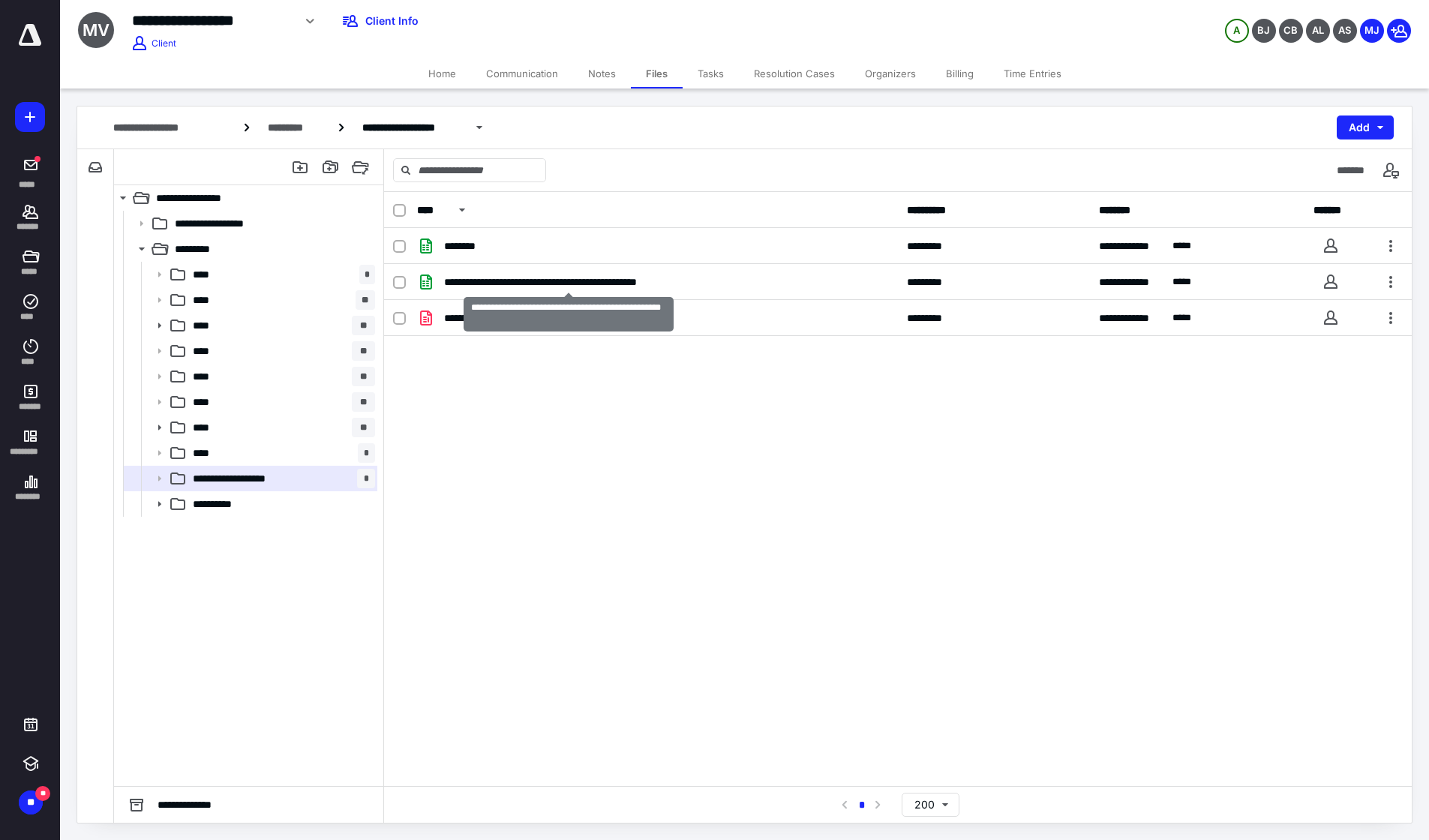 click on "**********" at bounding box center (569, 282) 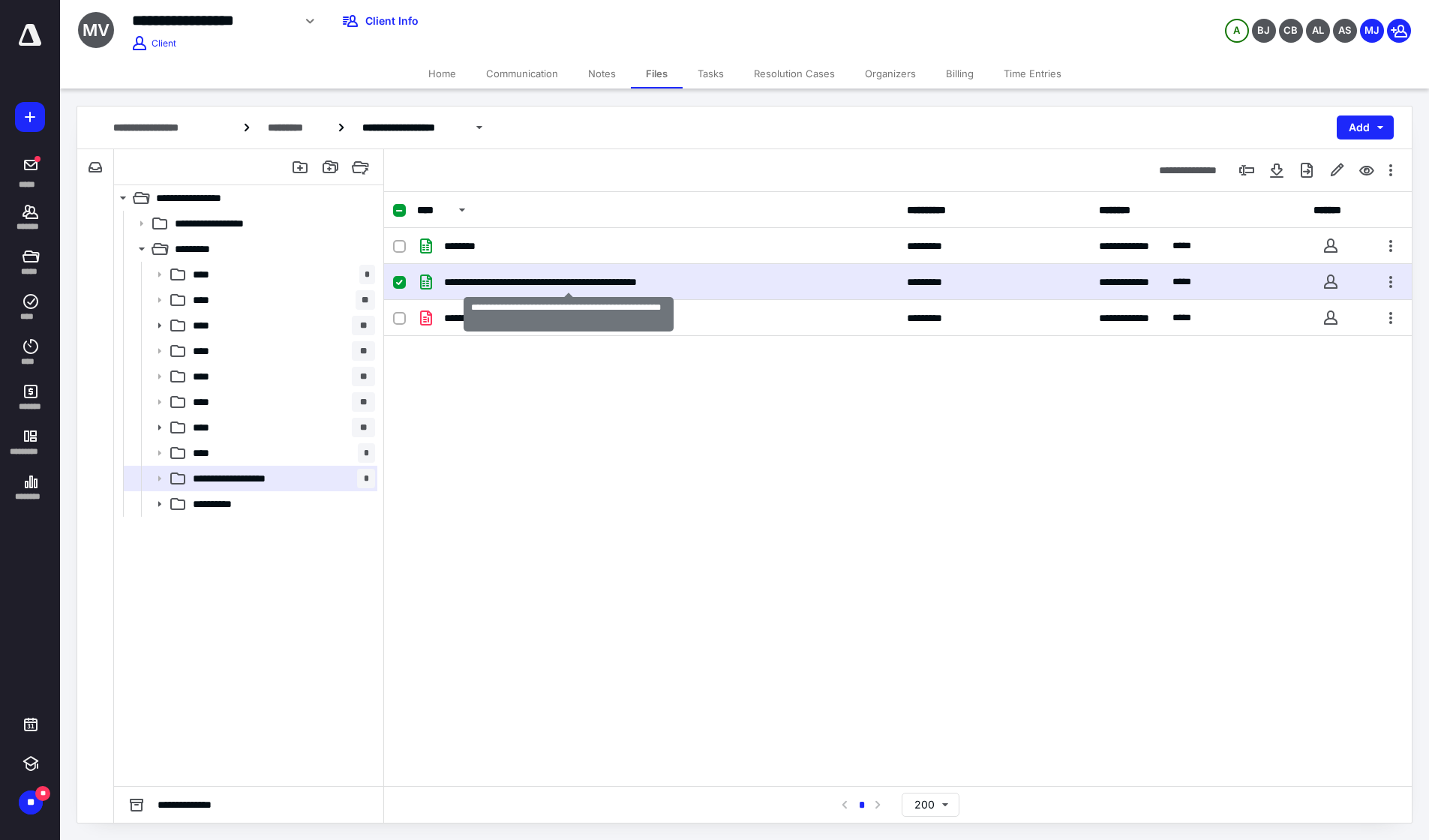 checkbox on "true" 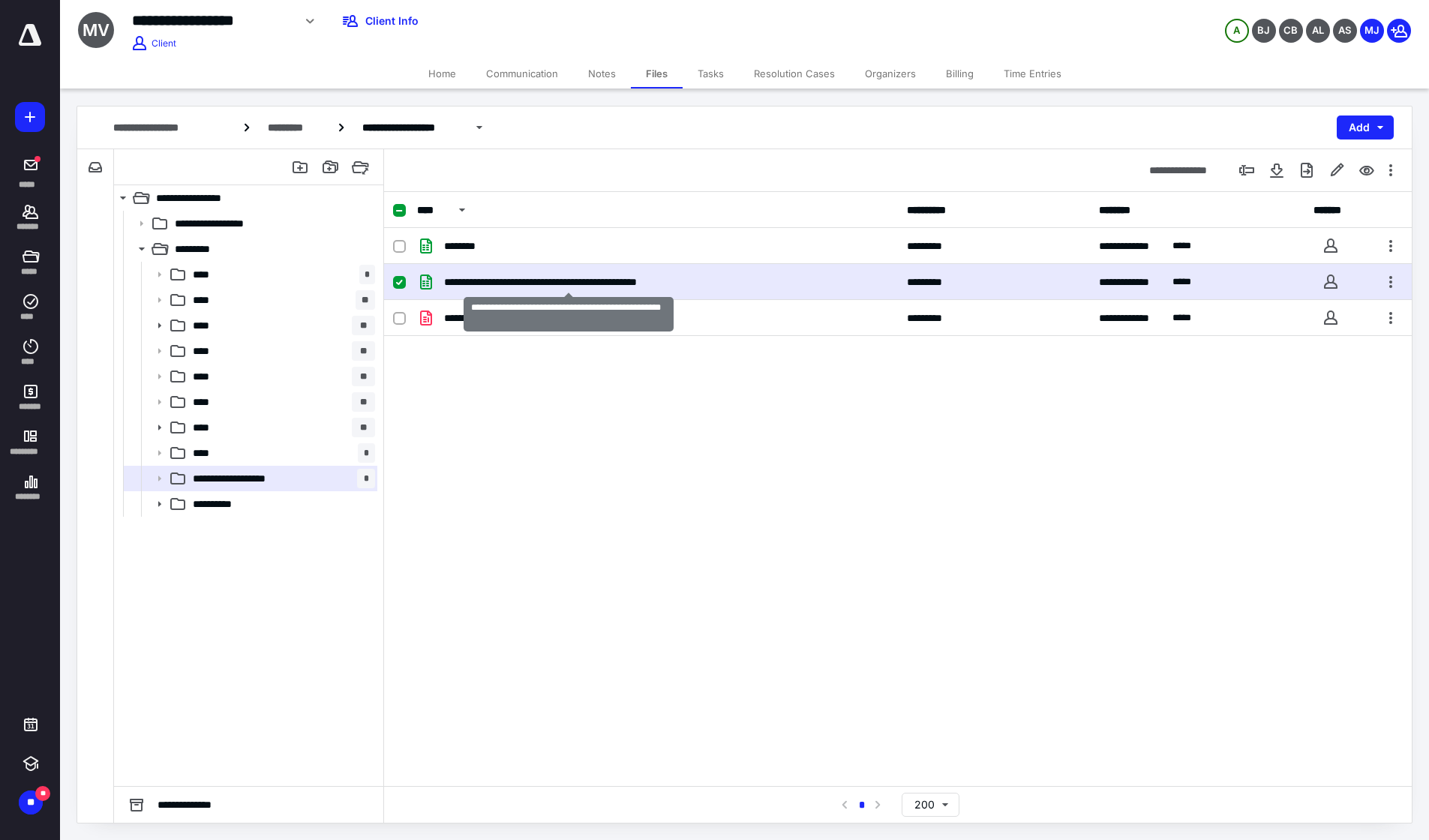 click on "**********" at bounding box center [569, 282] 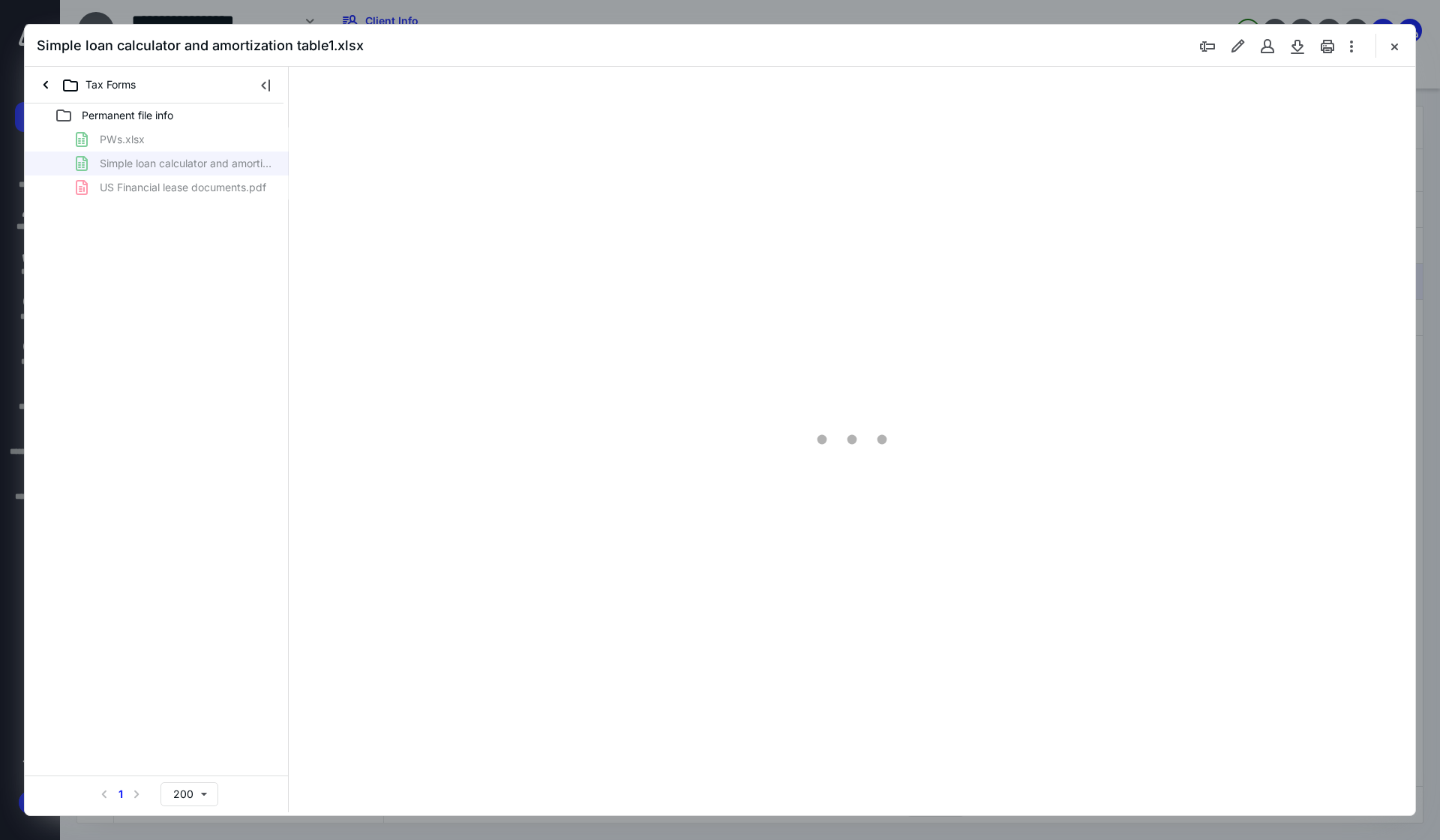 scroll, scrollTop: 0, scrollLeft: 0, axis: both 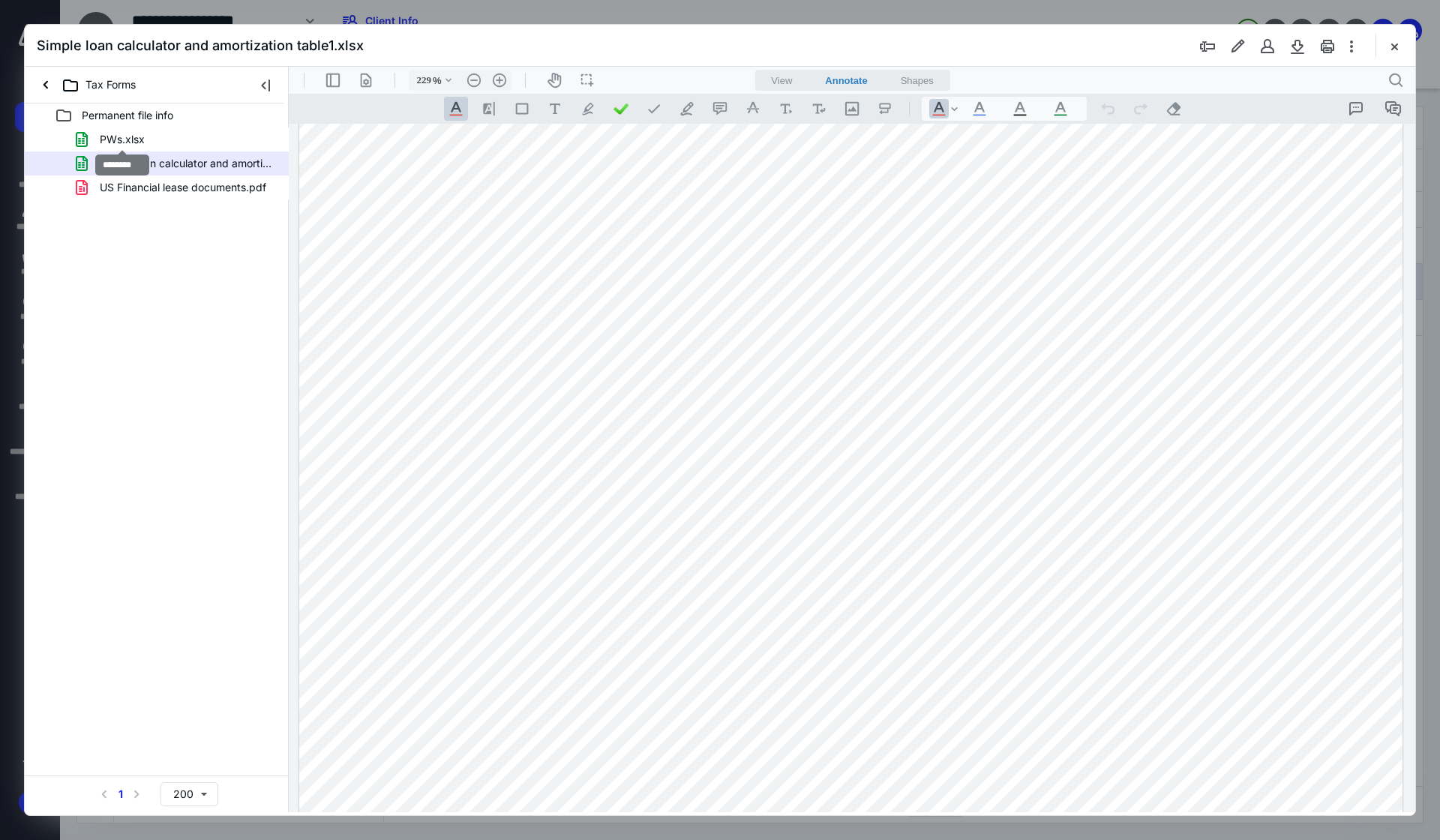click on "PWs.xlsx" at bounding box center [122, 140] 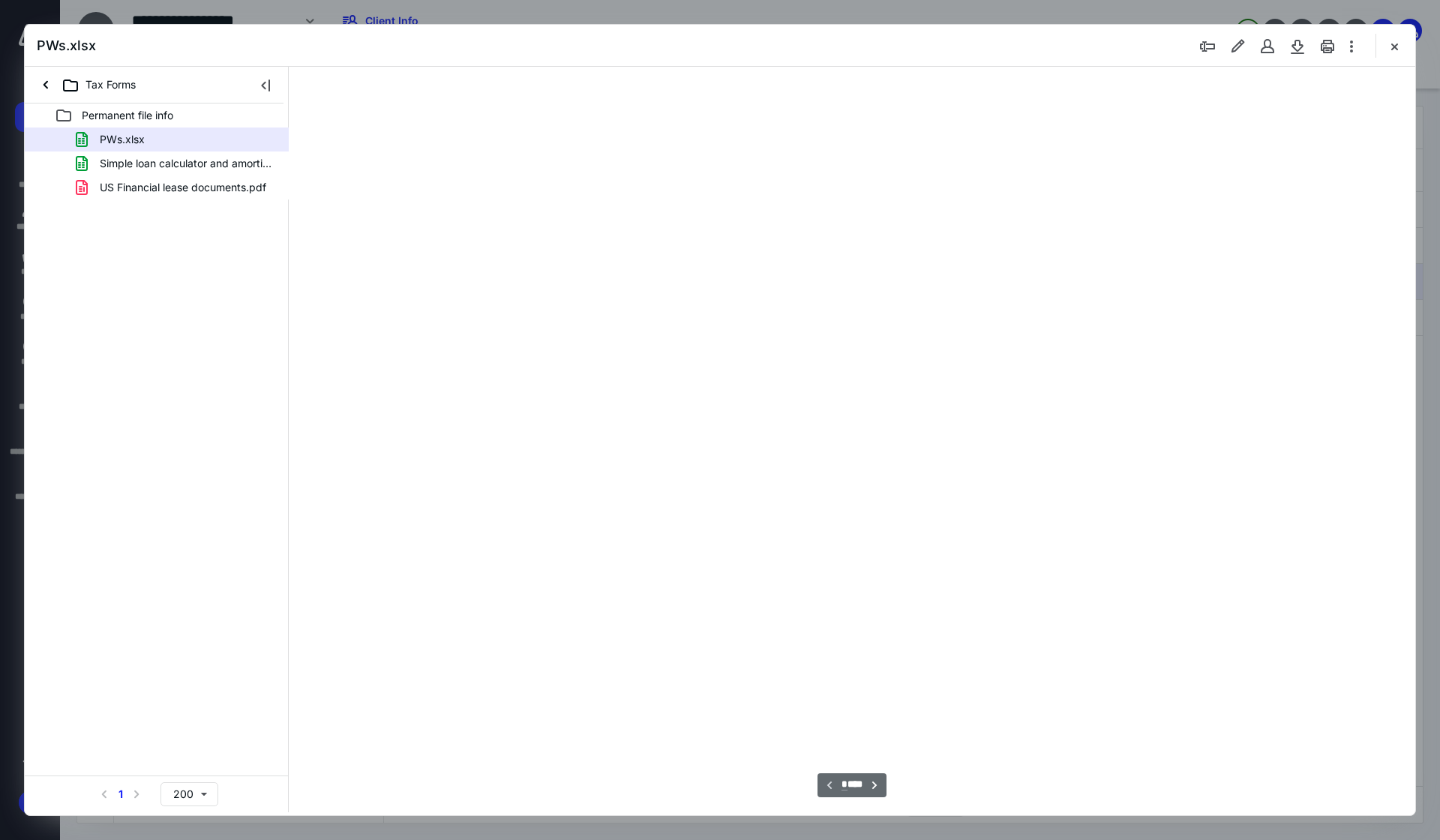 type on "405" 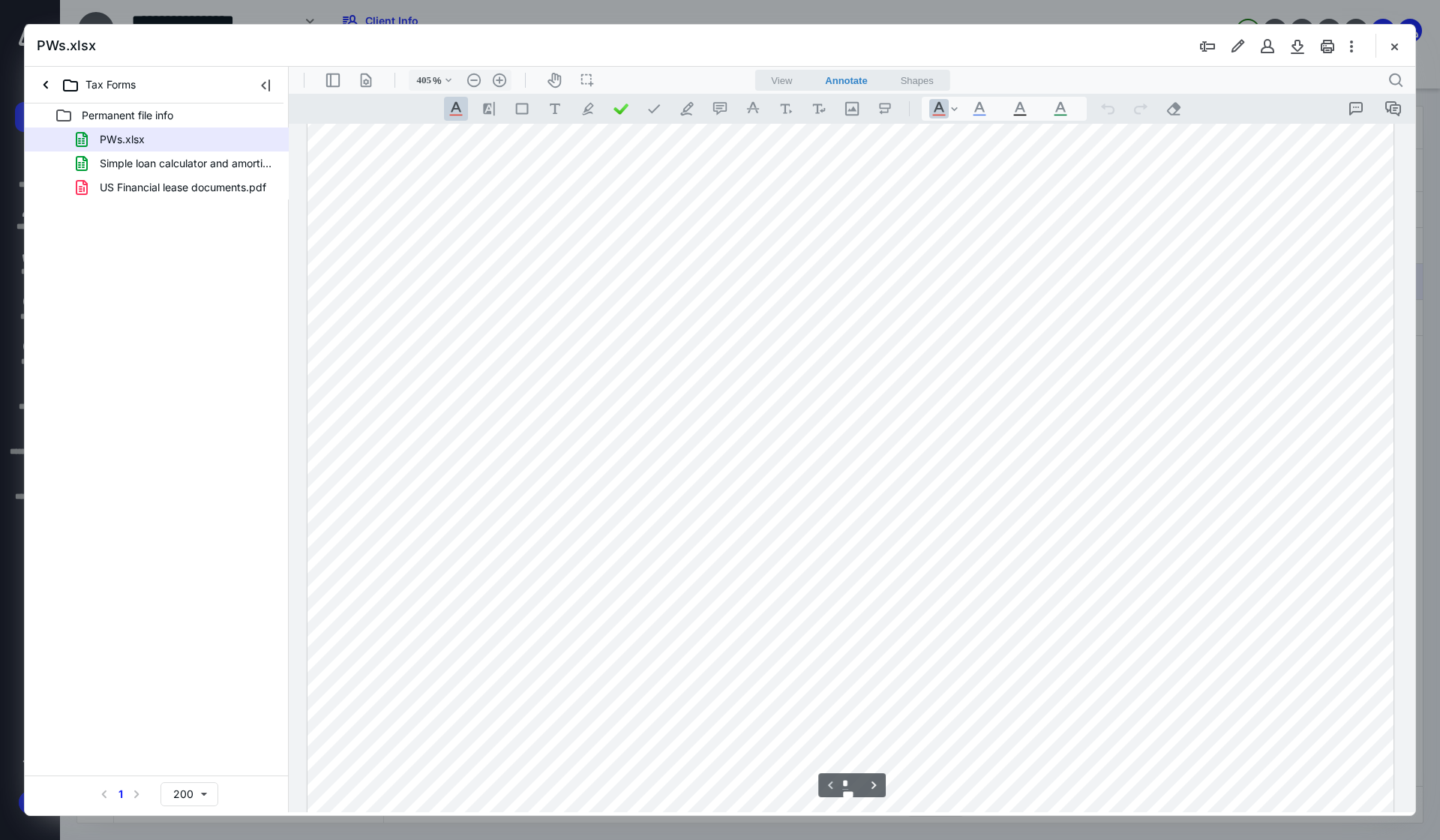 scroll, scrollTop: 327, scrollLeft: 0, axis: vertical 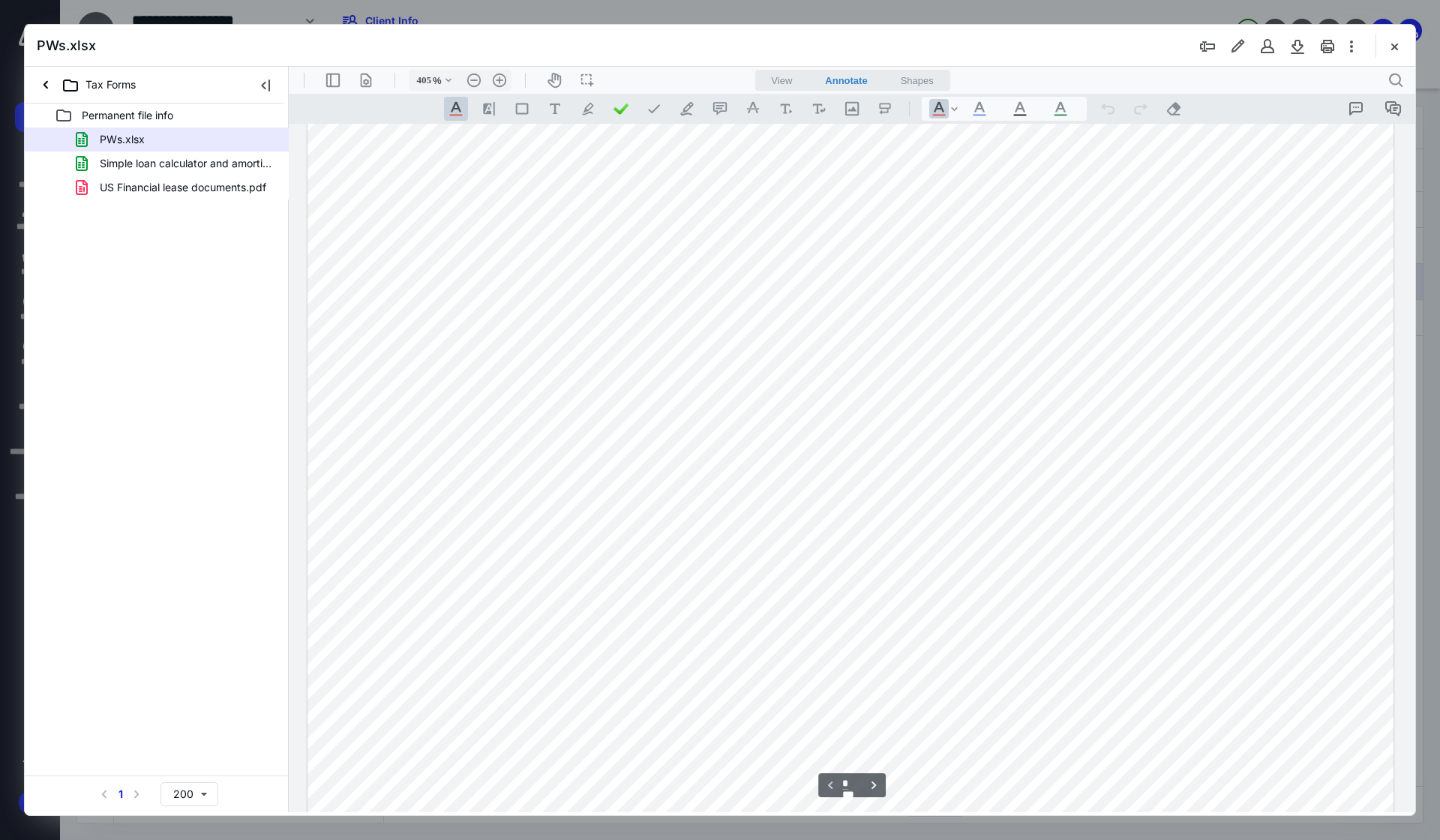 click at bounding box center (1394, 46) 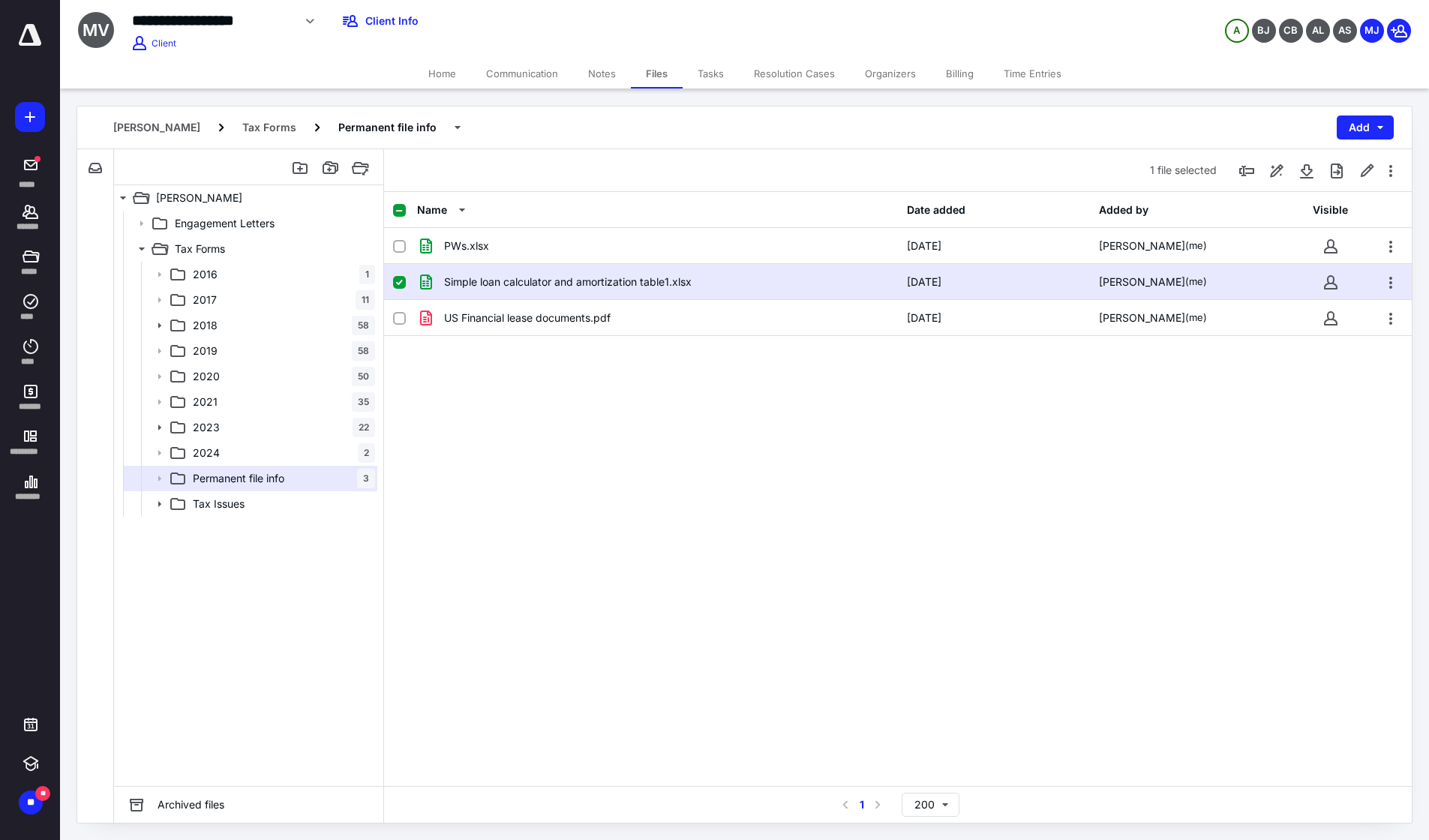 click on "2024 2" at bounding box center (281, 453) 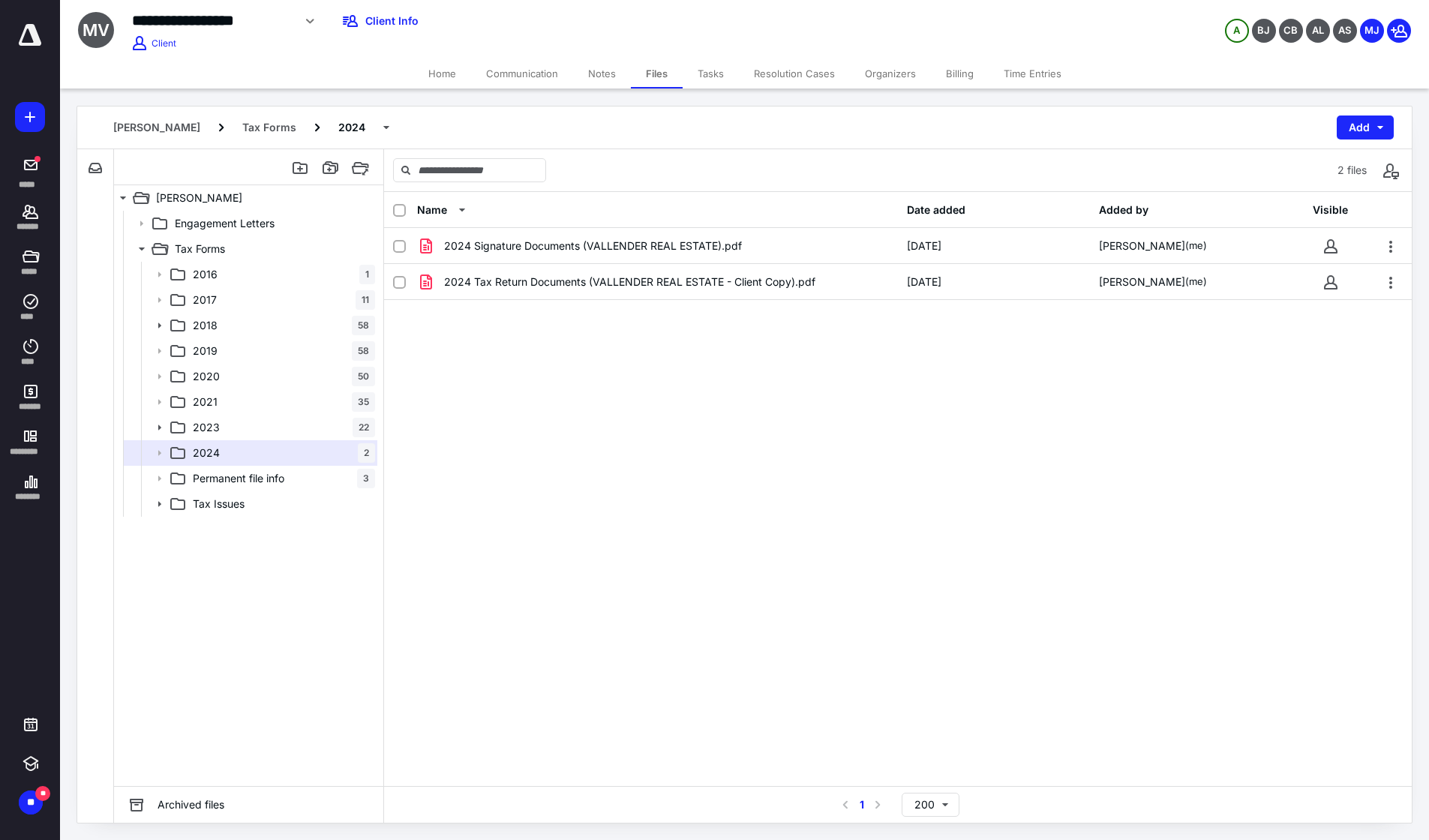click on "*******" at bounding box center [31, 226] 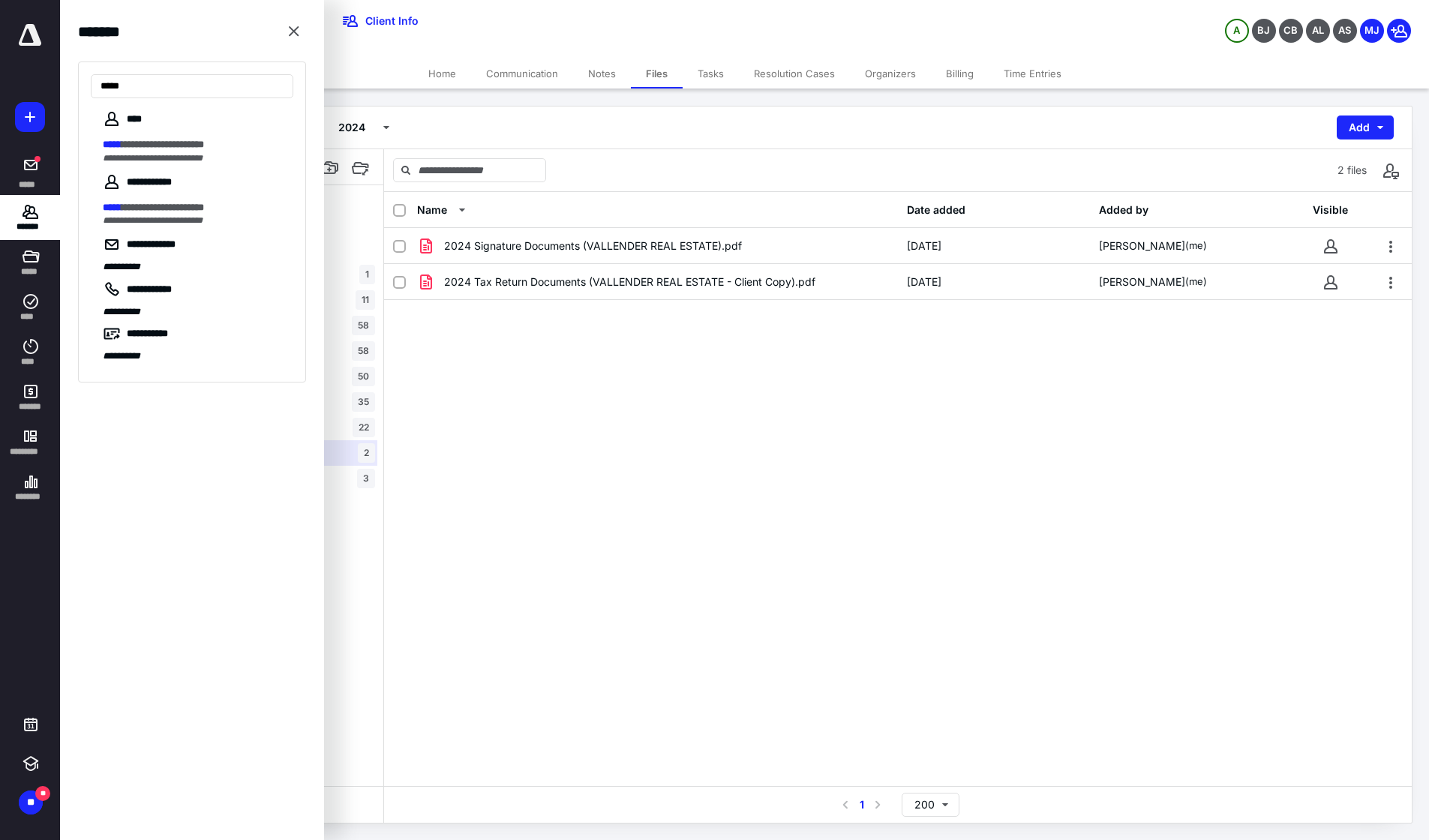 type on "*****" 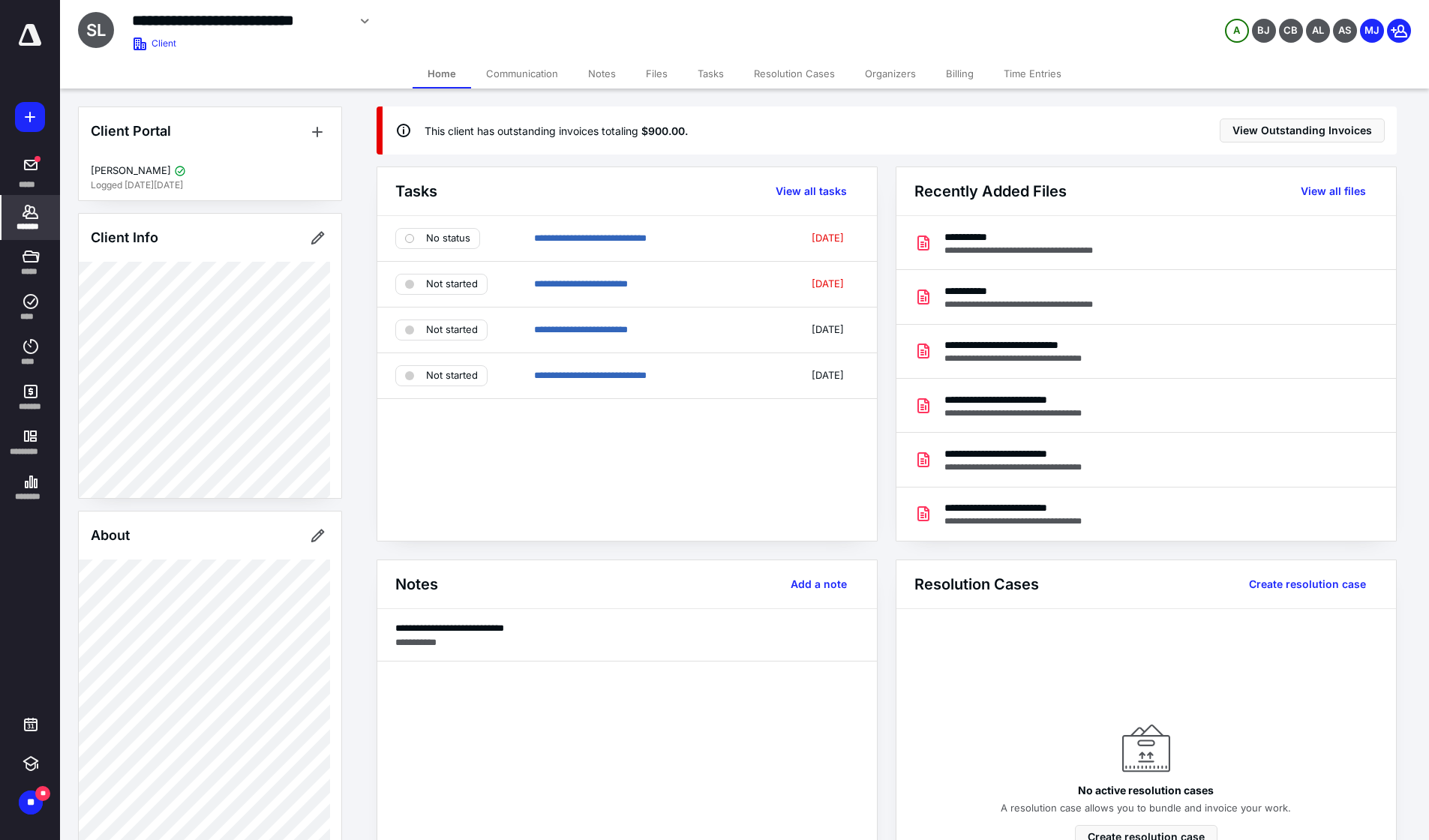 click on "View all files" at bounding box center [1333, 191] 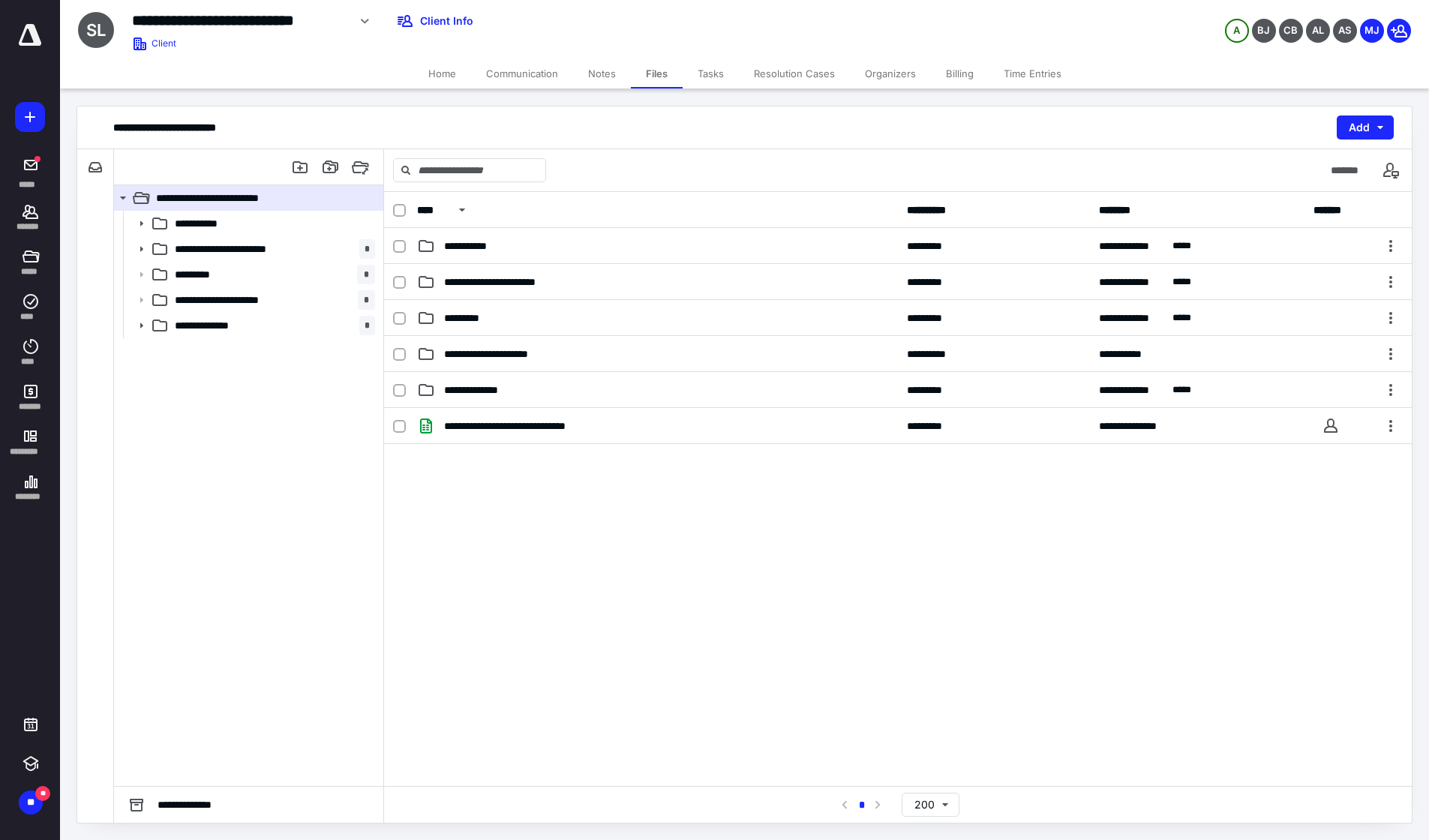 click 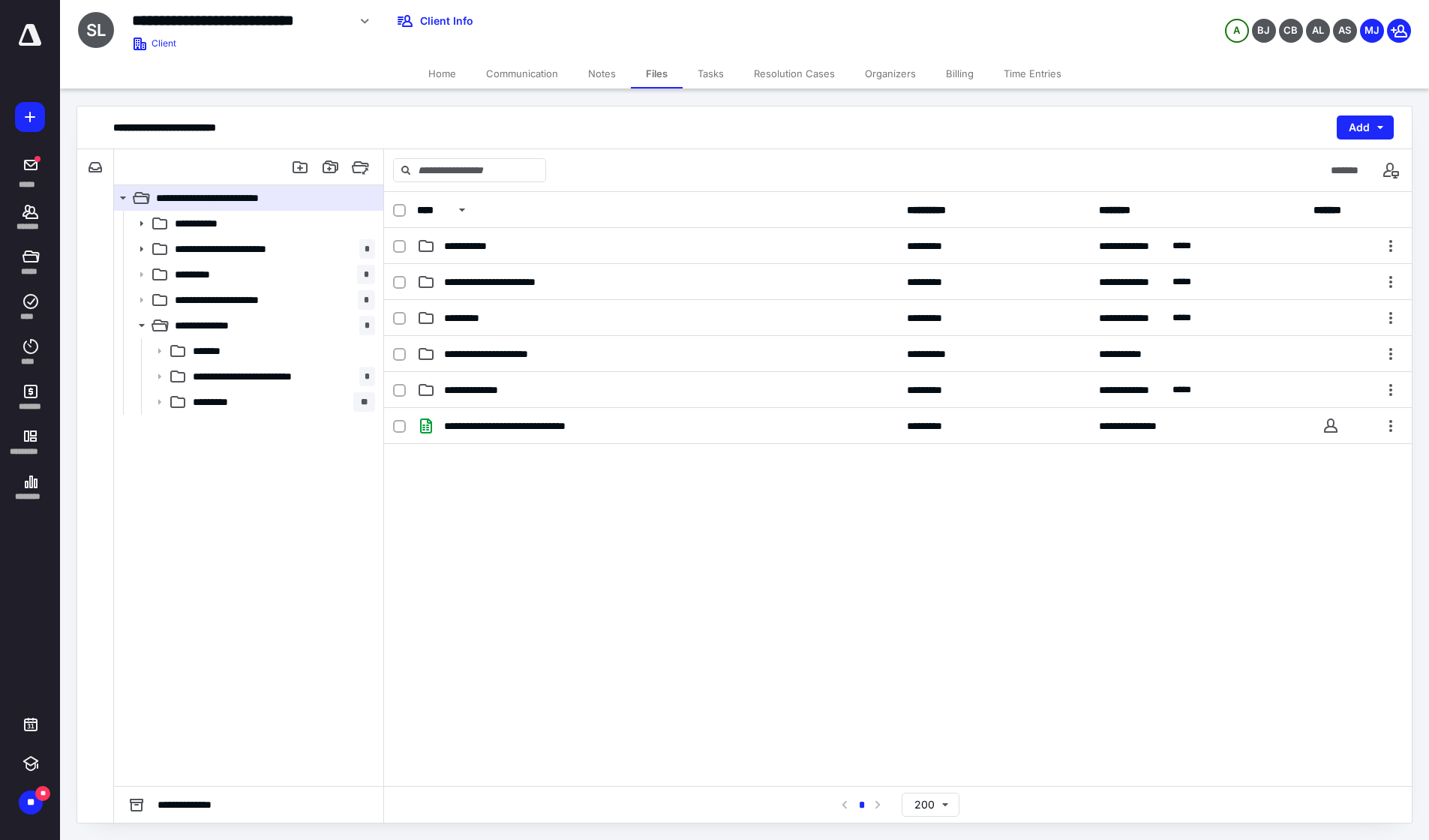 click 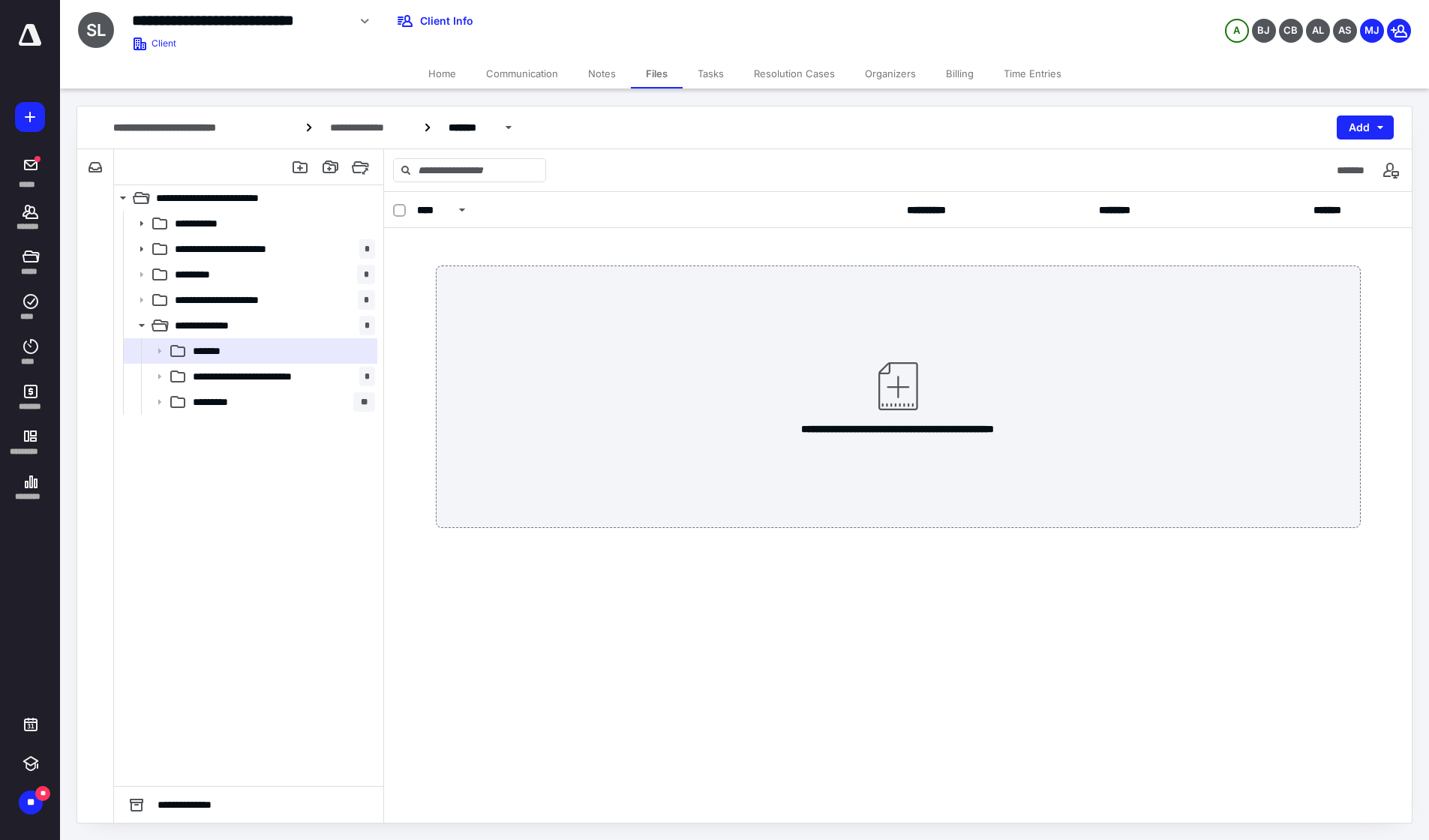click 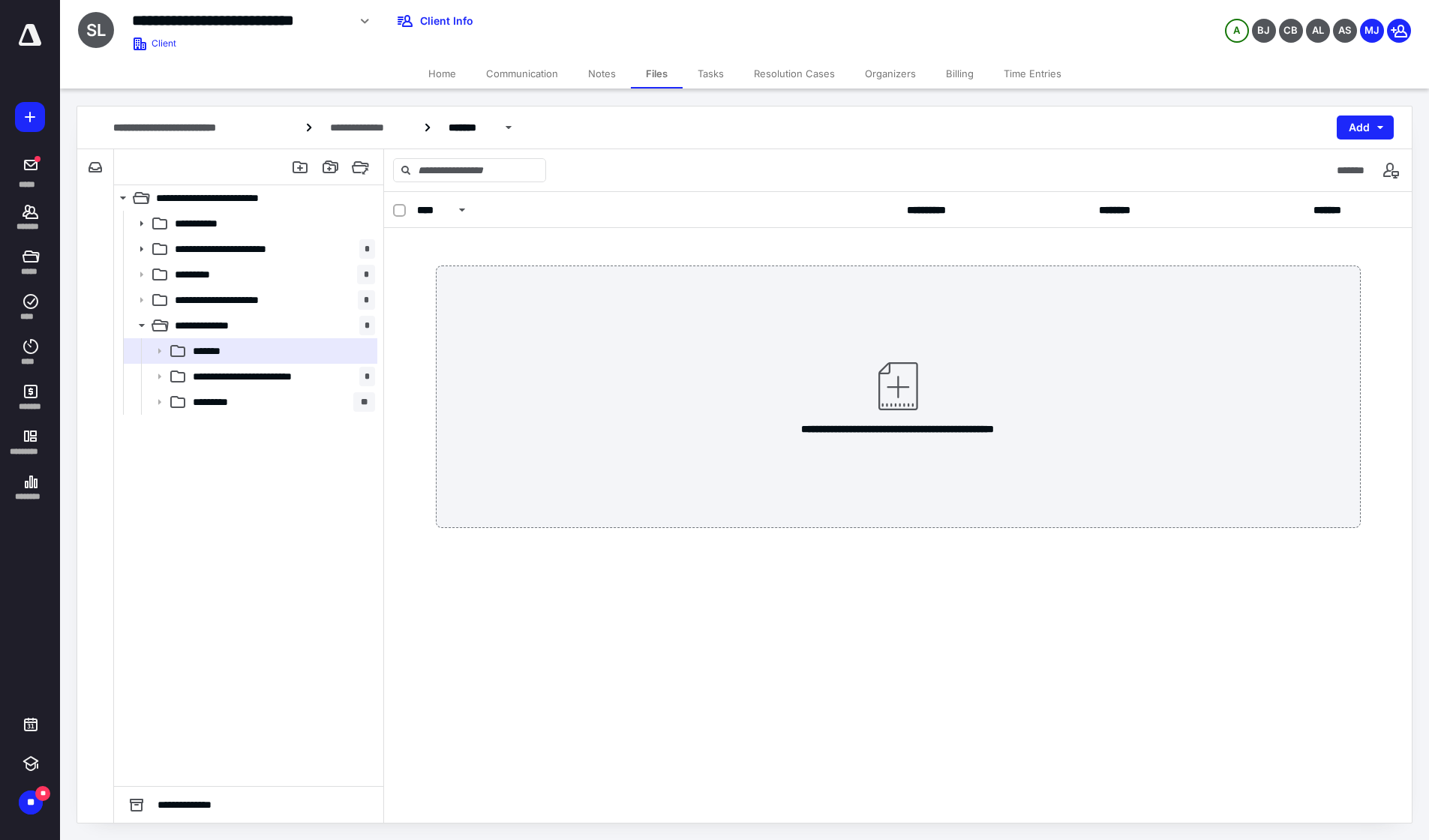 click on "**********" at bounding box center [249, 224] 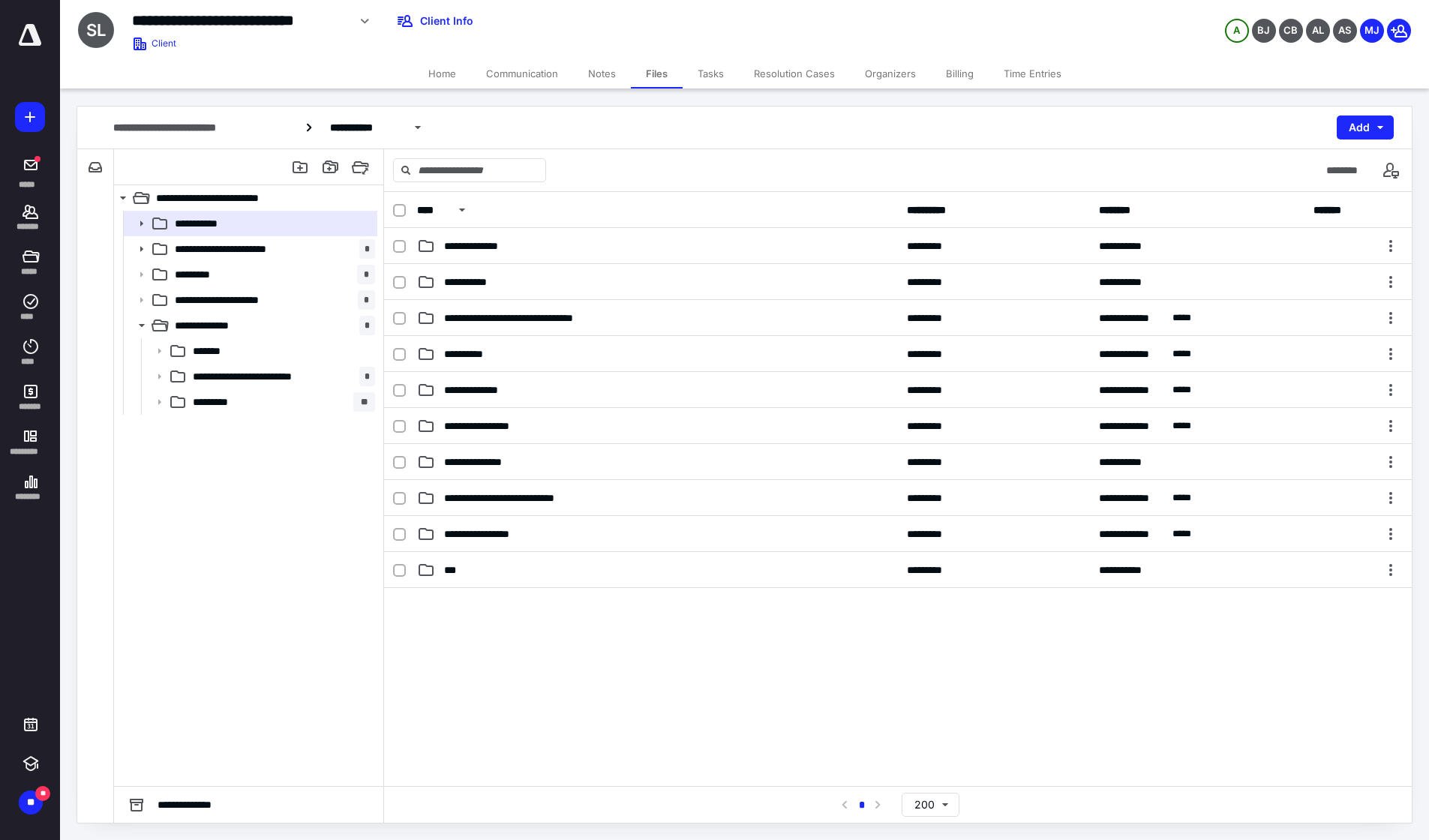click 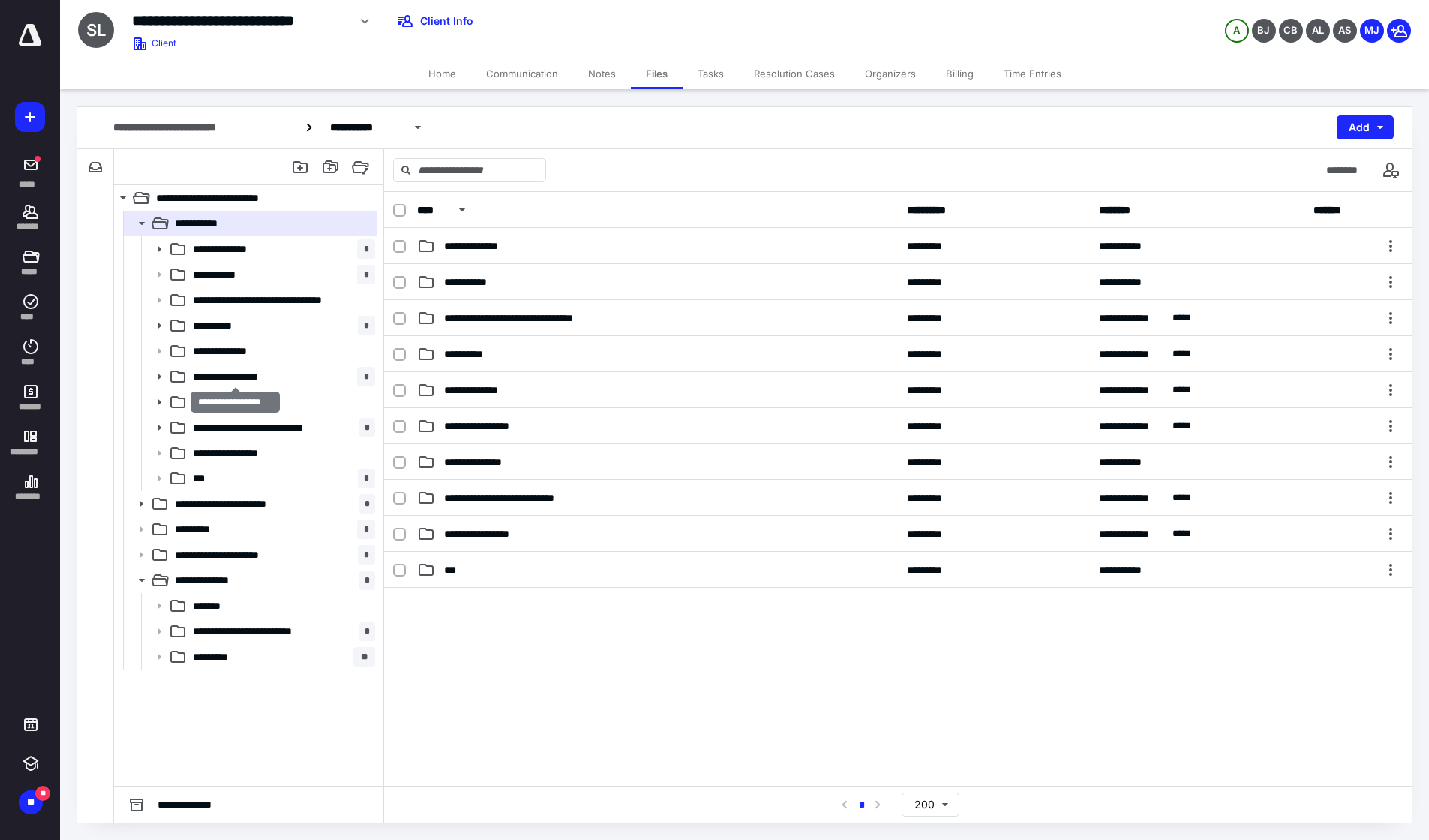 click on "**********" at bounding box center [236, 376] 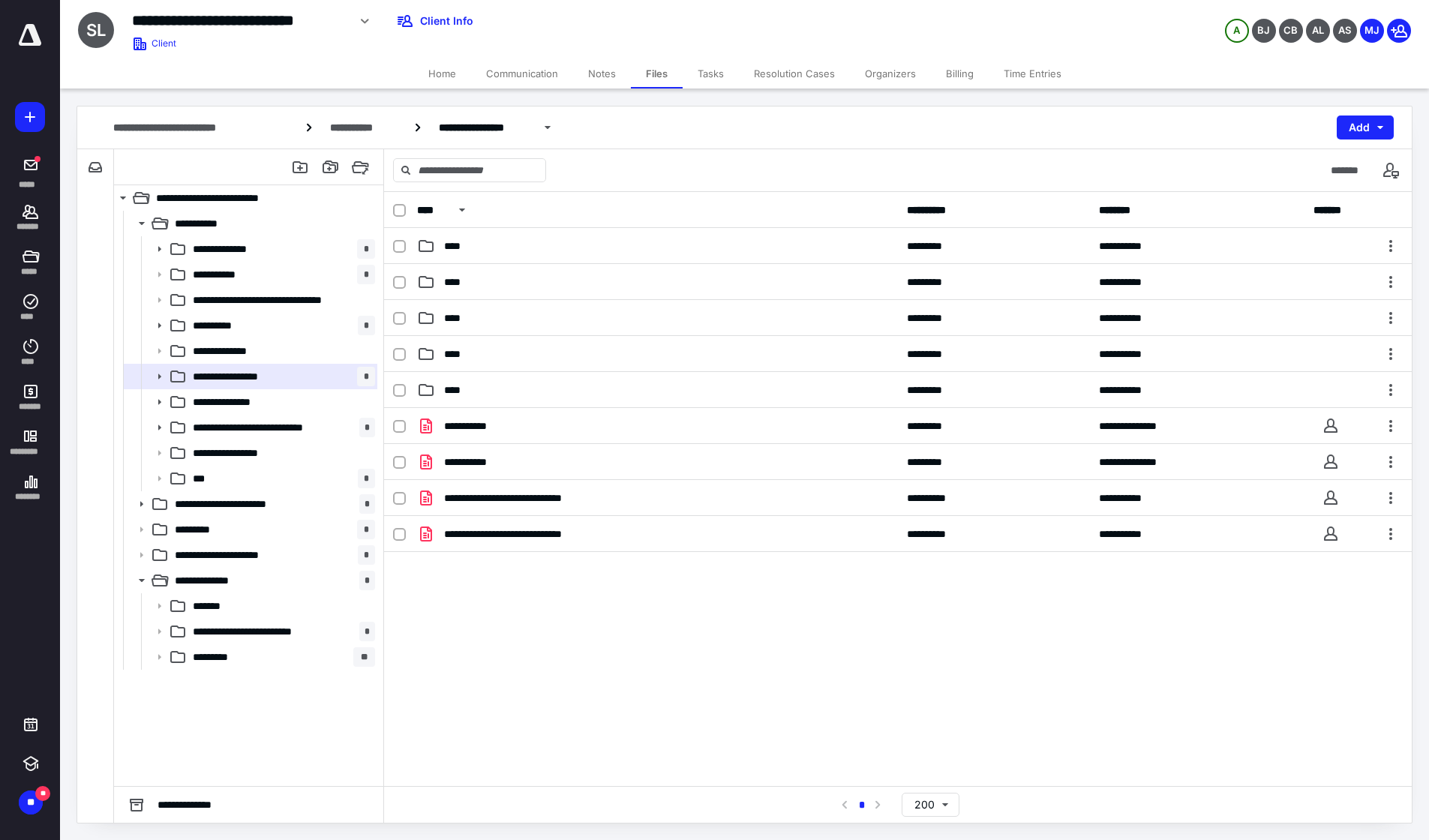 click on "**********" at bounding box center (657, 462) 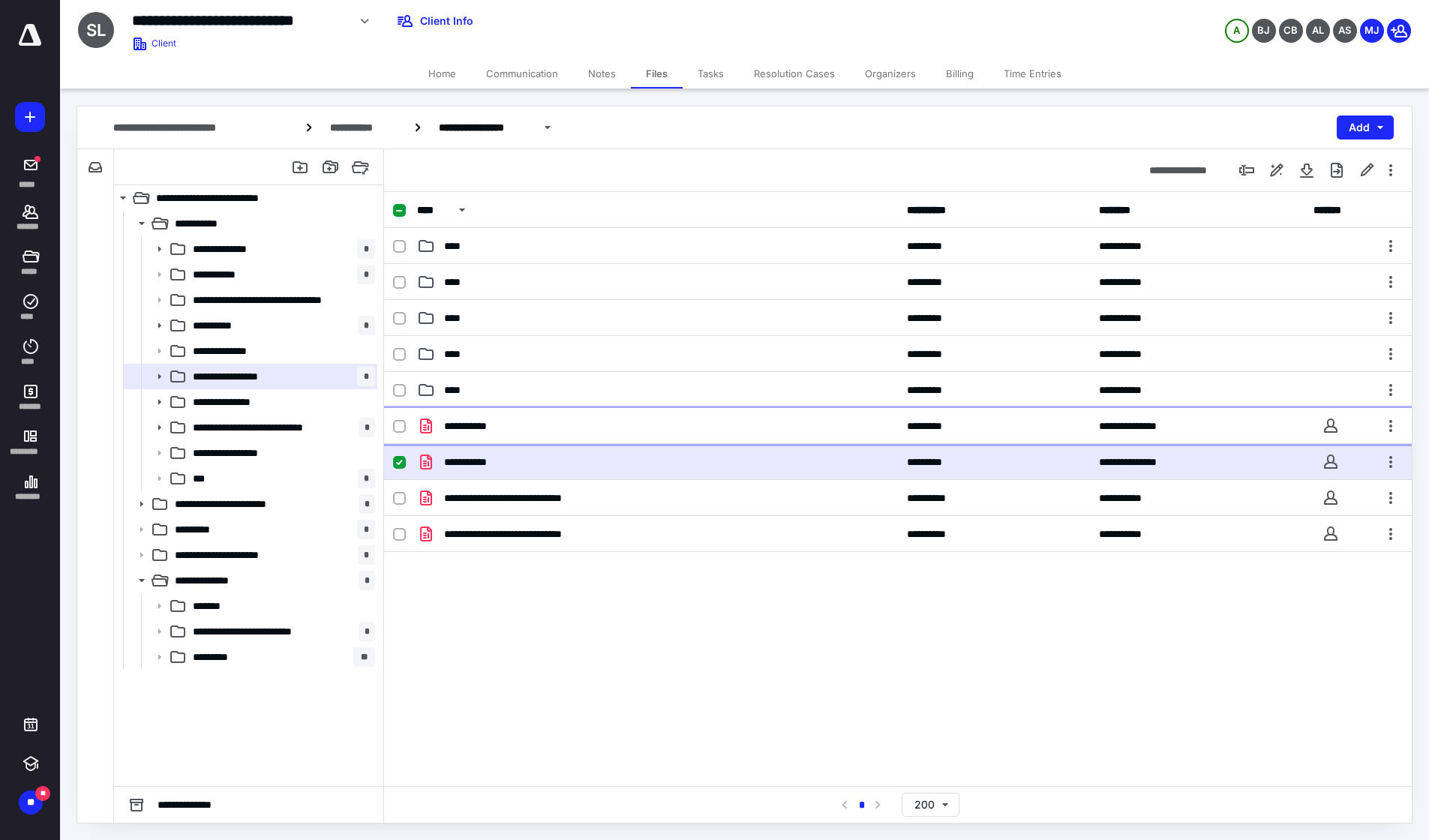 click on "**********" at bounding box center (475, 426) 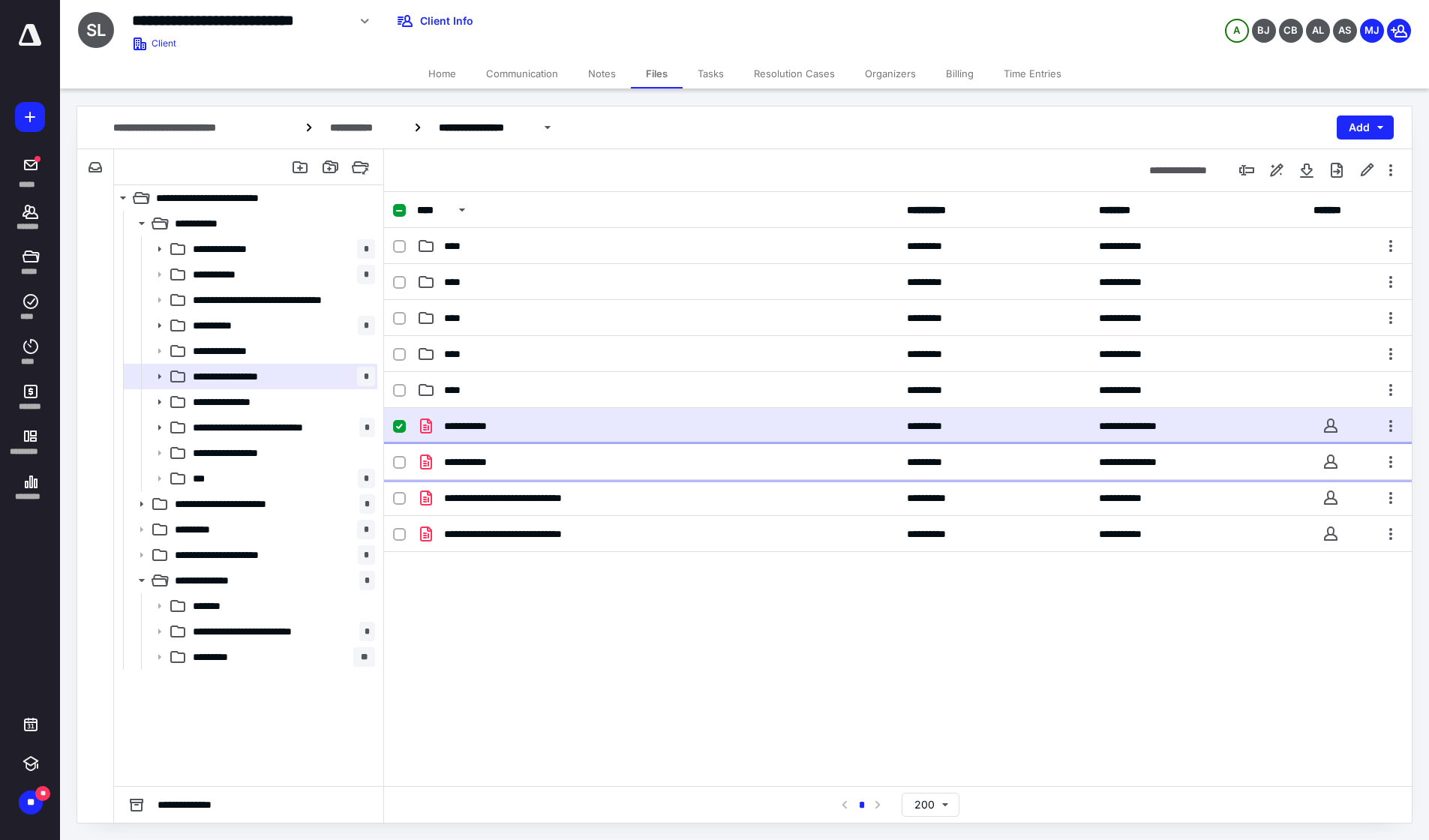 click 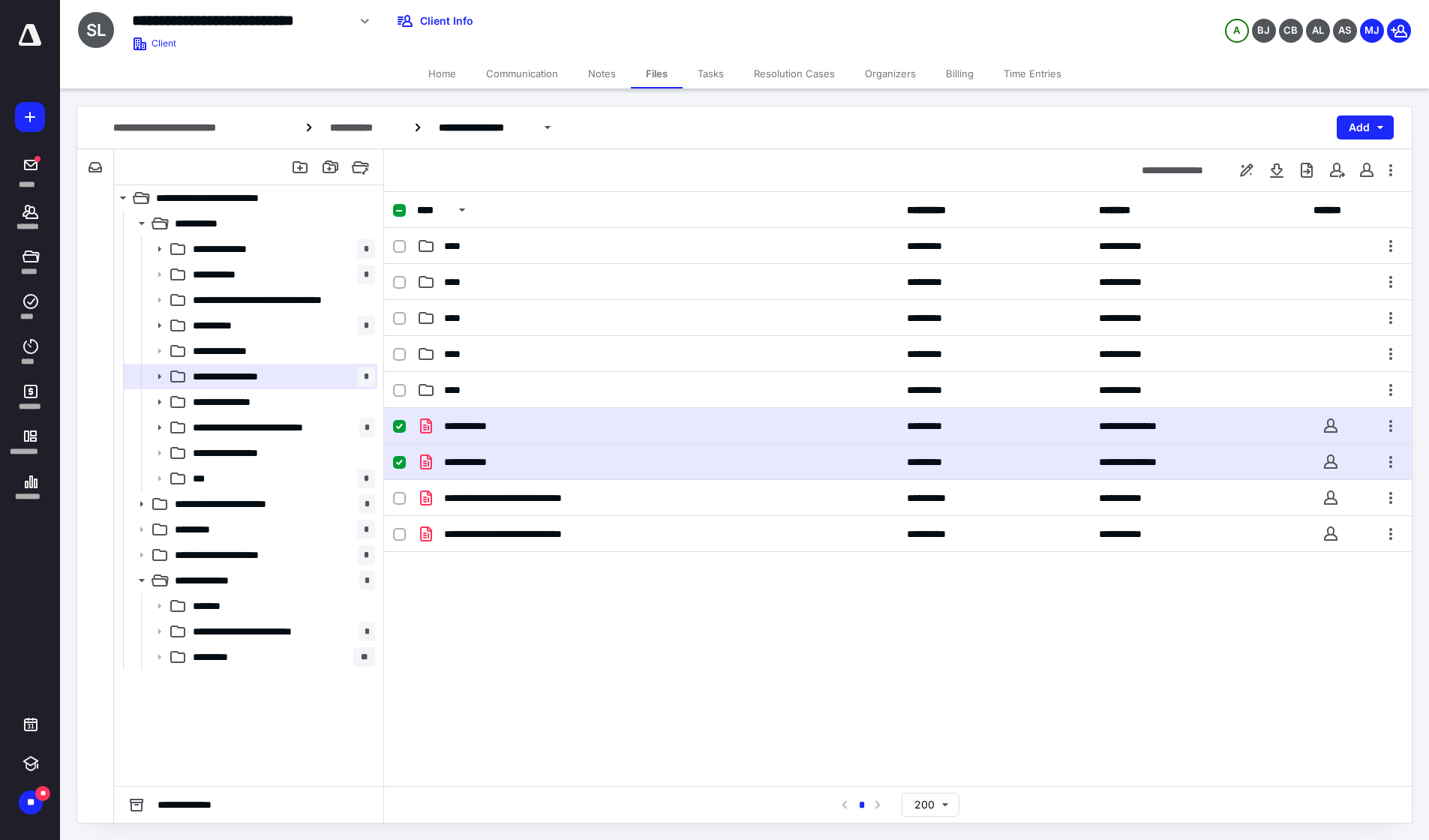 click 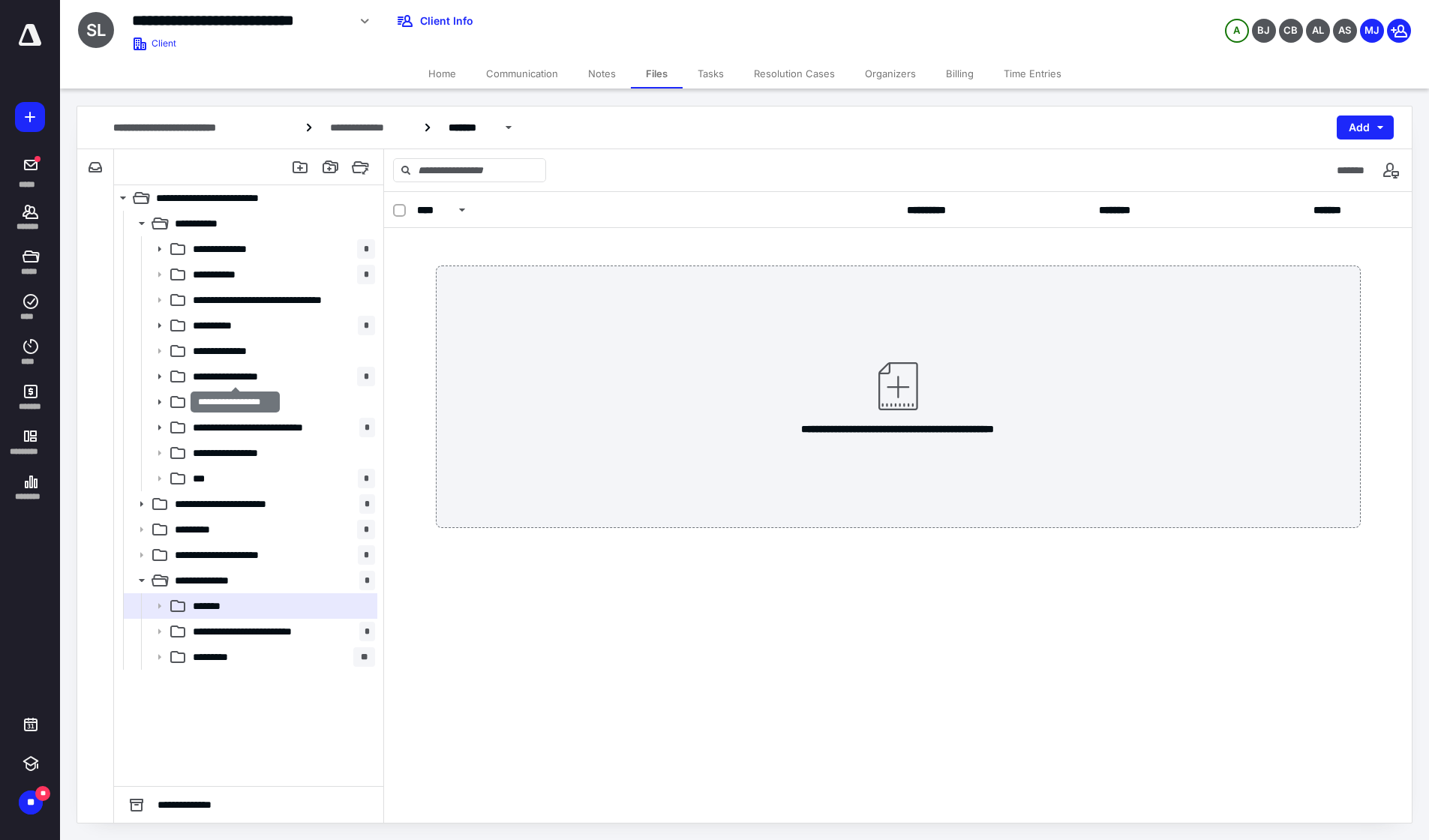click on "**********" at bounding box center (236, 376) 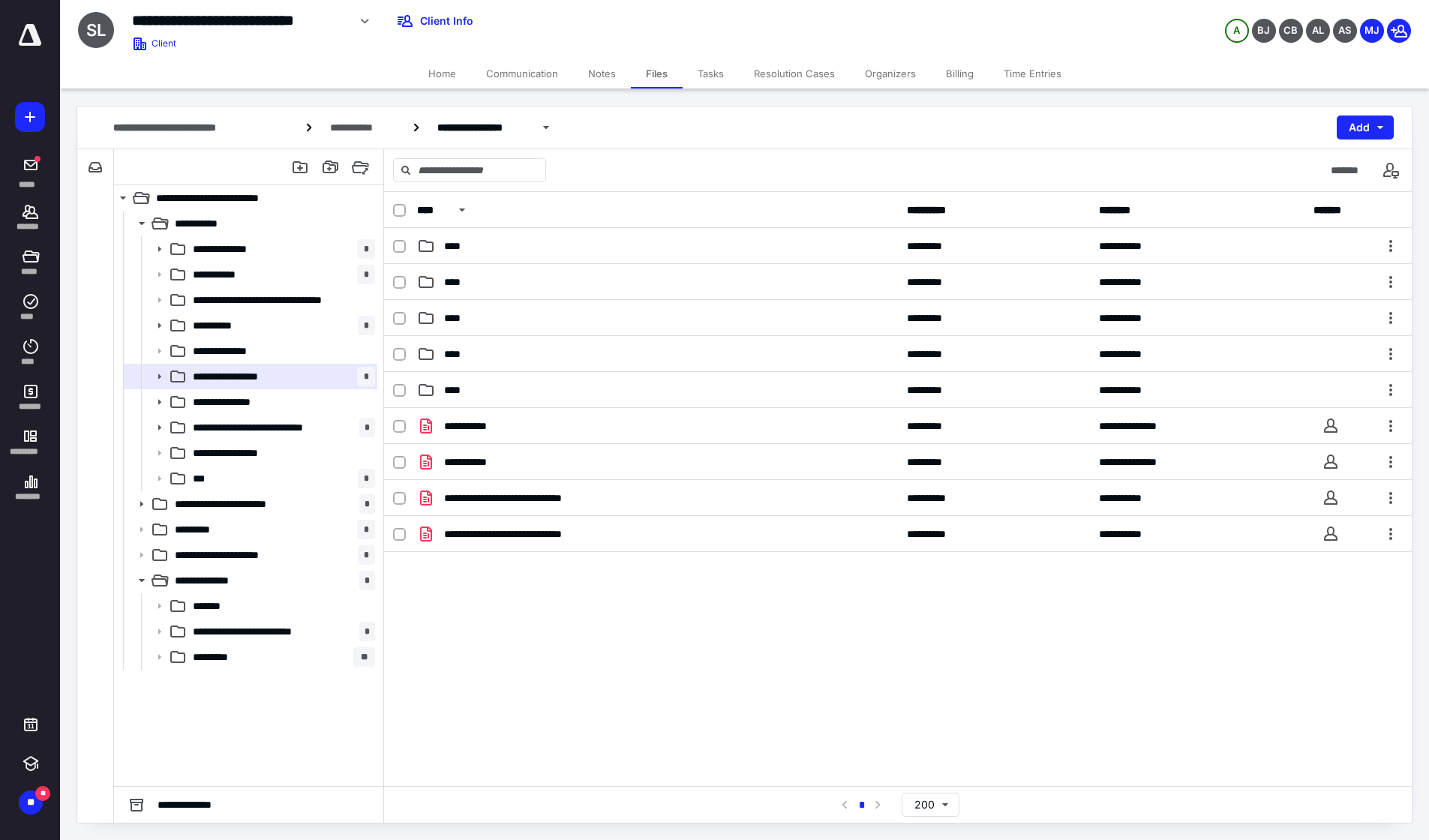 click on "**********" at bounding box center (898, 426) 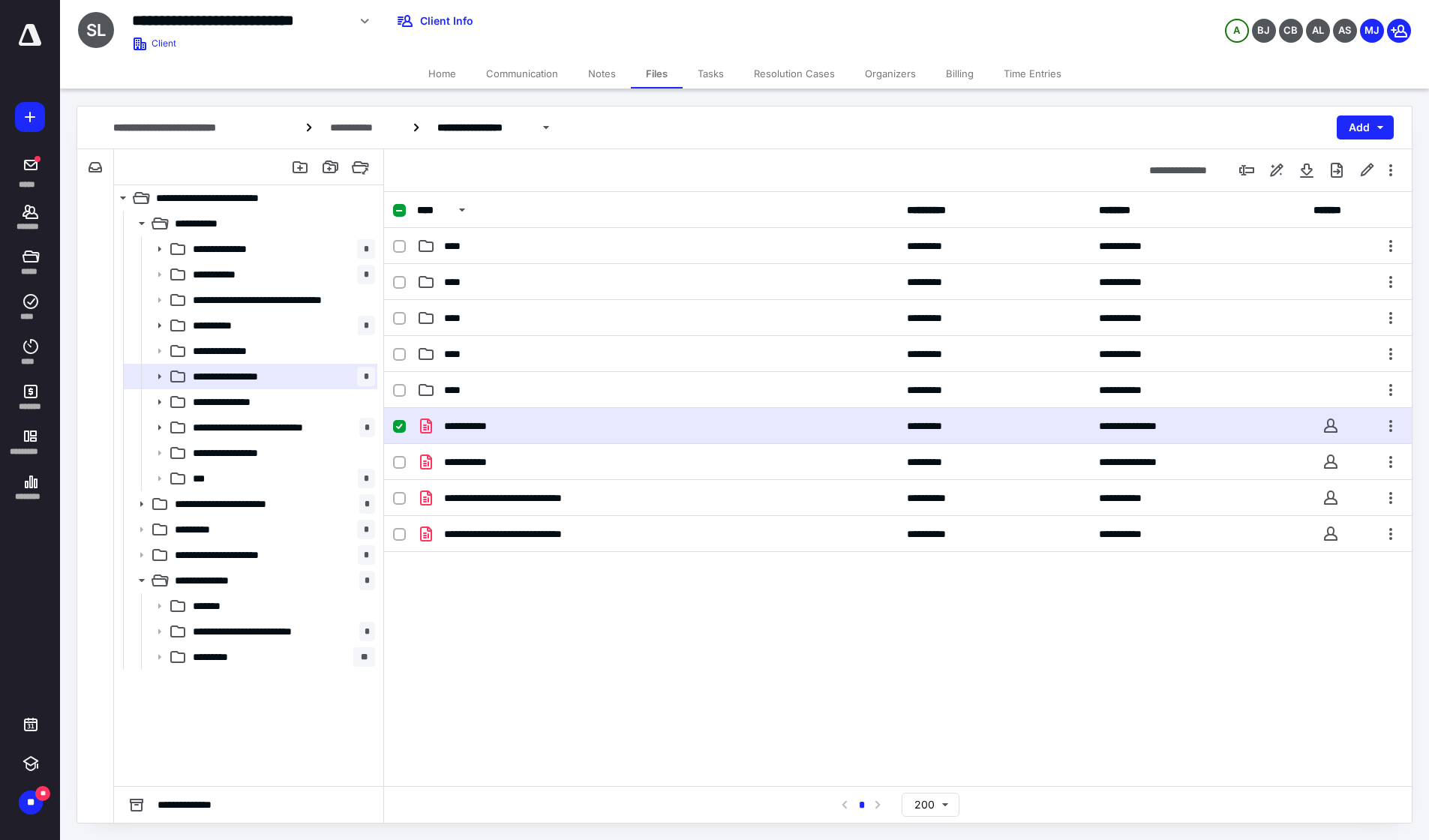 click on "**********" at bounding box center (898, 426) 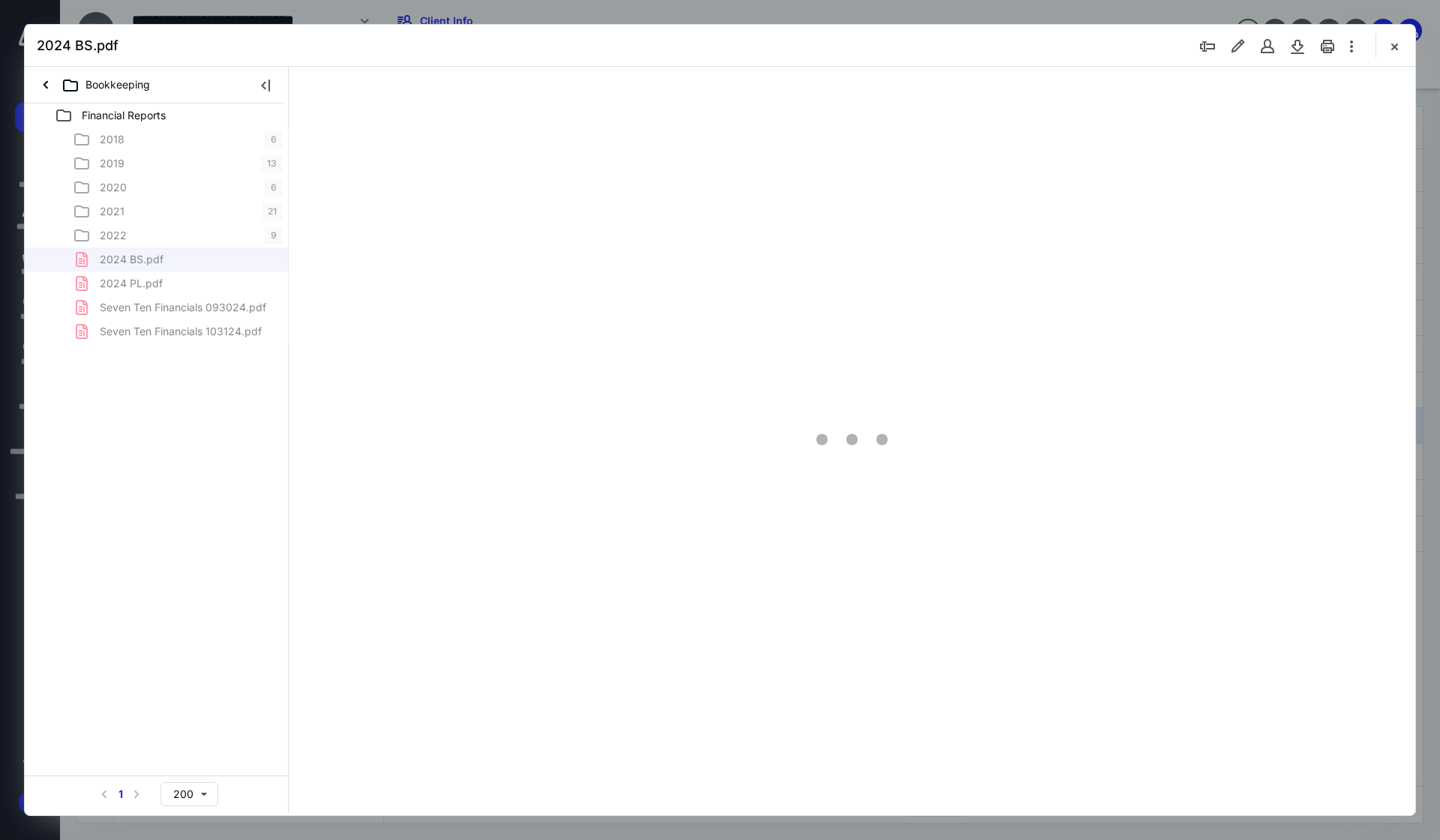 scroll, scrollTop: 0, scrollLeft: 0, axis: both 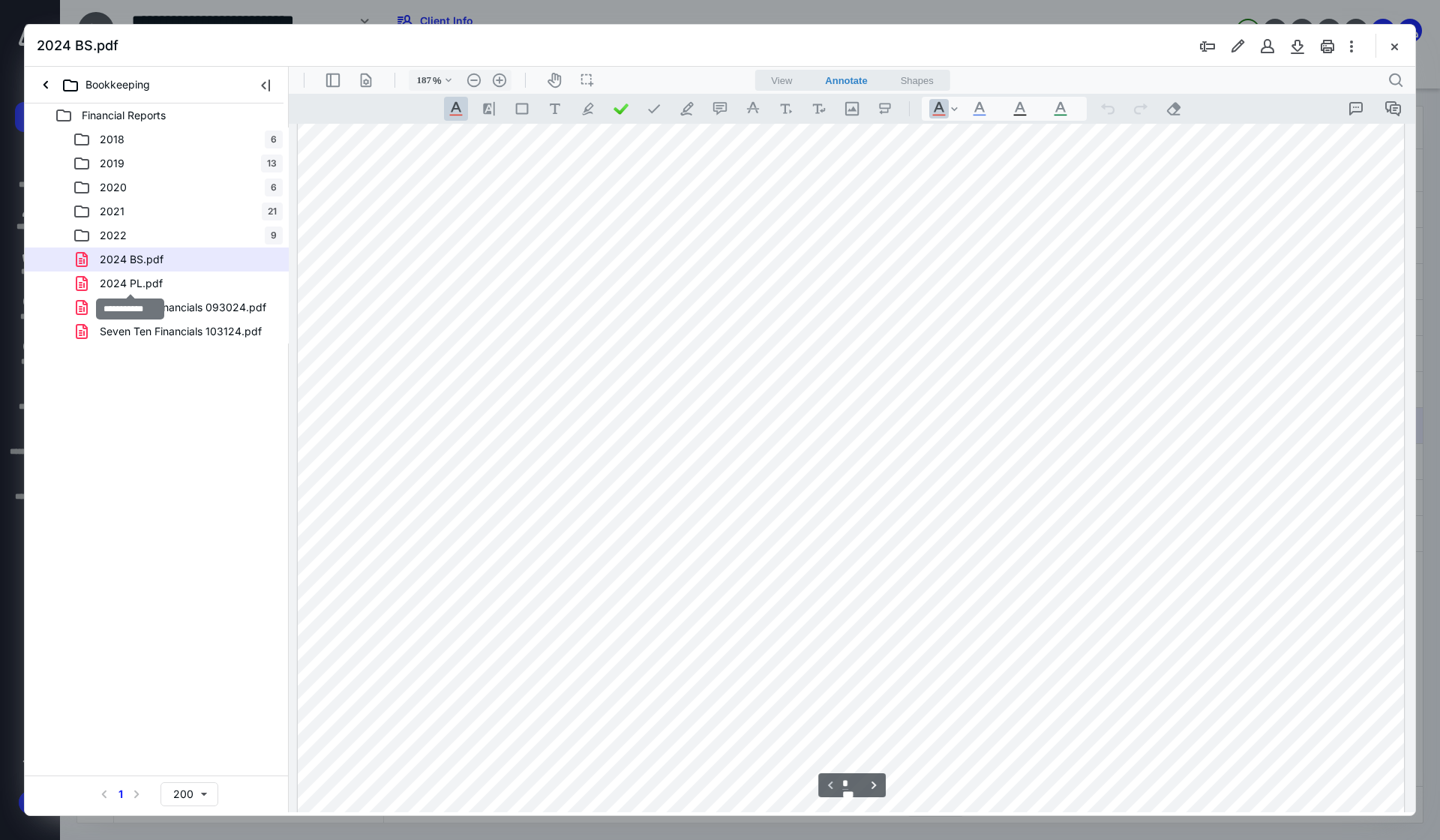click on "2024 PL.pdf" at bounding box center [131, 284] 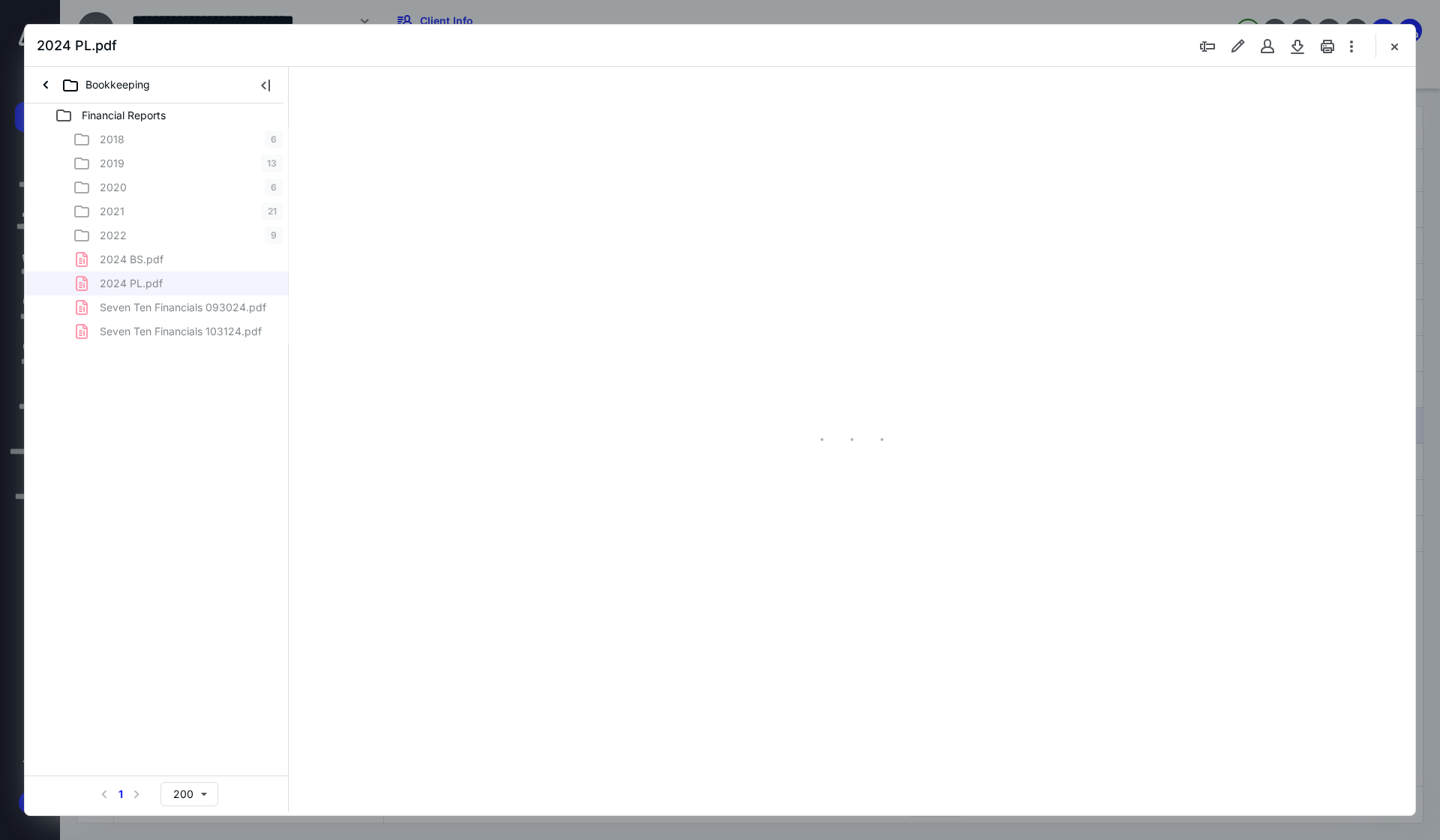 type on "241" 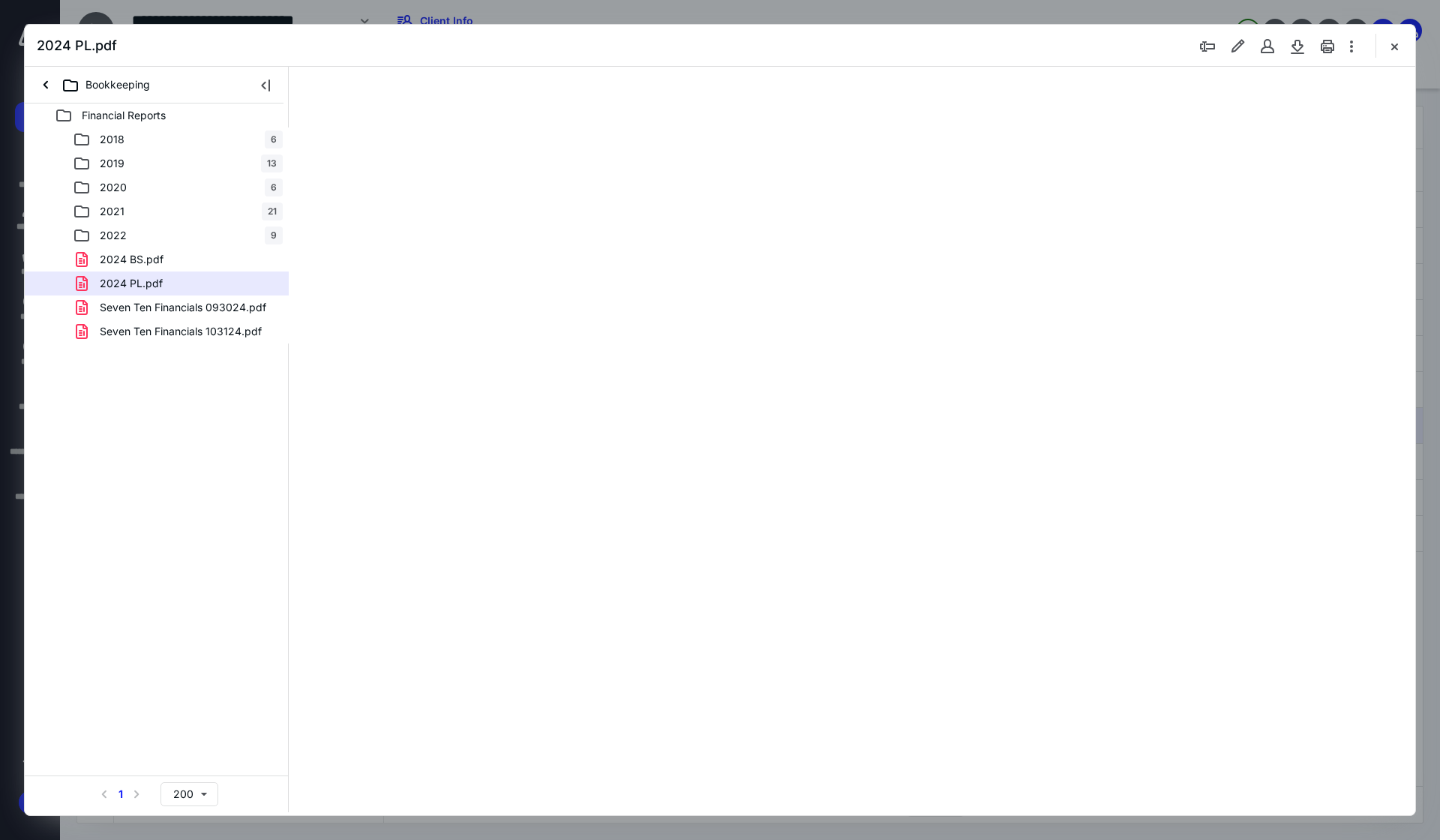 scroll, scrollTop: 0, scrollLeft: 0, axis: both 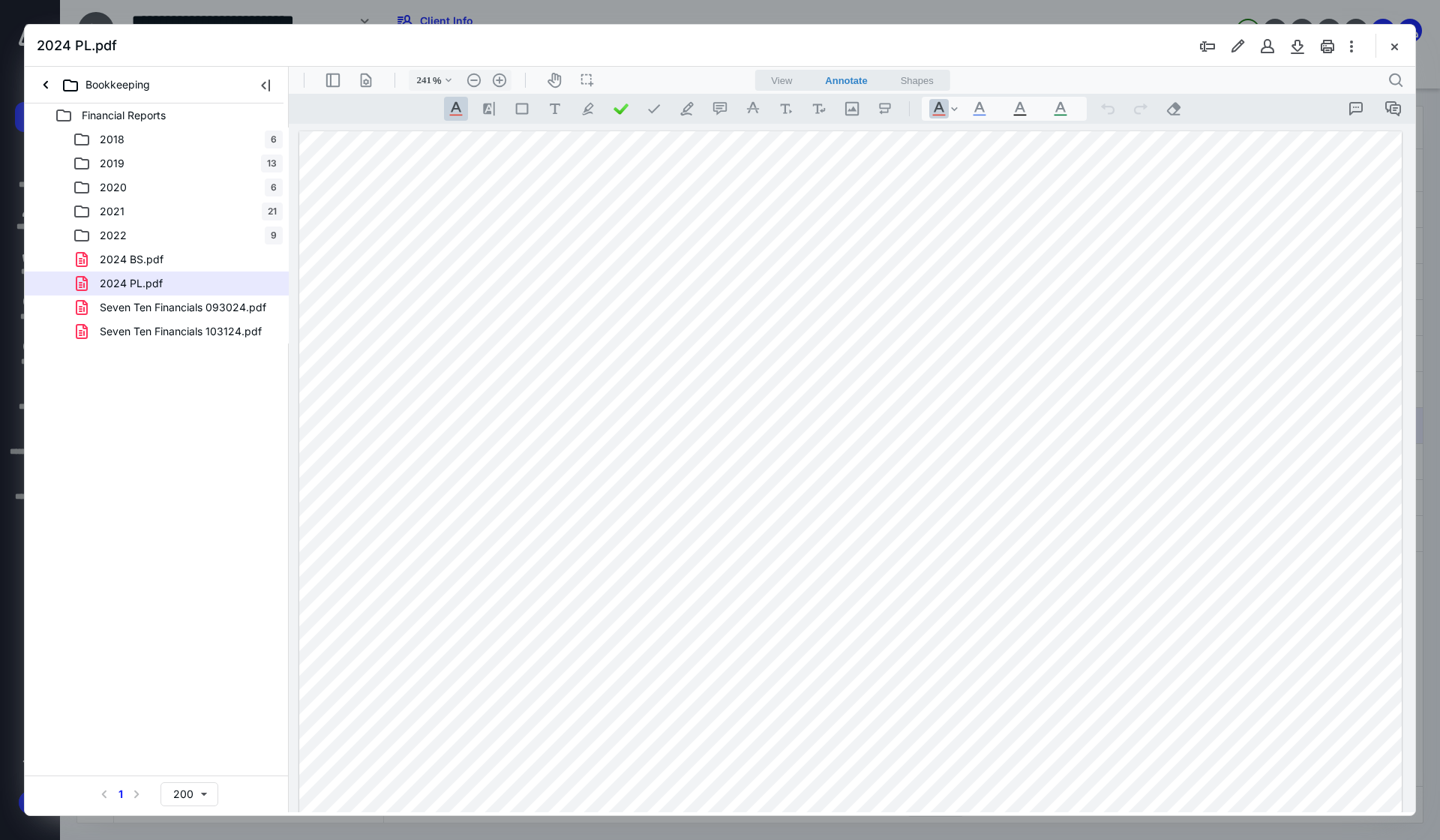 click at bounding box center [1394, 46] 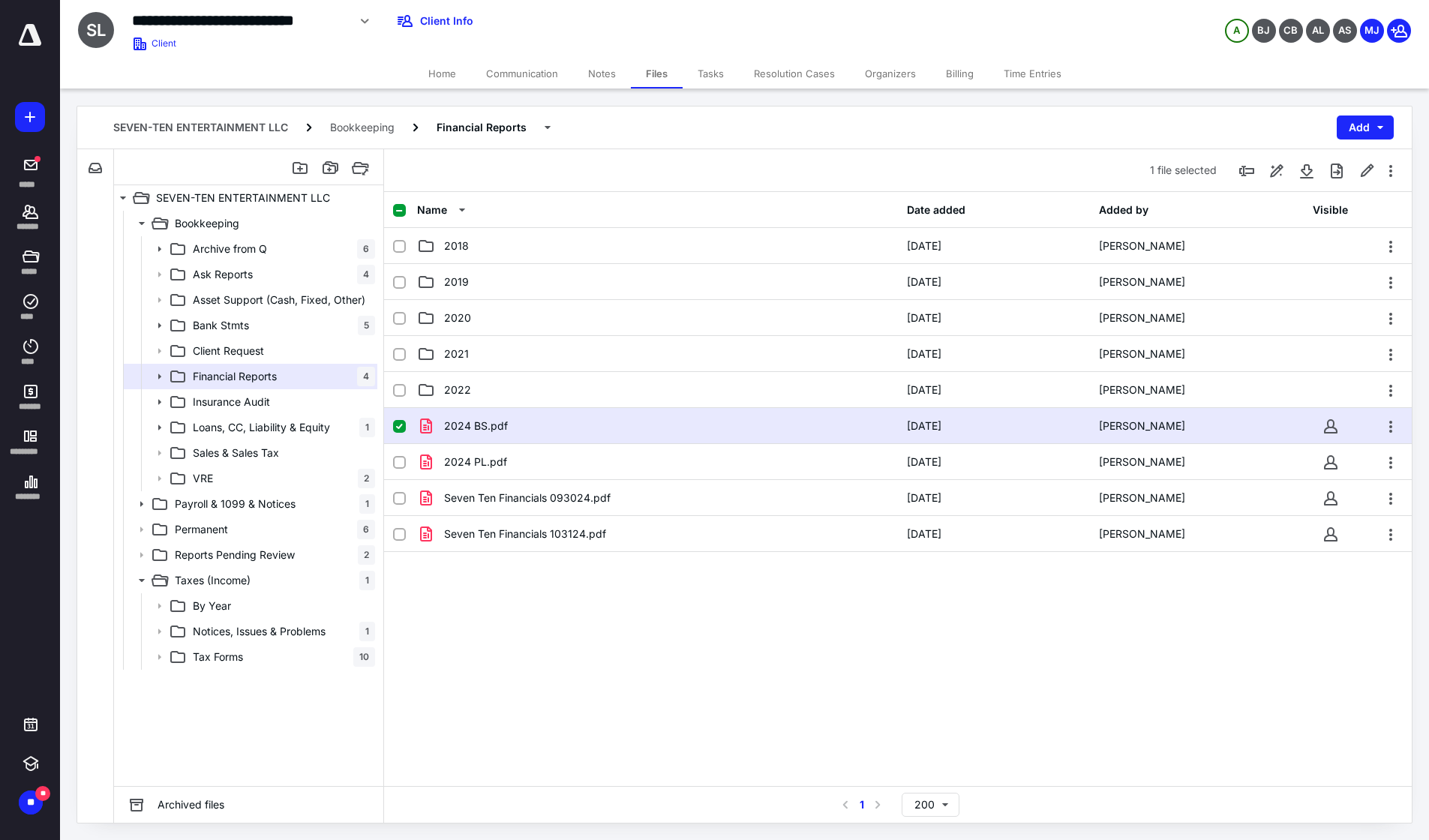click at bounding box center (399, 463) 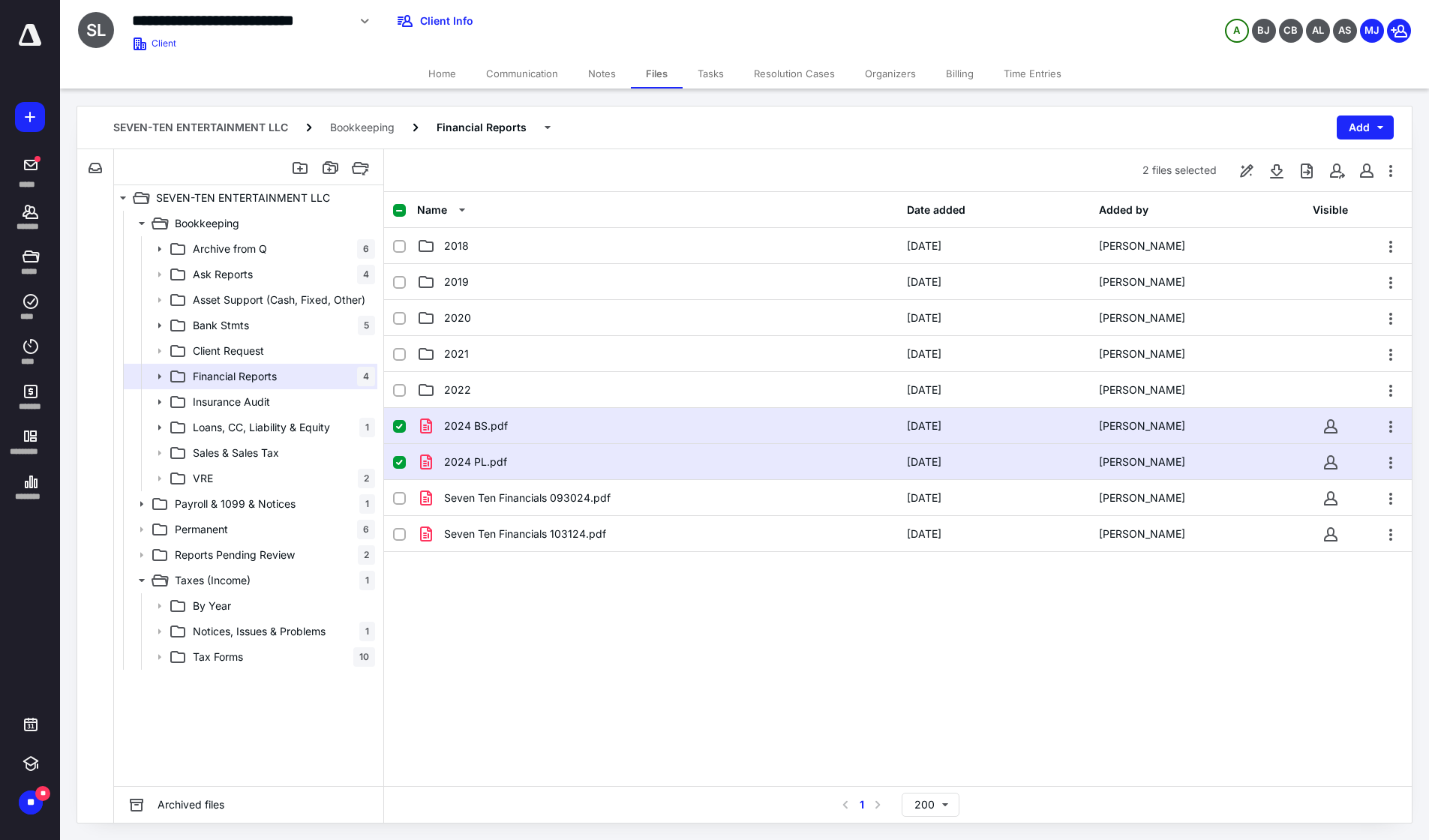 click at bounding box center (1391, 170) 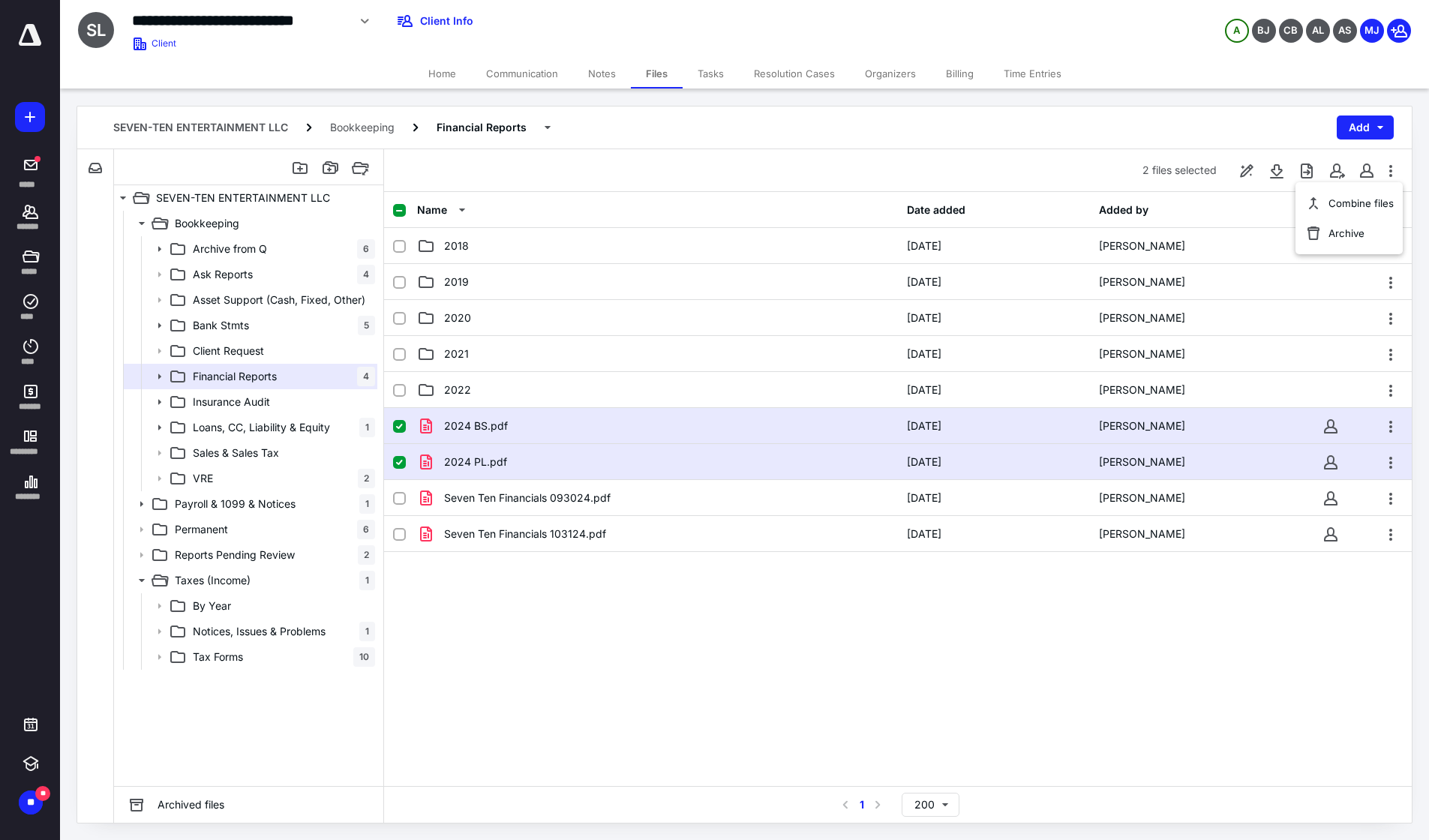 click on "2024 PL.pdf" at bounding box center [476, 462] 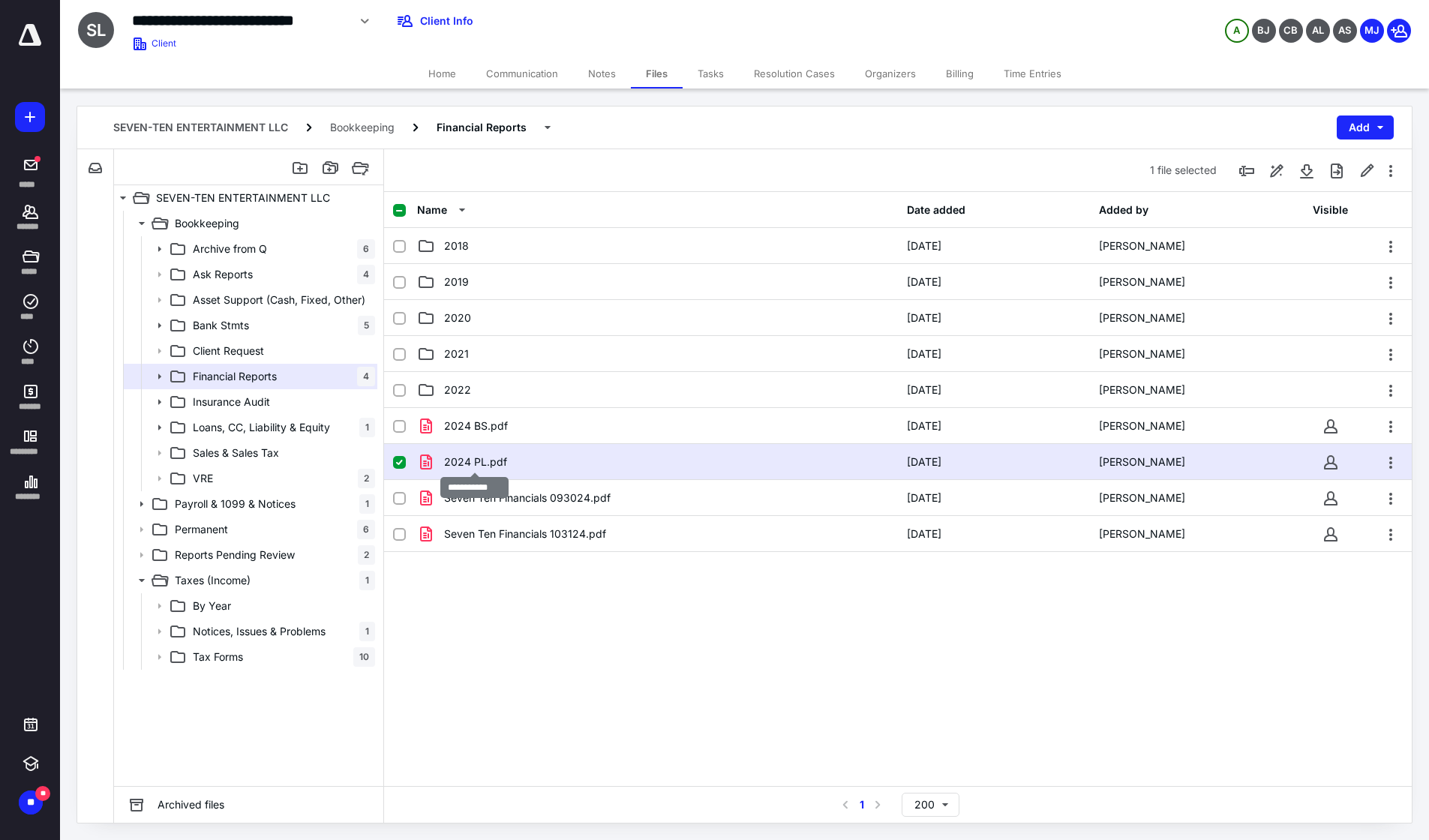 click on "2024 PL.pdf" at bounding box center [476, 462] 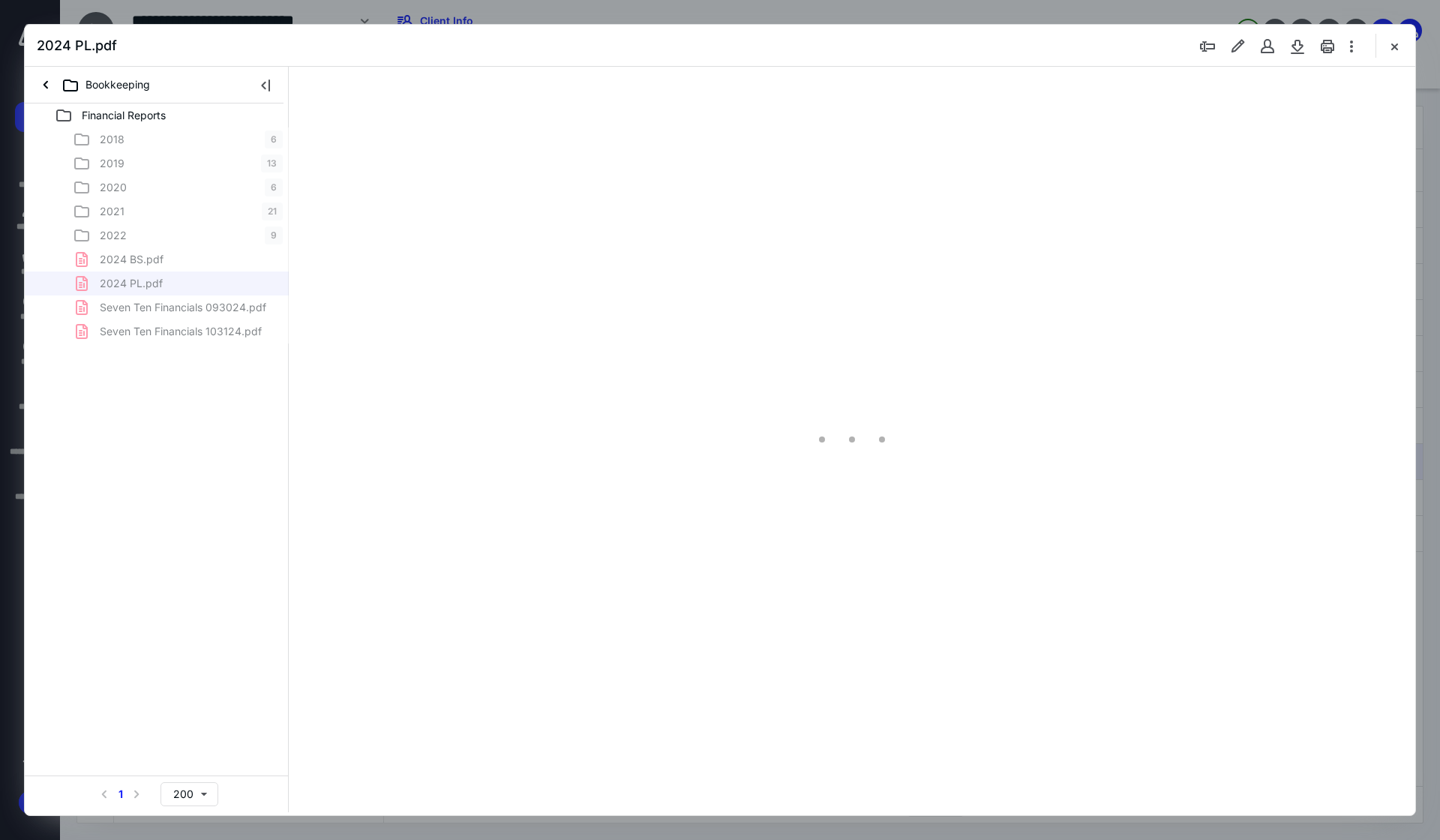 scroll, scrollTop: 0, scrollLeft: 0, axis: both 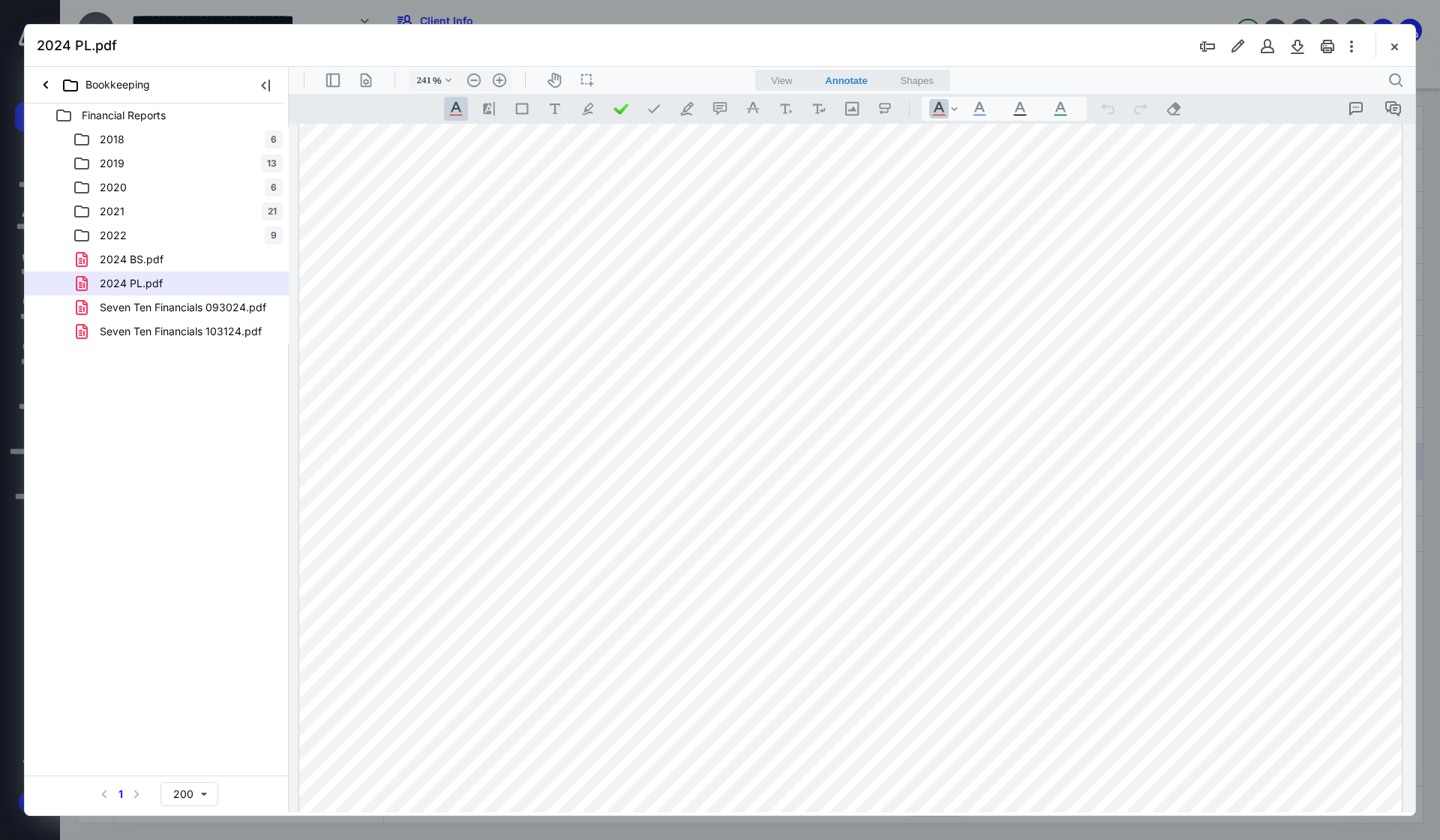 click on "2024 BS.pdf" at bounding box center (122, 260) 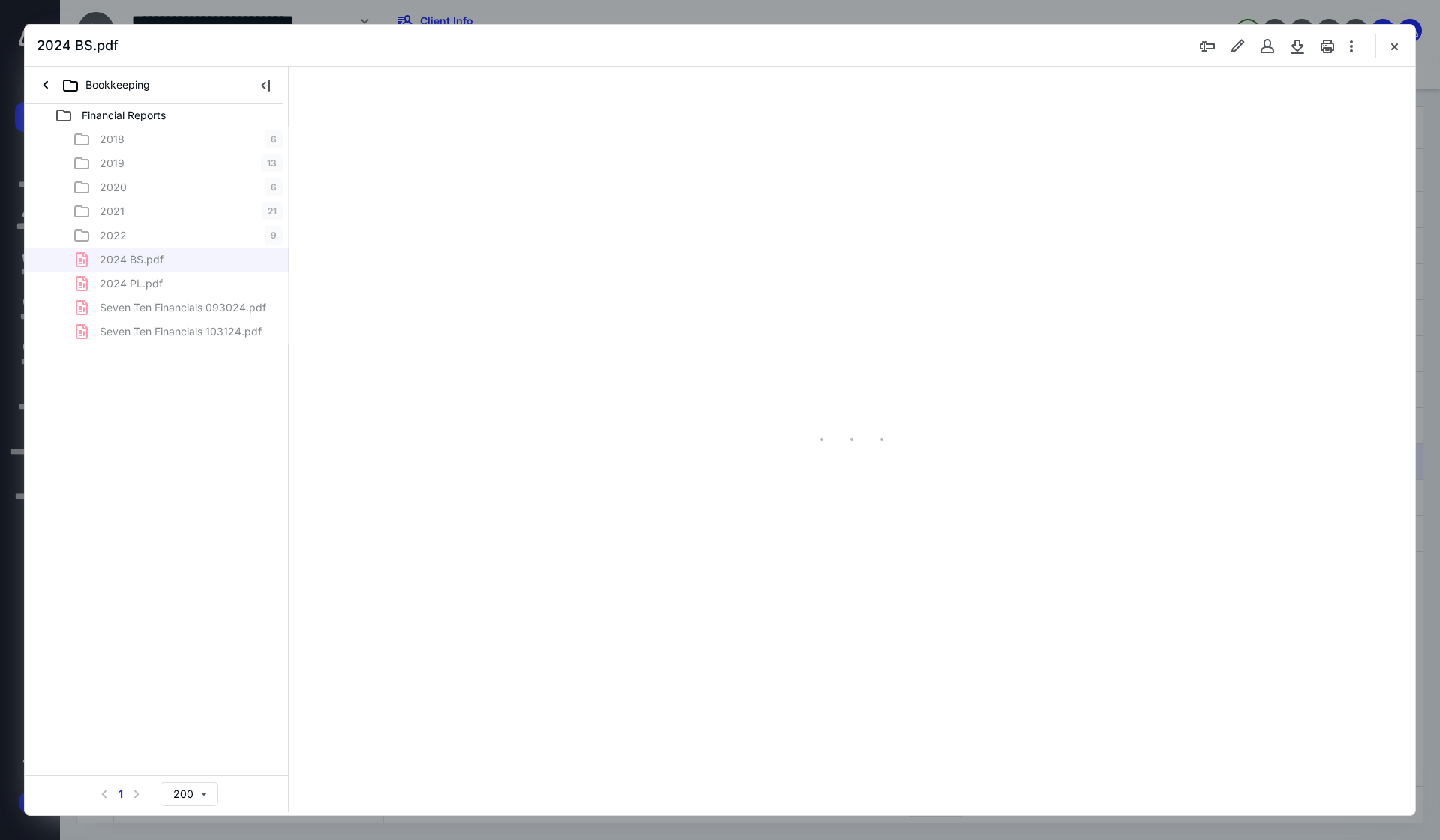 type on "187" 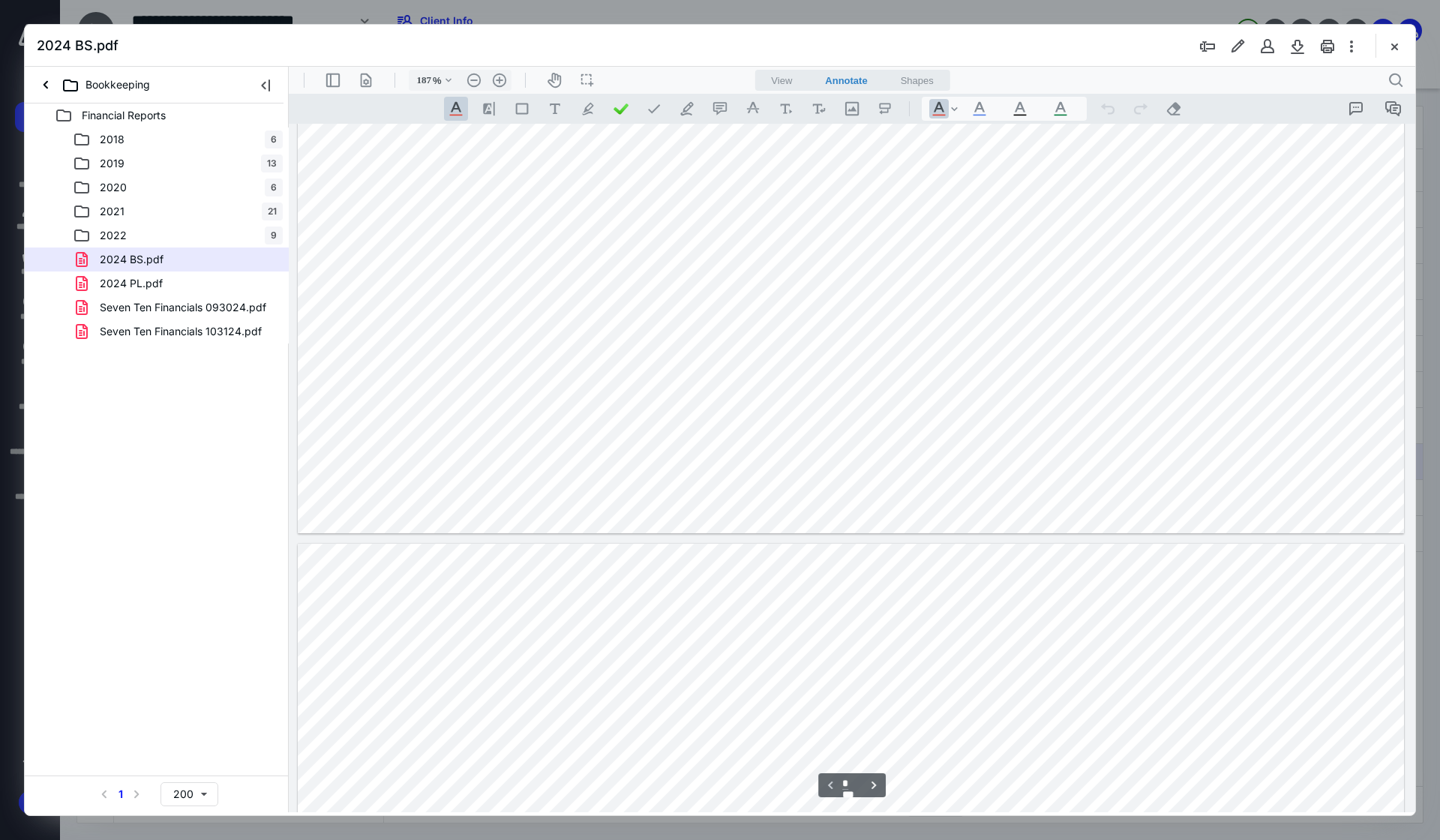 scroll, scrollTop: 525, scrollLeft: 0, axis: vertical 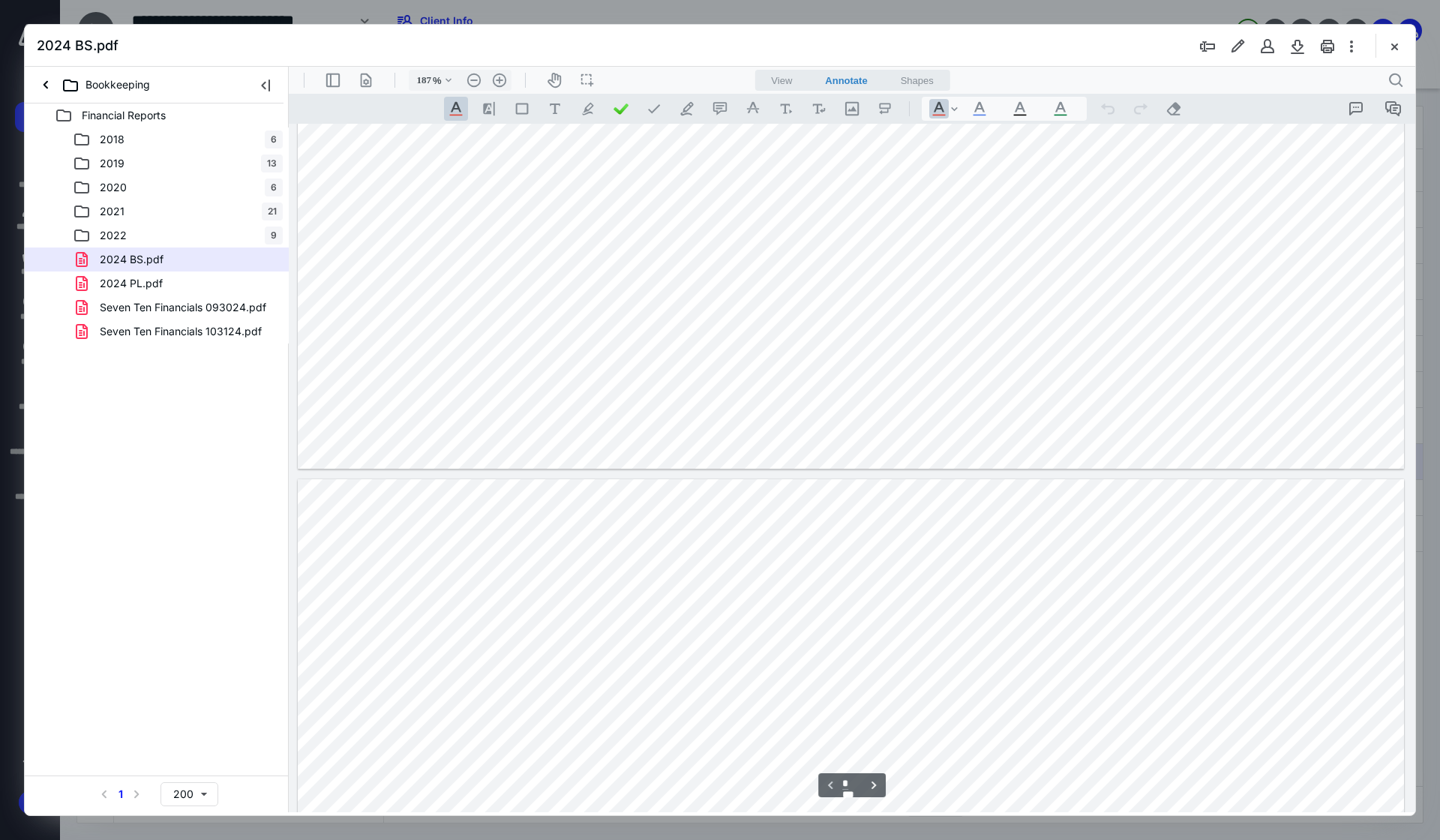 type on "*" 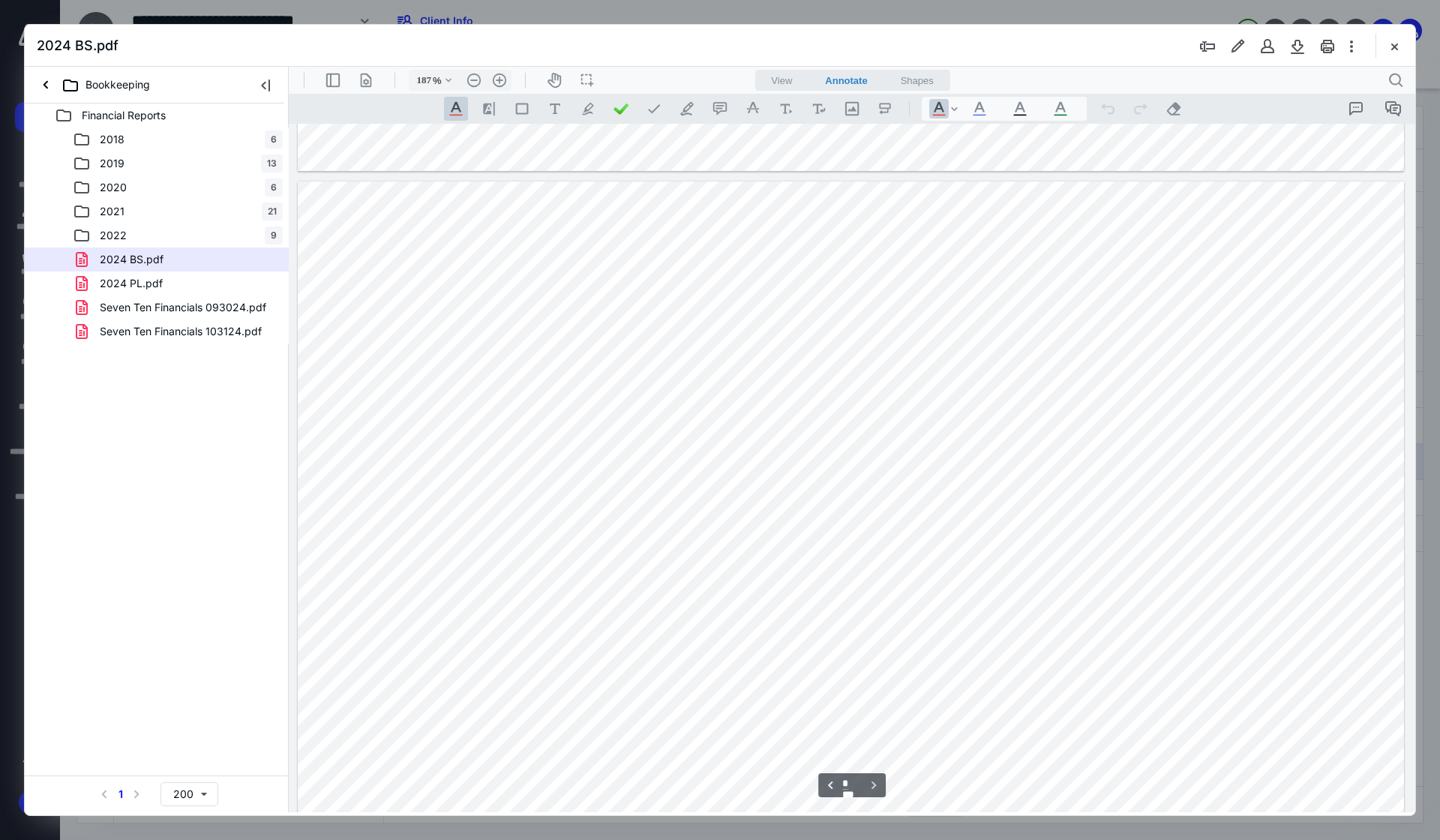 scroll, scrollTop: 816, scrollLeft: 0, axis: vertical 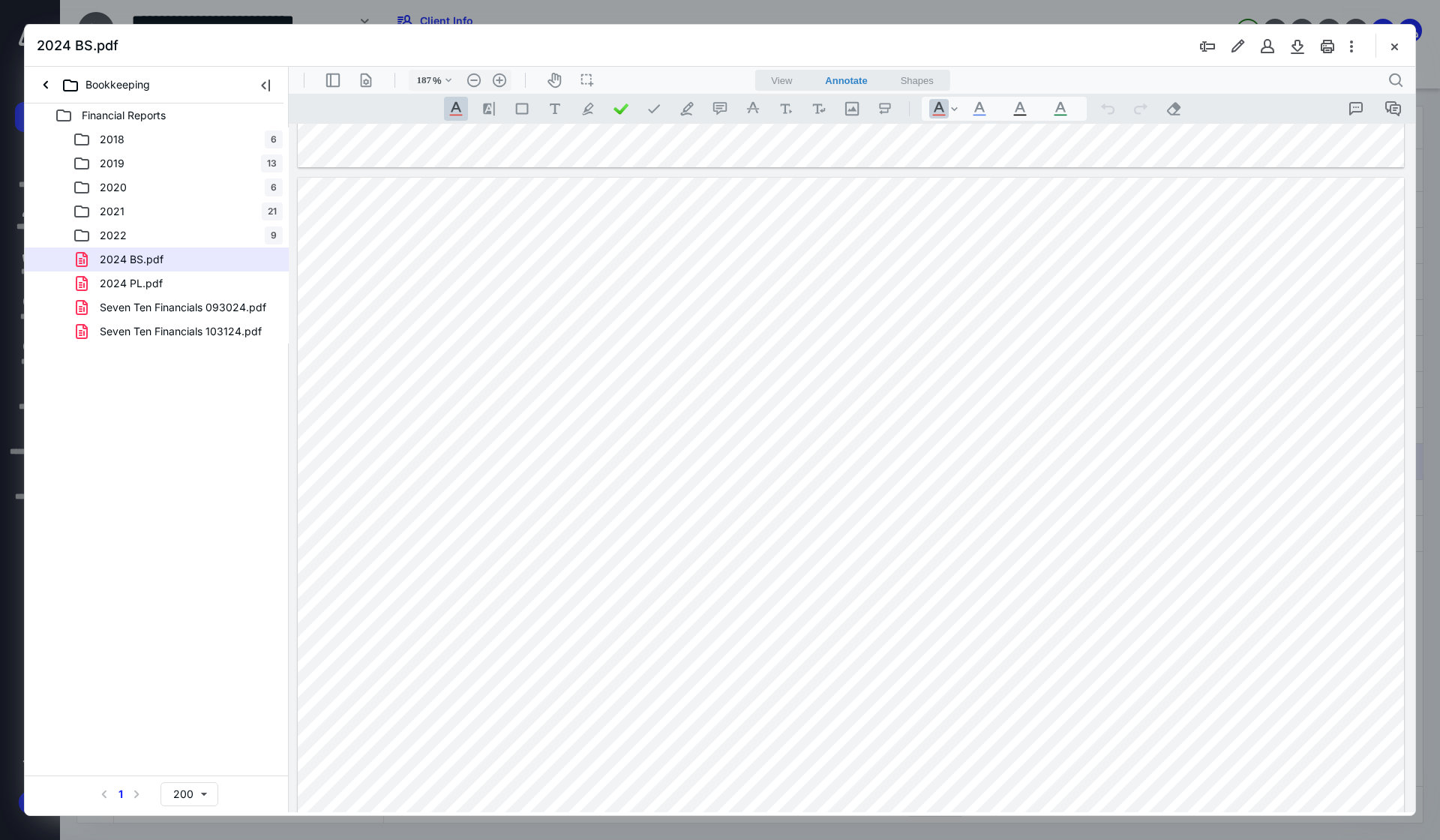 click at bounding box center [1394, 46] 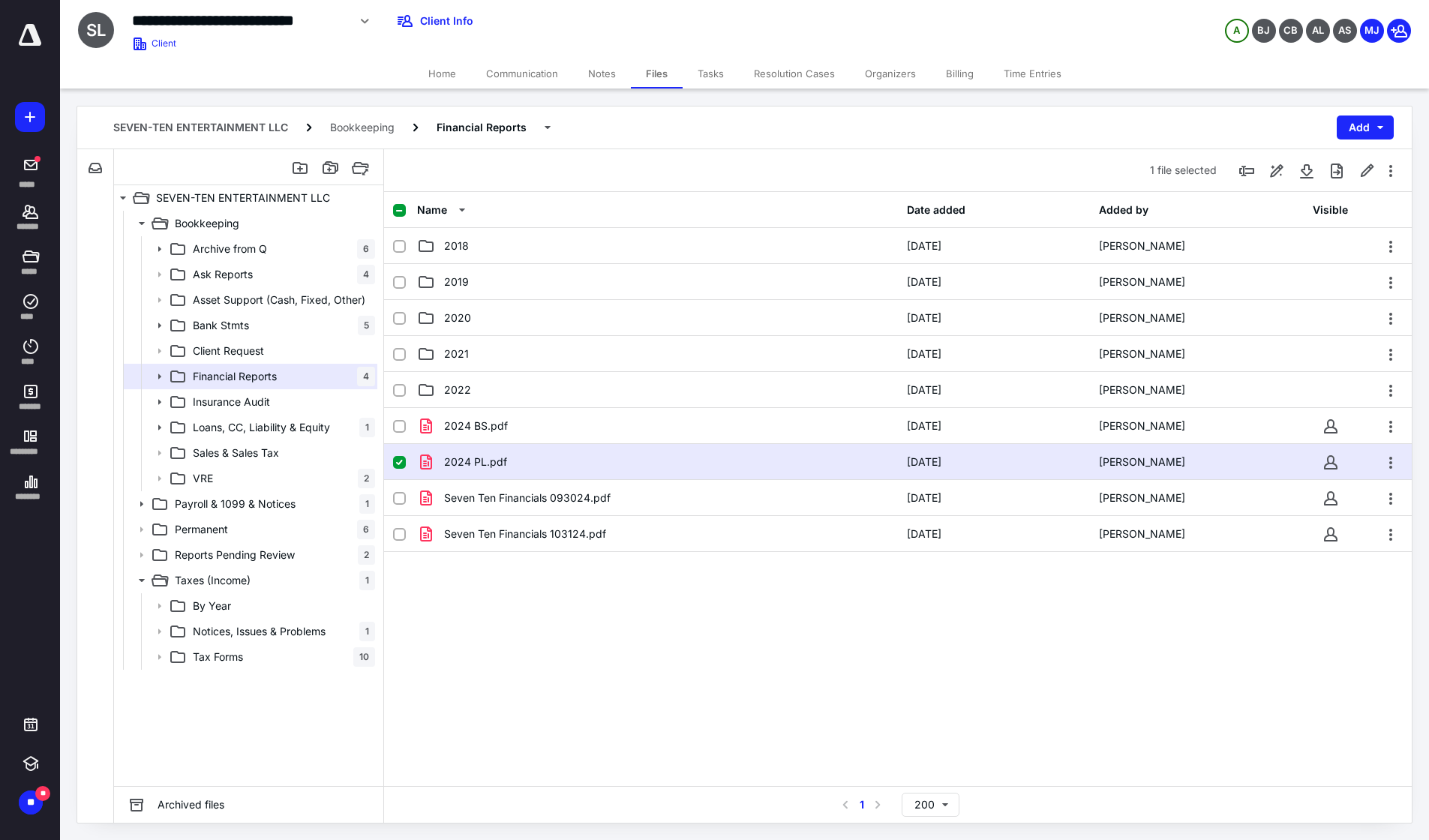 click 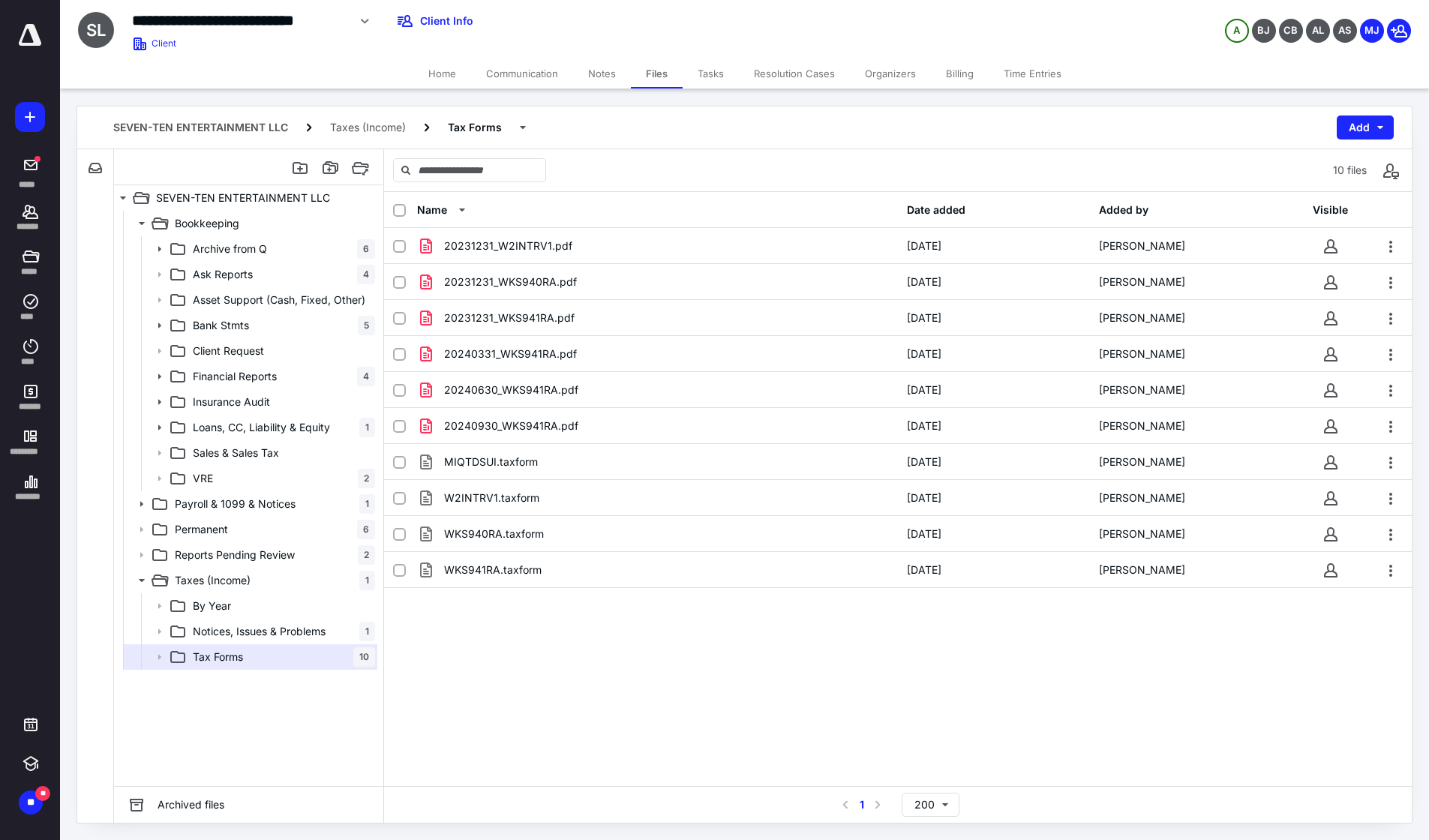click on "20231231_W2INTRV1.pdf [DATE] [PERSON_NAME]" at bounding box center [898, 246] 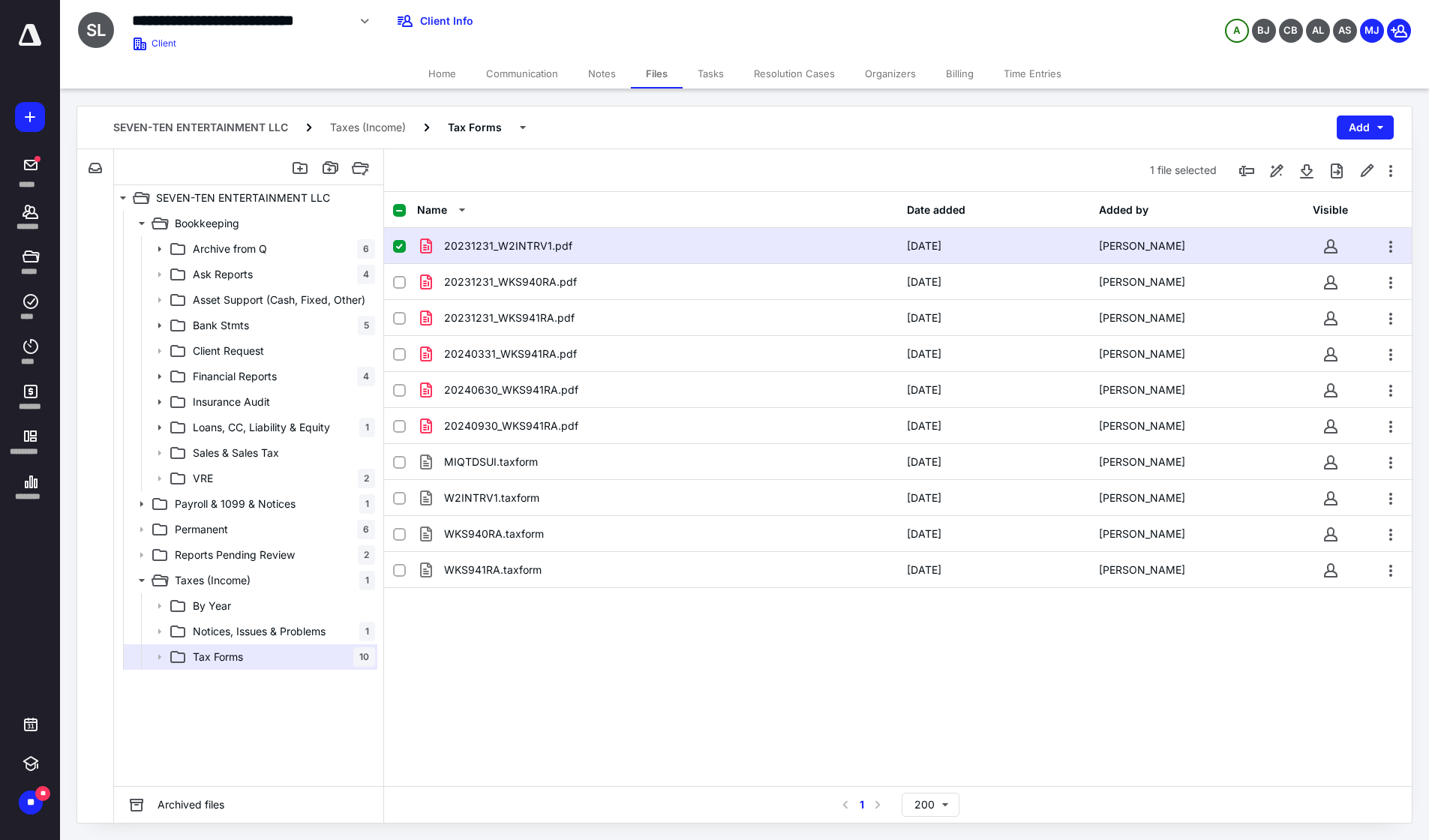 click on "20231231_W2INTRV1.pdf [DATE] [PERSON_NAME]" at bounding box center [898, 246] 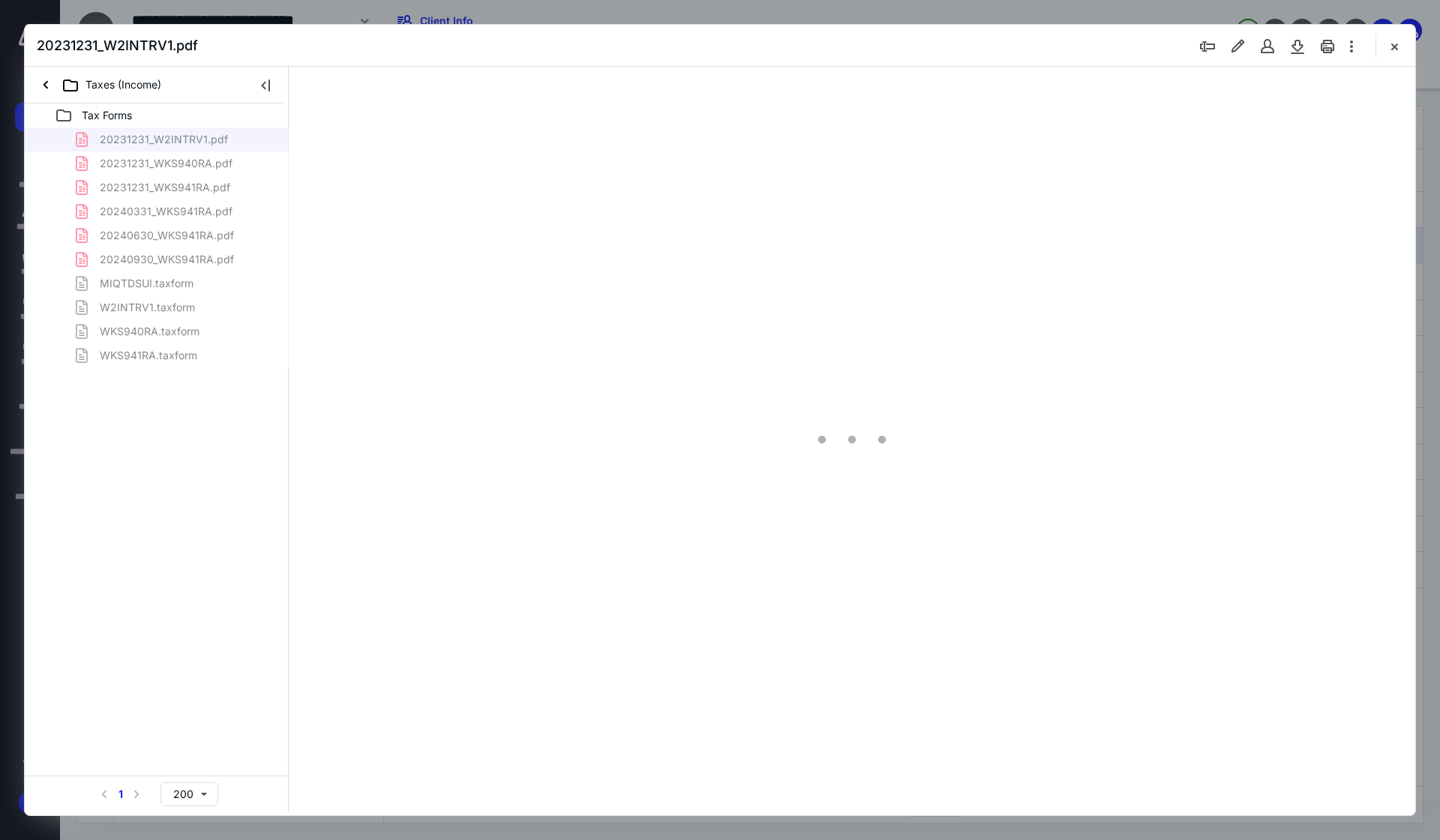 scroll, scrollTop: 0, scrollLeft: 0, axis: both 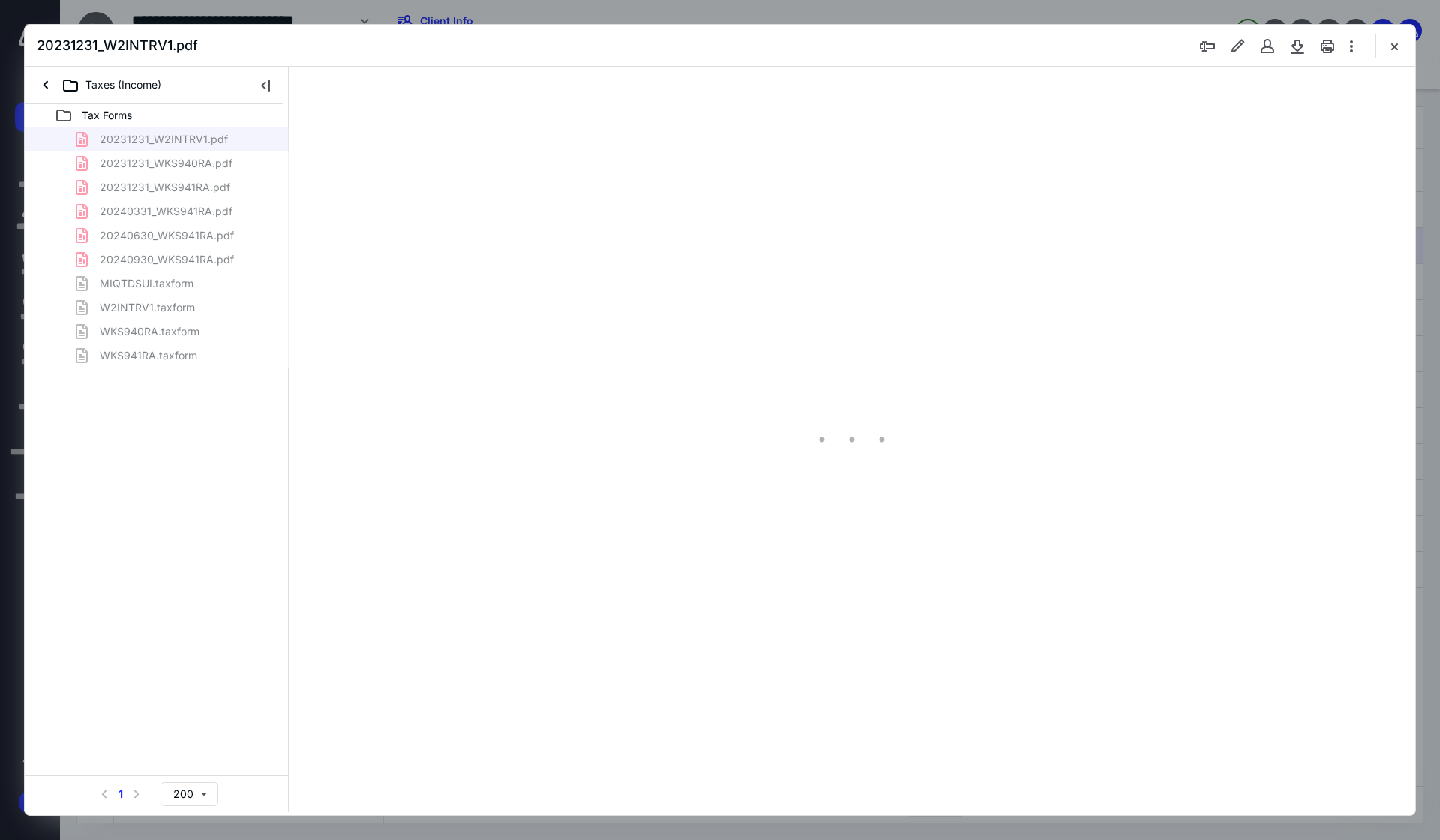 type on "241" 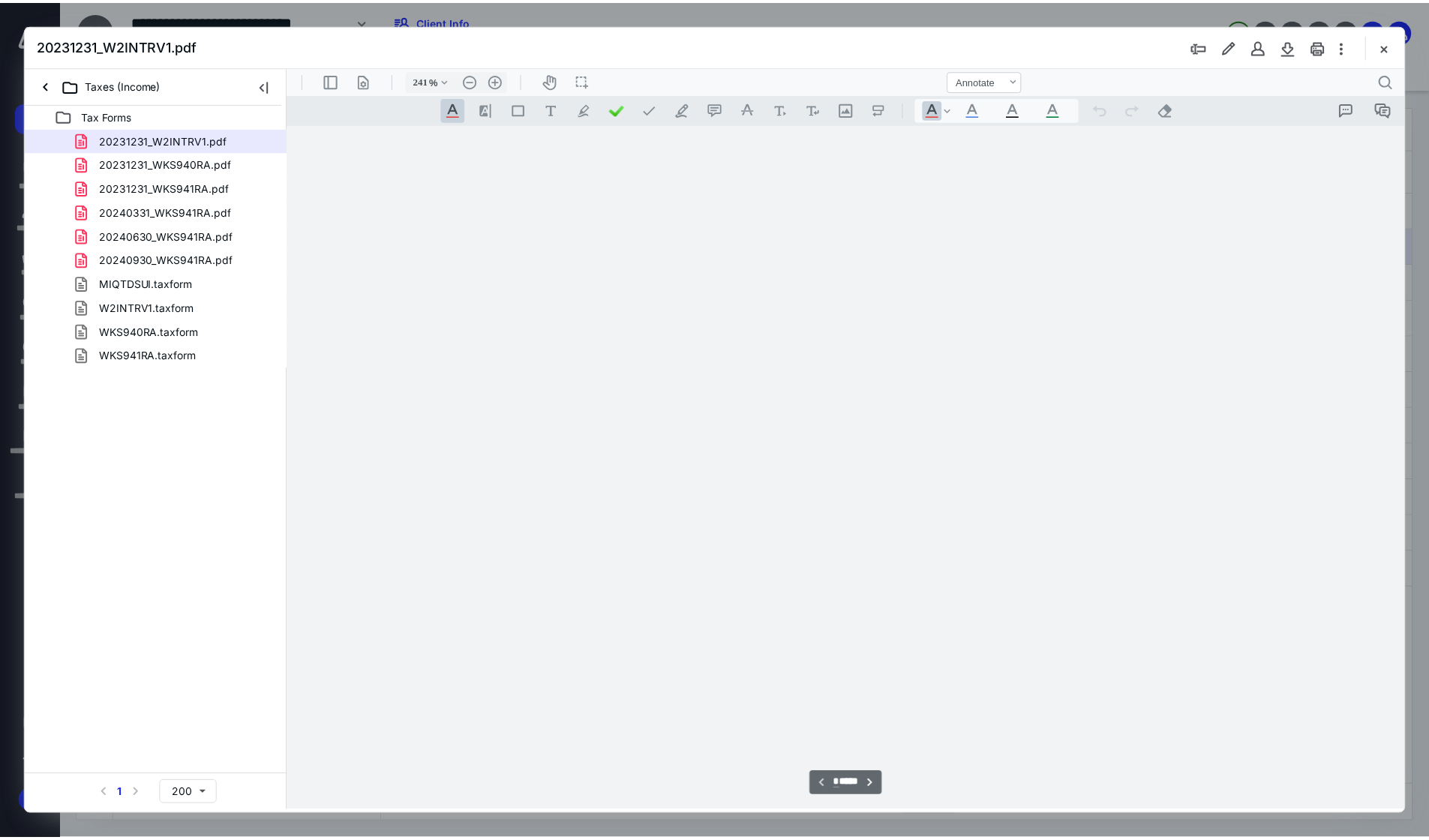 scroll, scrollTop: 64, scrollLeft: 0, axis: vertical 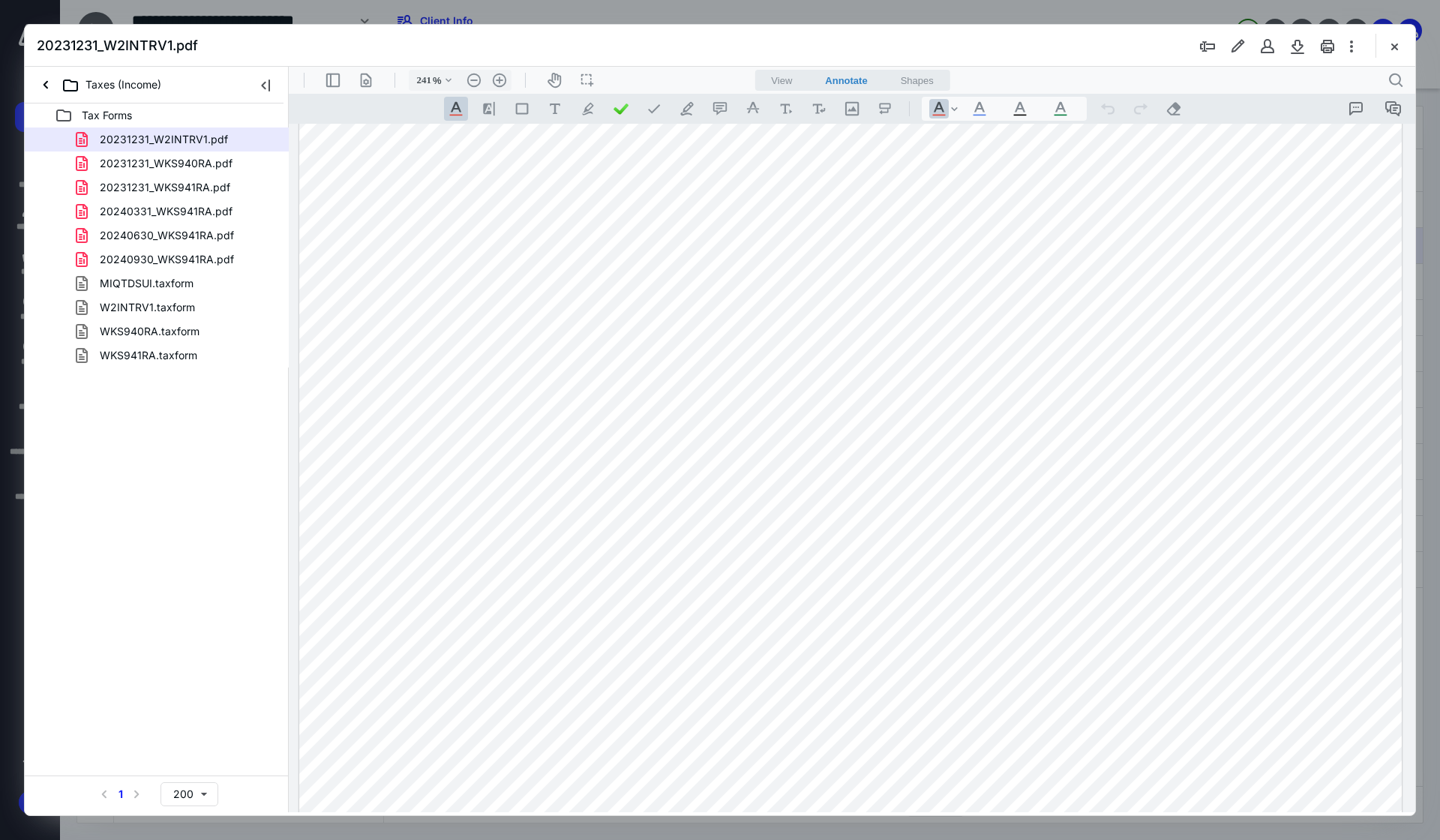 click at bounding box center [1394, 46] 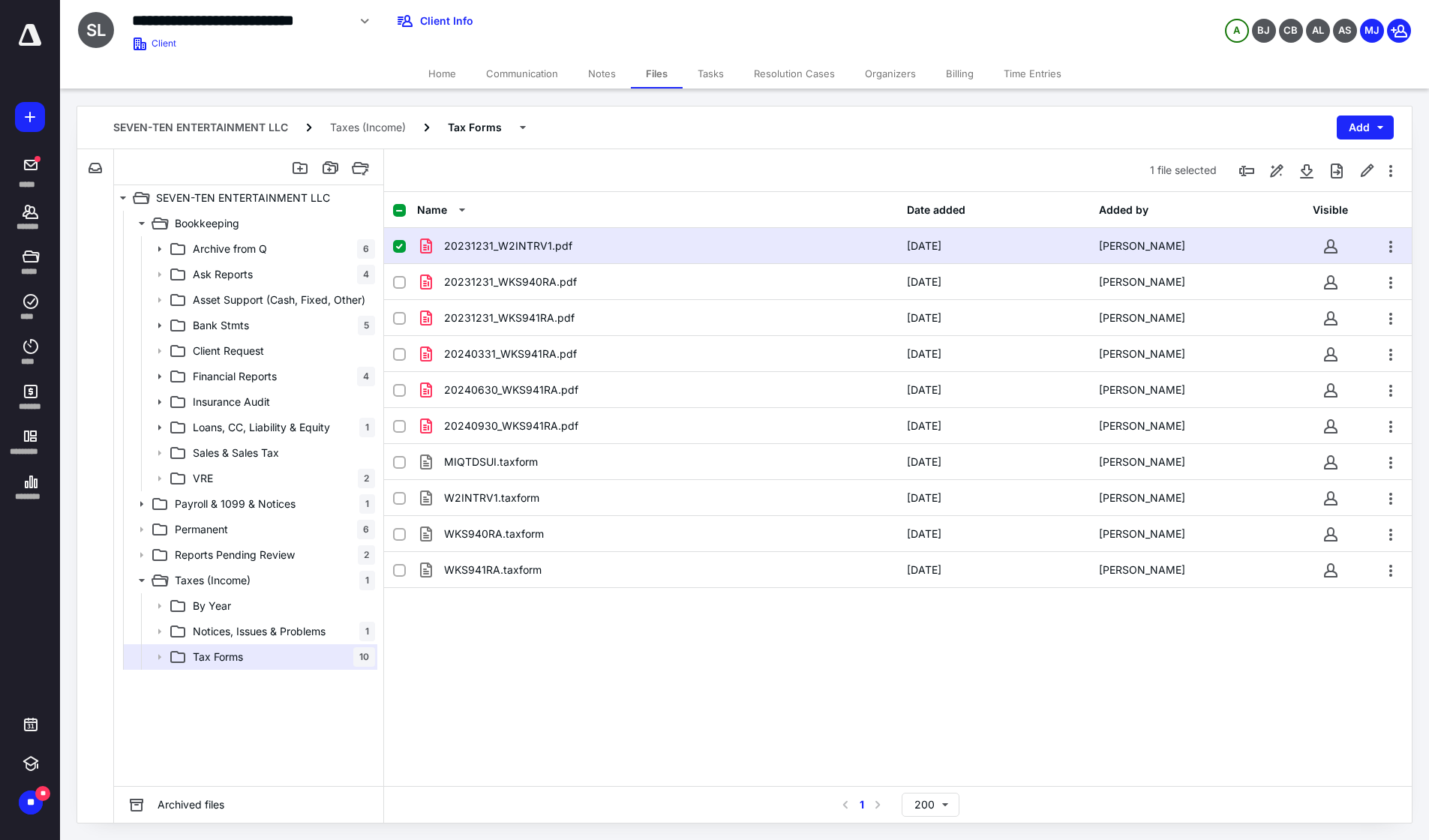 click 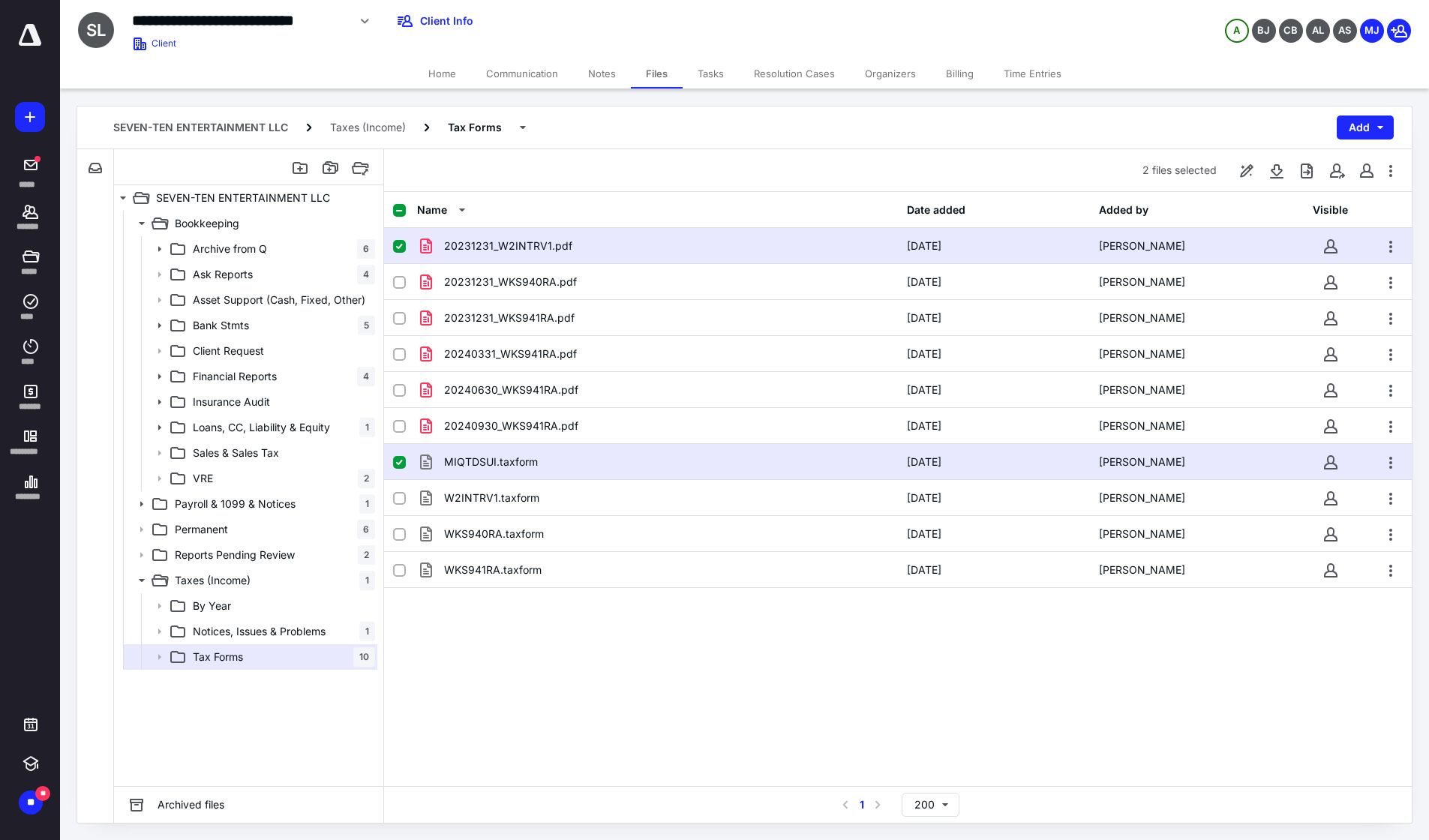 click 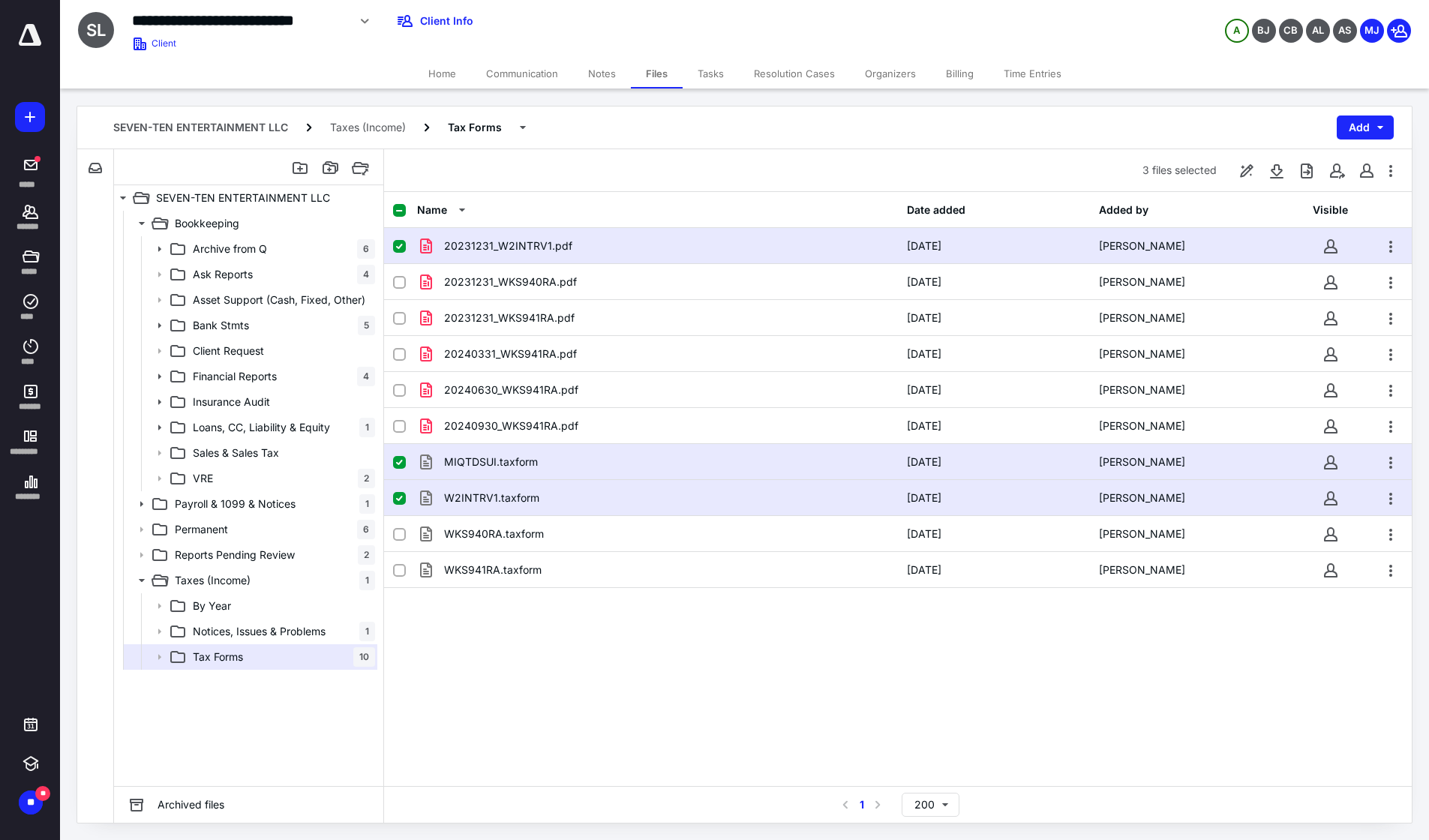 click 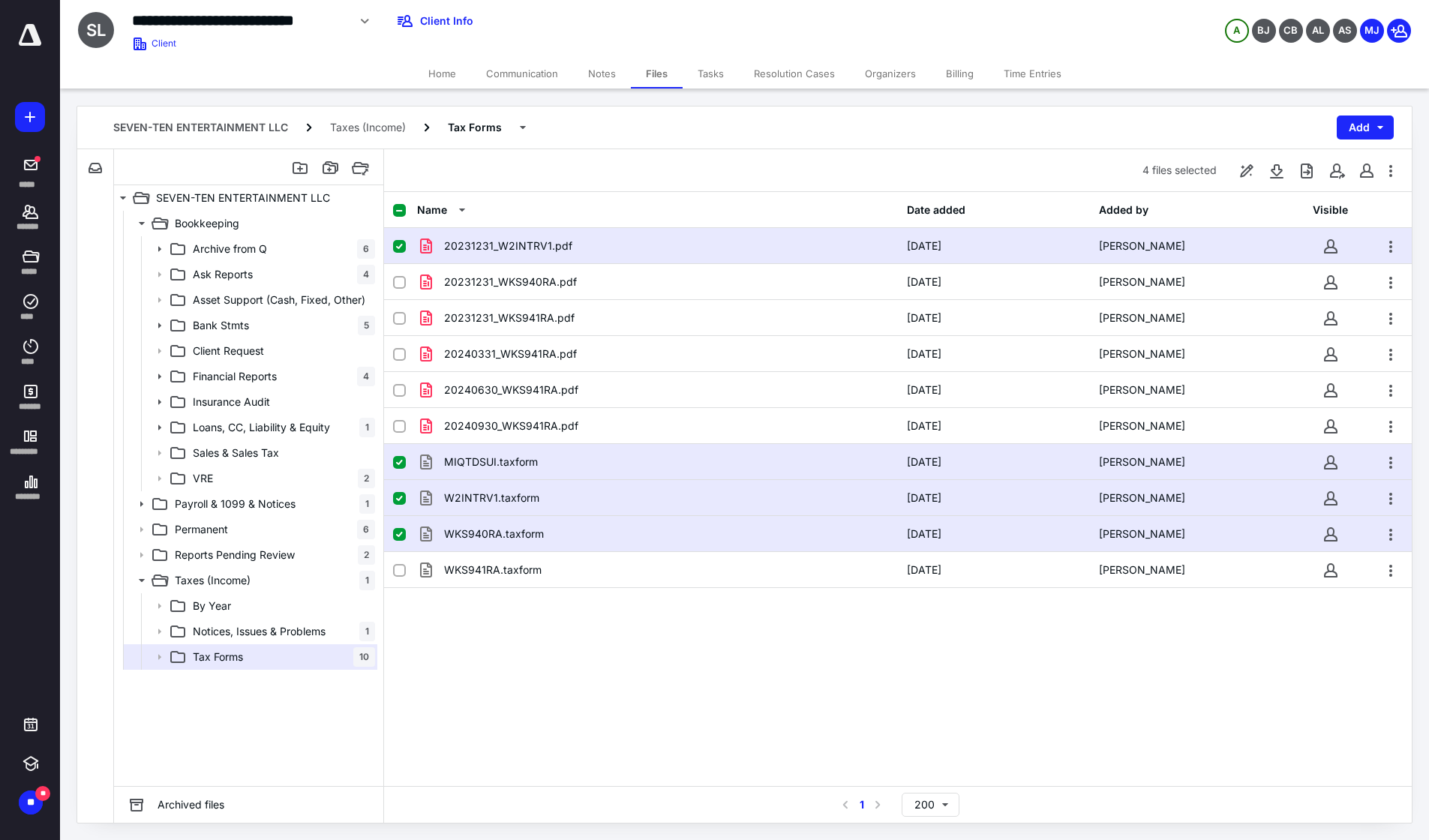 click on "WKS941RA.taxform [DATE] [PERSON_NAME]" at bounding box center (898, 570) 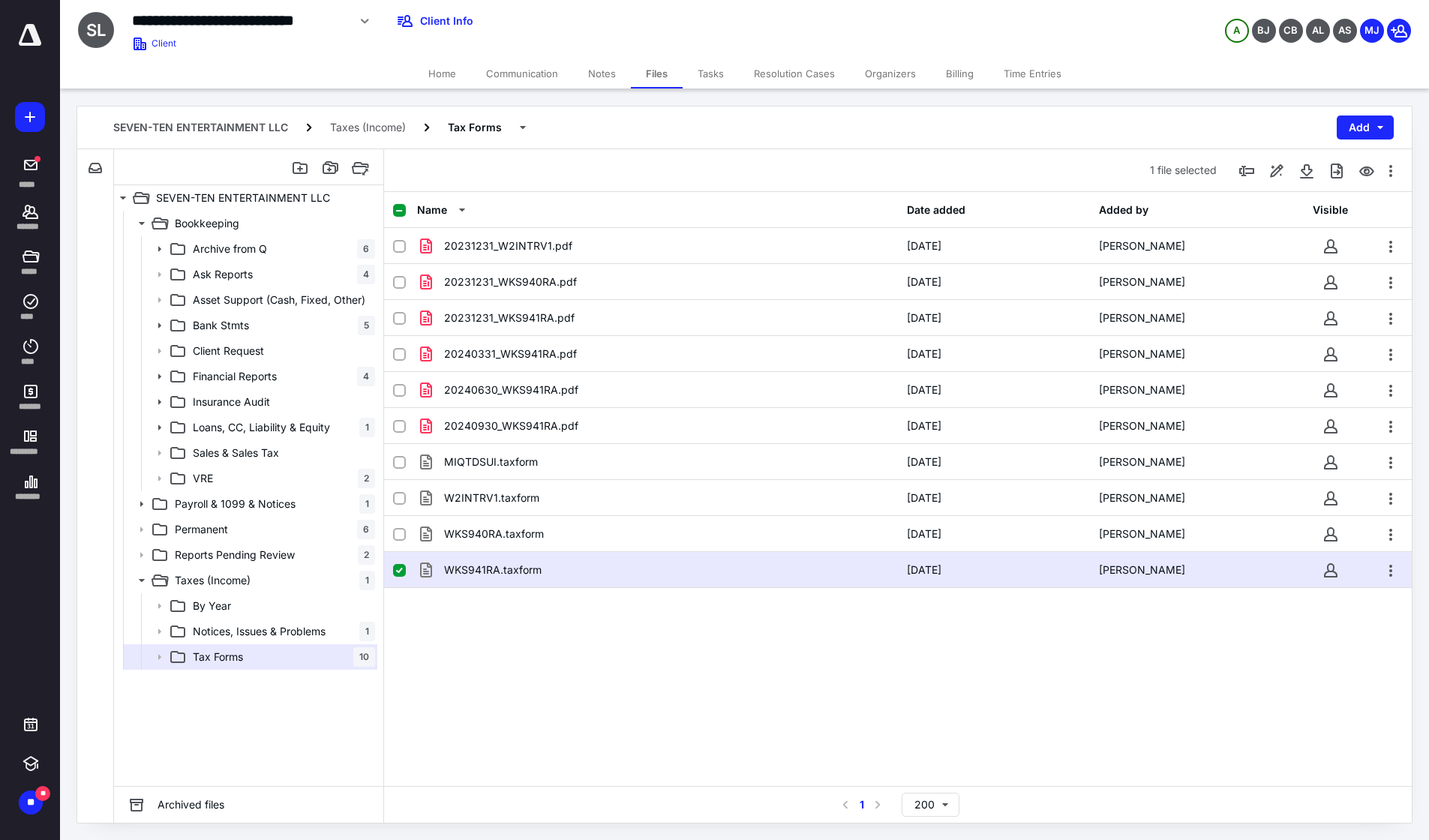 click at bounding box center (399, 534) 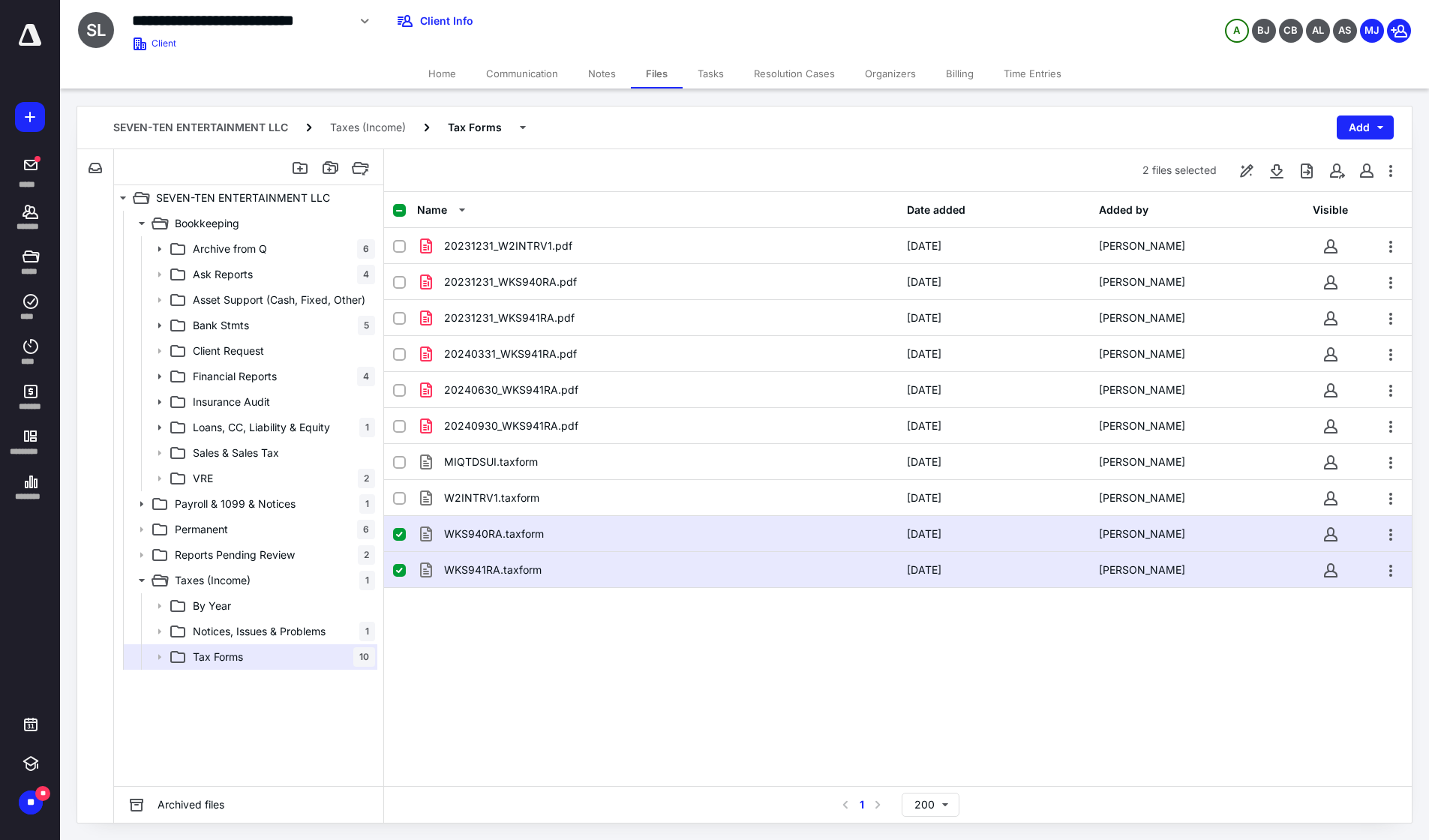 drag, startPoint x: 400, startPoint y: 499, endPoint x: 399, endPoint y: 482, distance: 17.029386 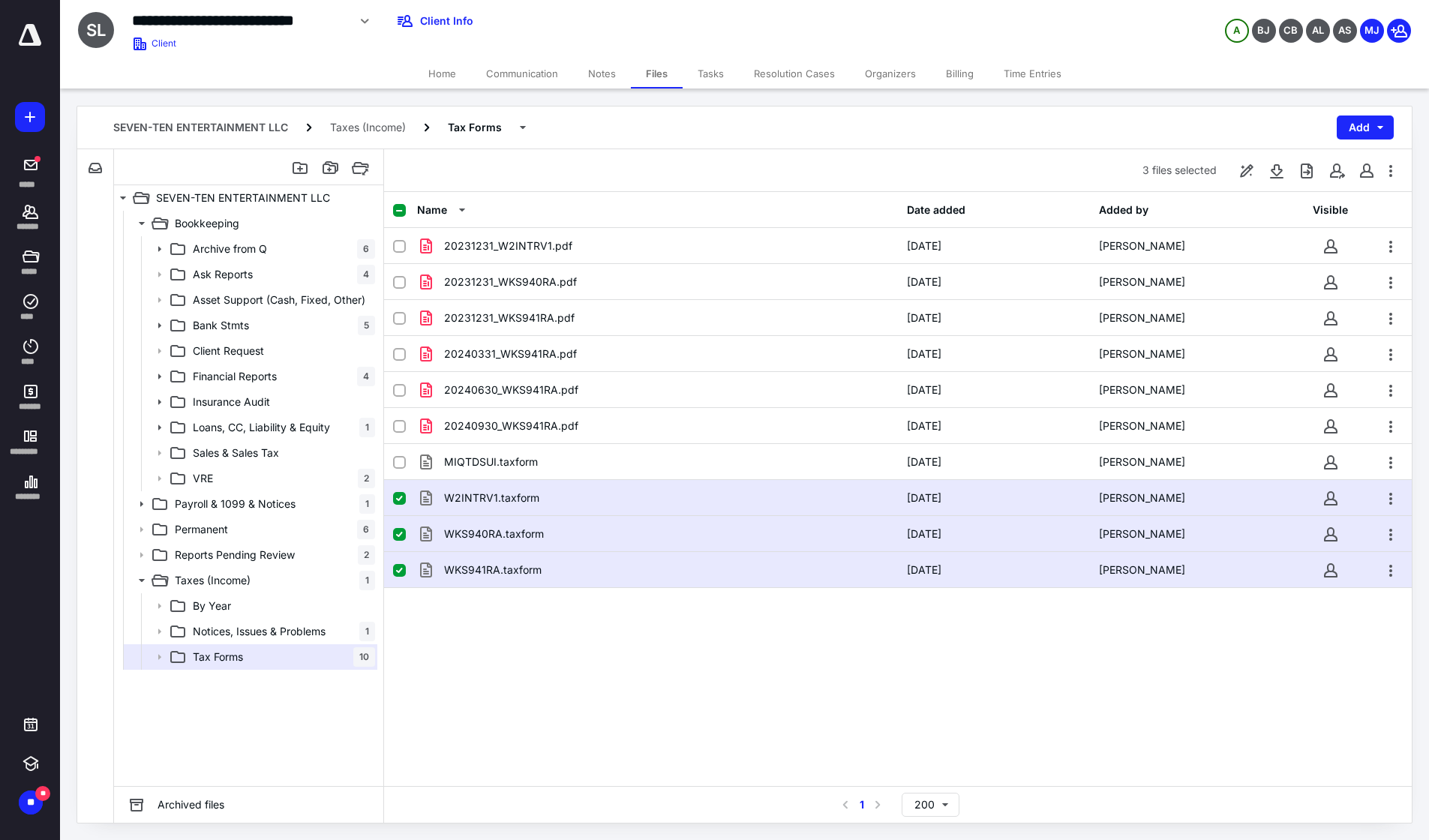 click 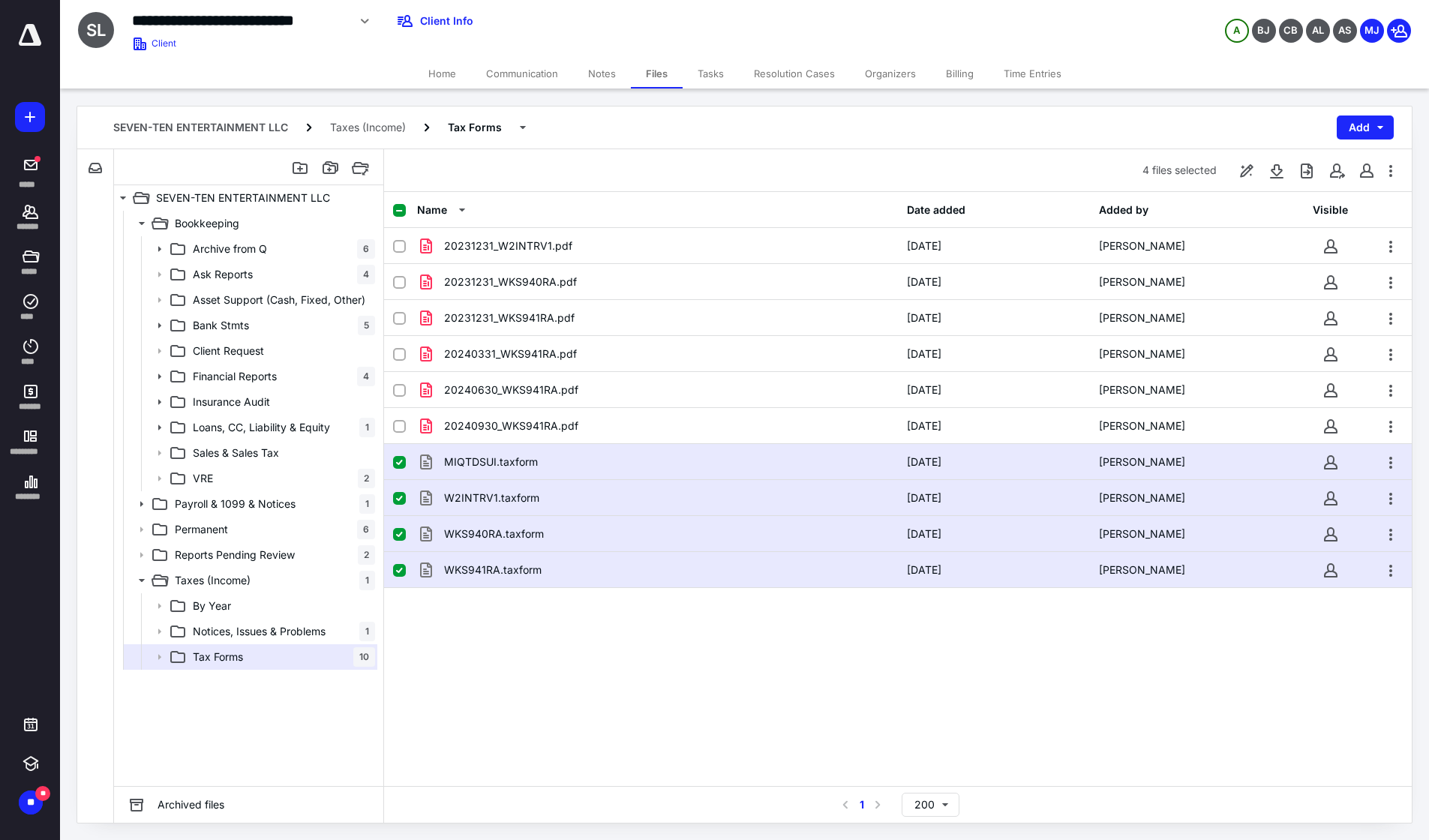 click at bounding box center (1391, 170) 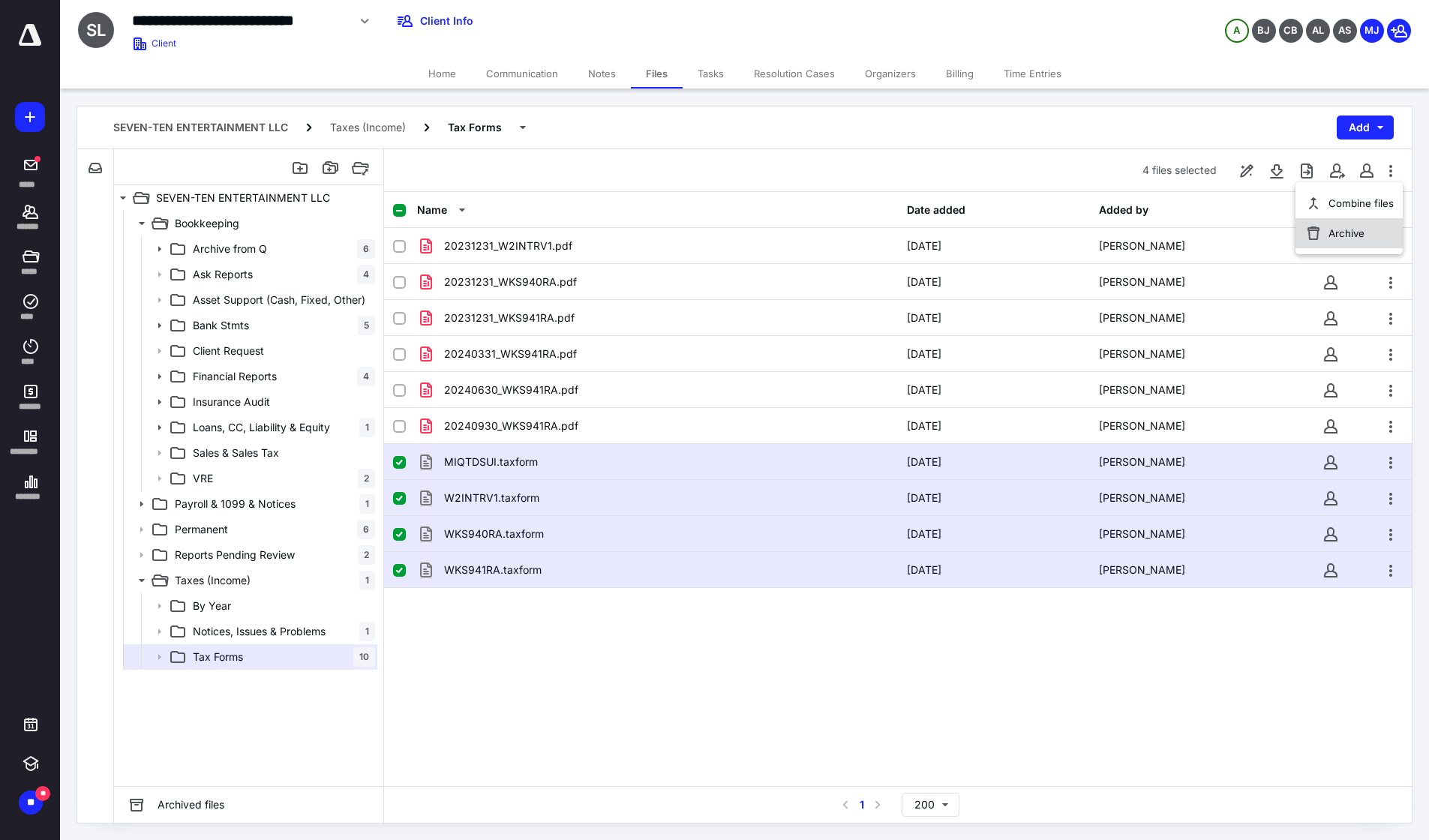 click on "Archive" at bounding box center (1346, 233) 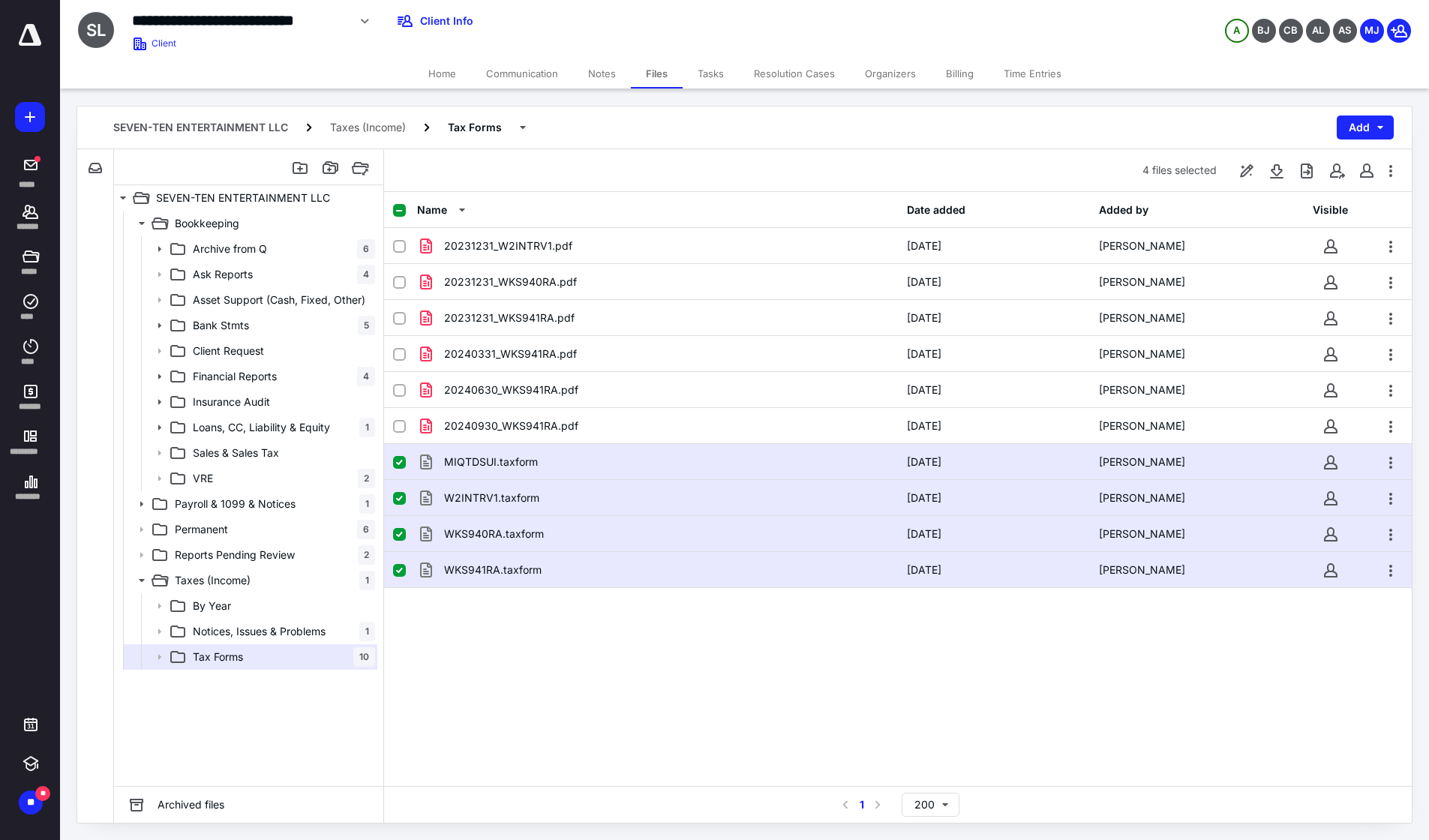 checkbox on "false" 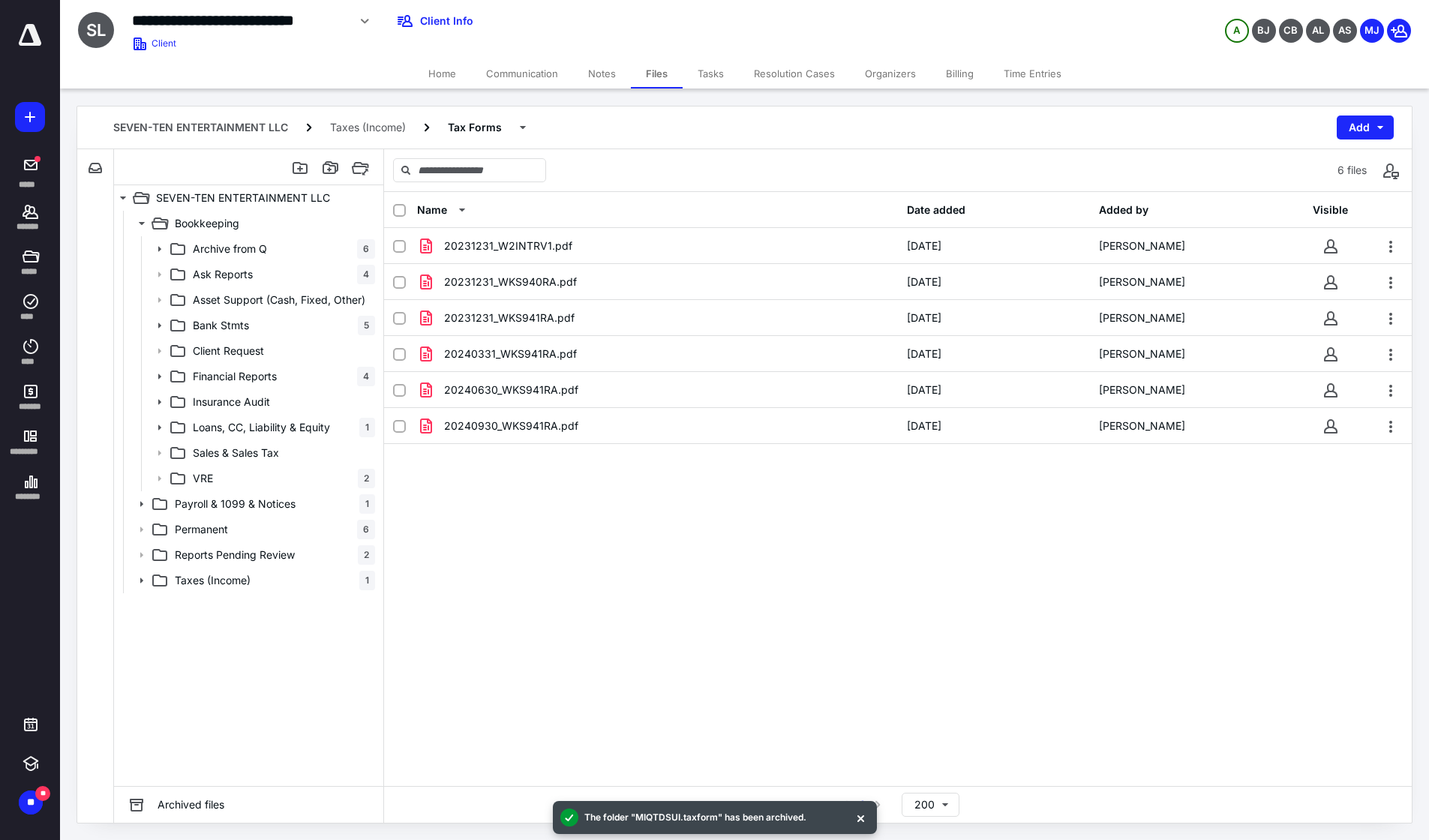 click 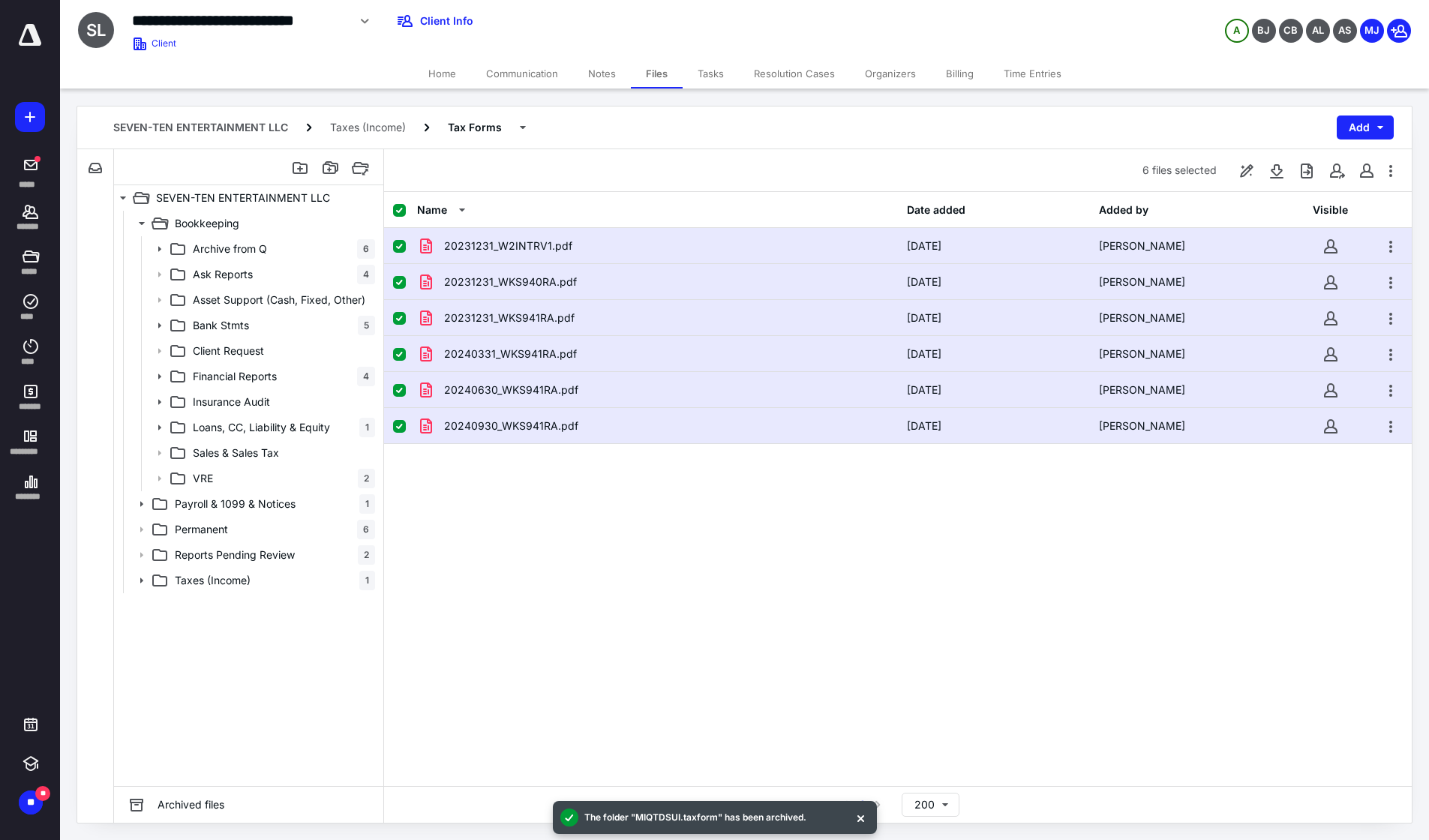 click 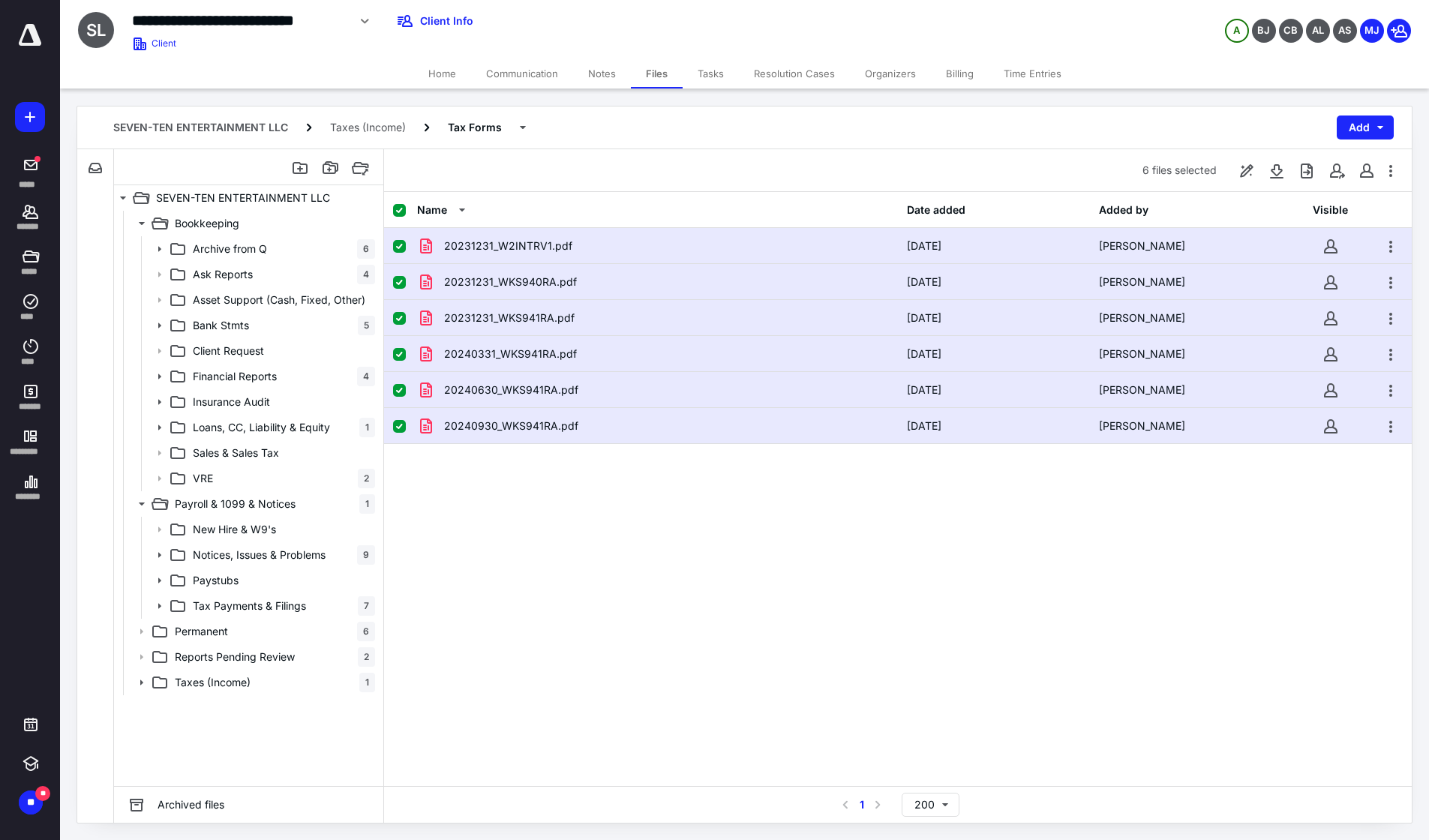 checkbox on "false" 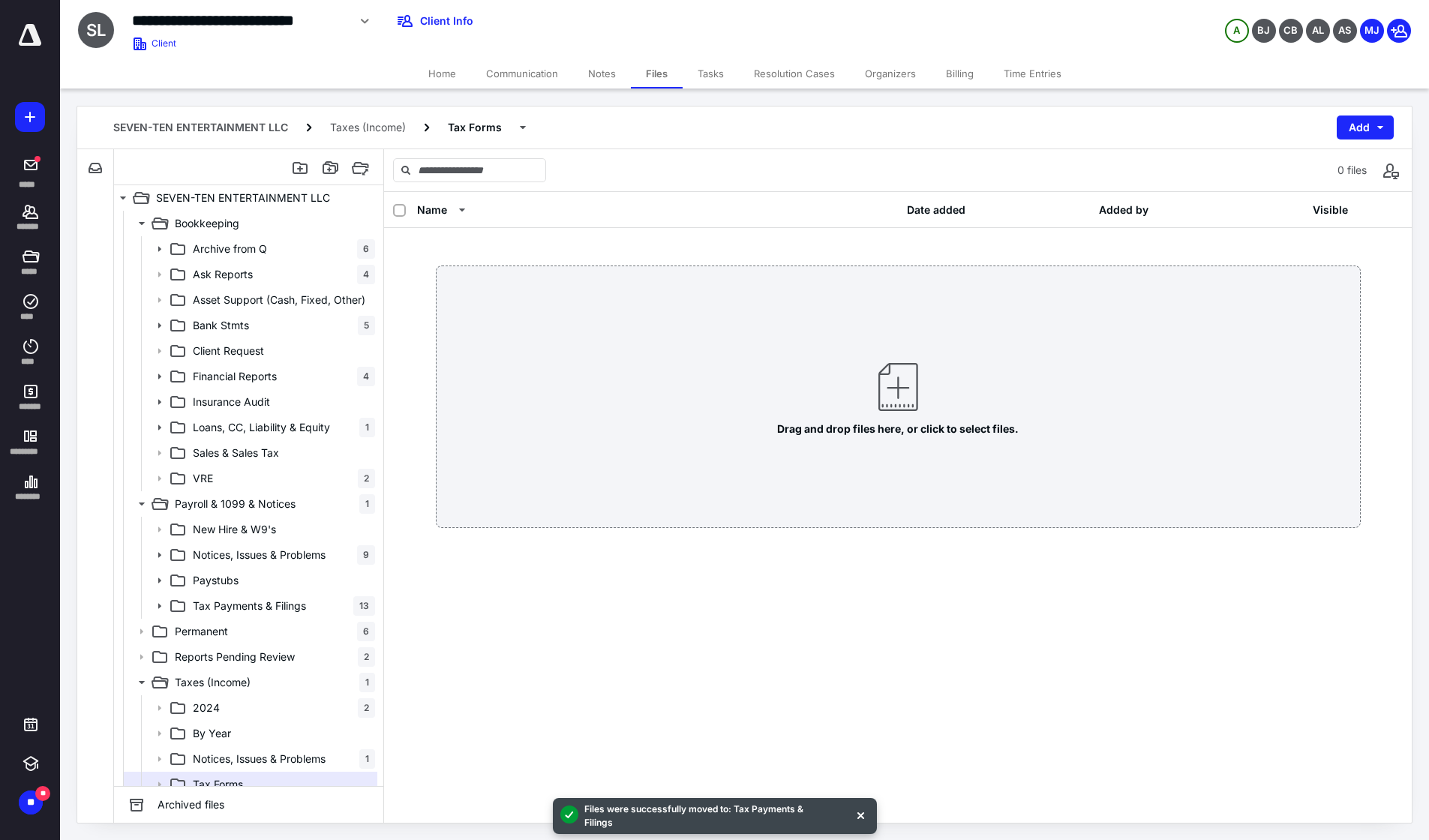 scroll, scrollTop: 11, scrollLeft: 0, axis: vertical 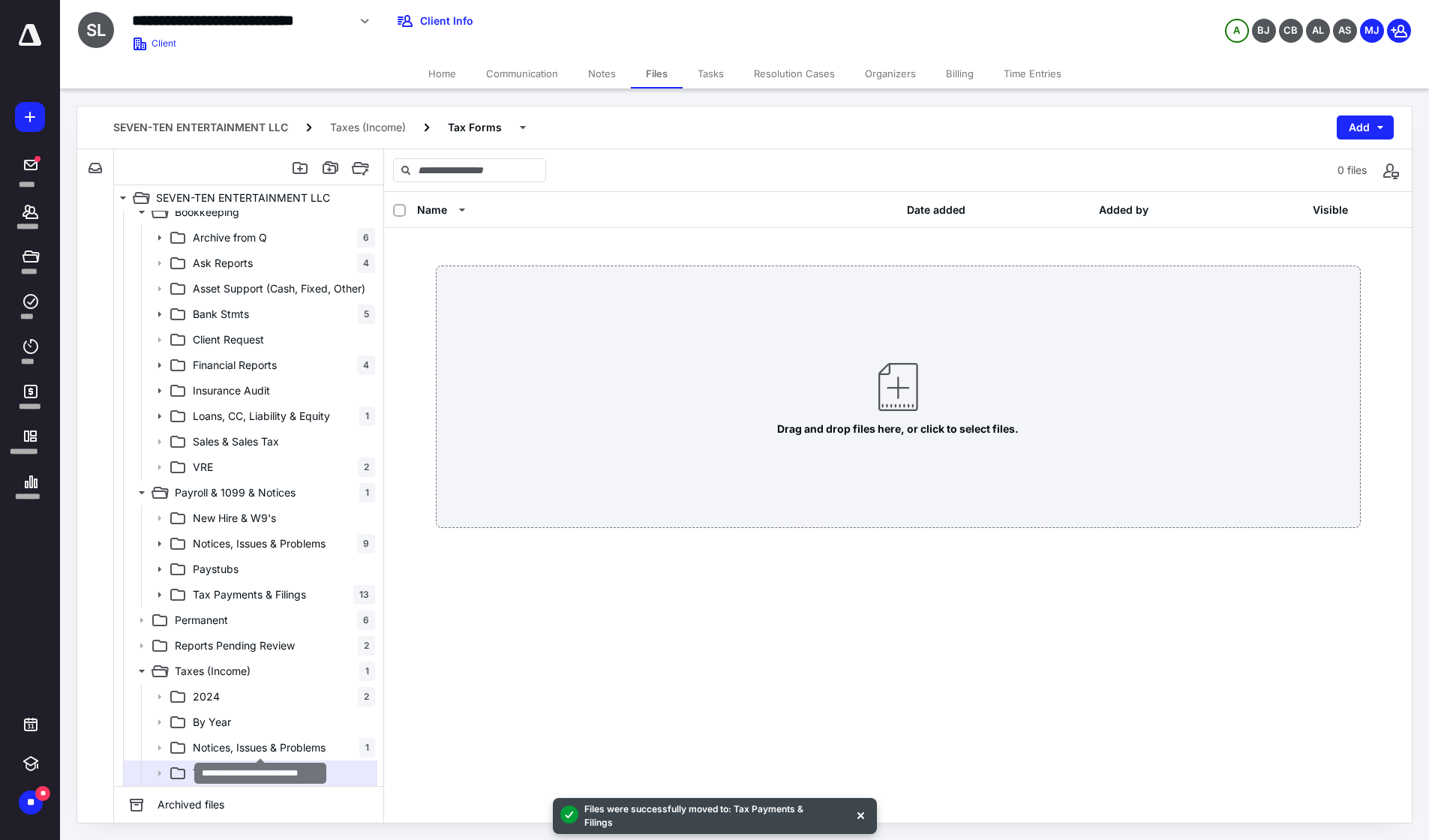 click on "Notices, Issues & Problems" at bounding box center [259, 748] 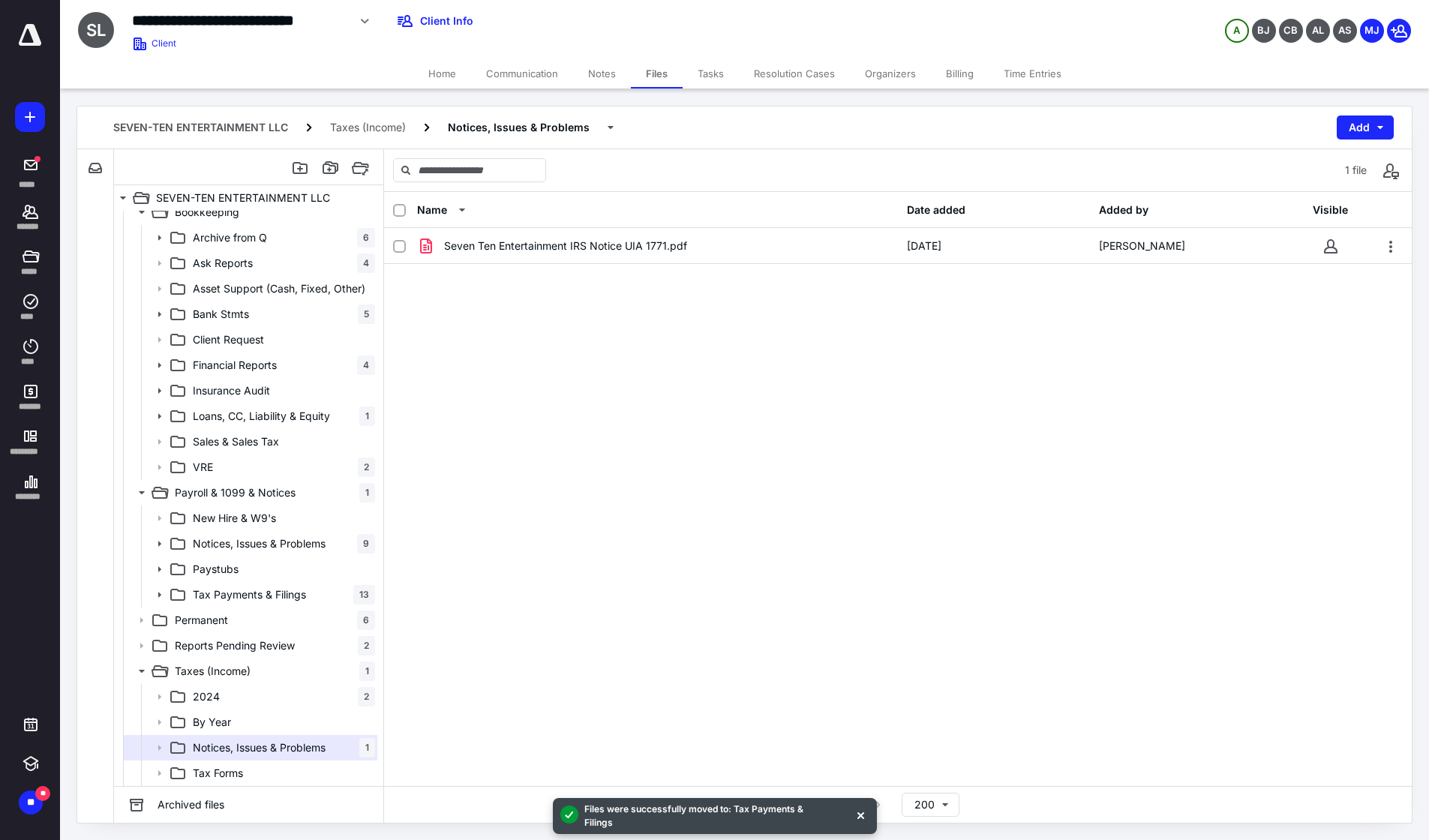 click on "By Year" at bounding box center (212, 722) 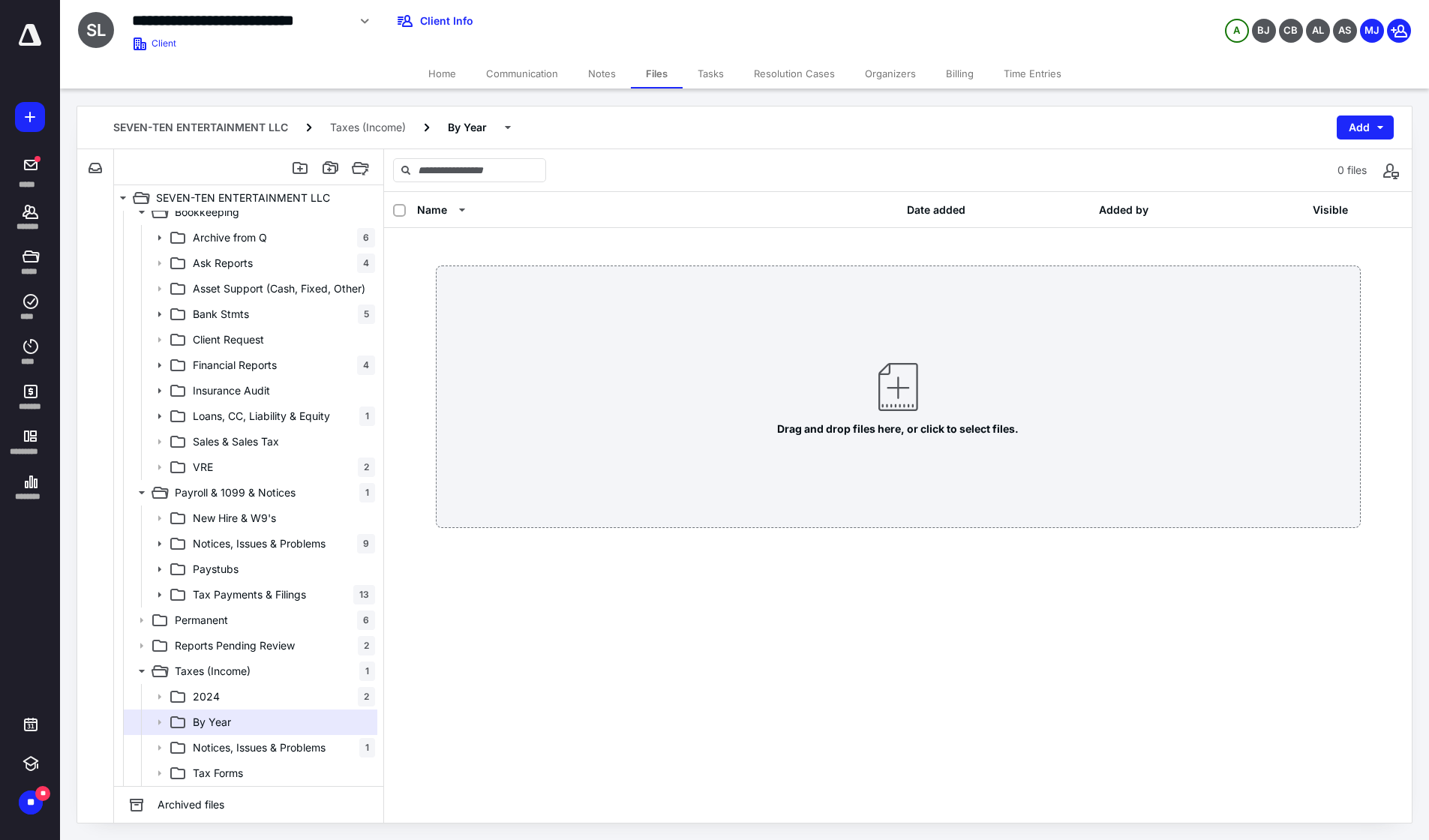 click on "Taxes (Income)" at bounding box center (212, 671) 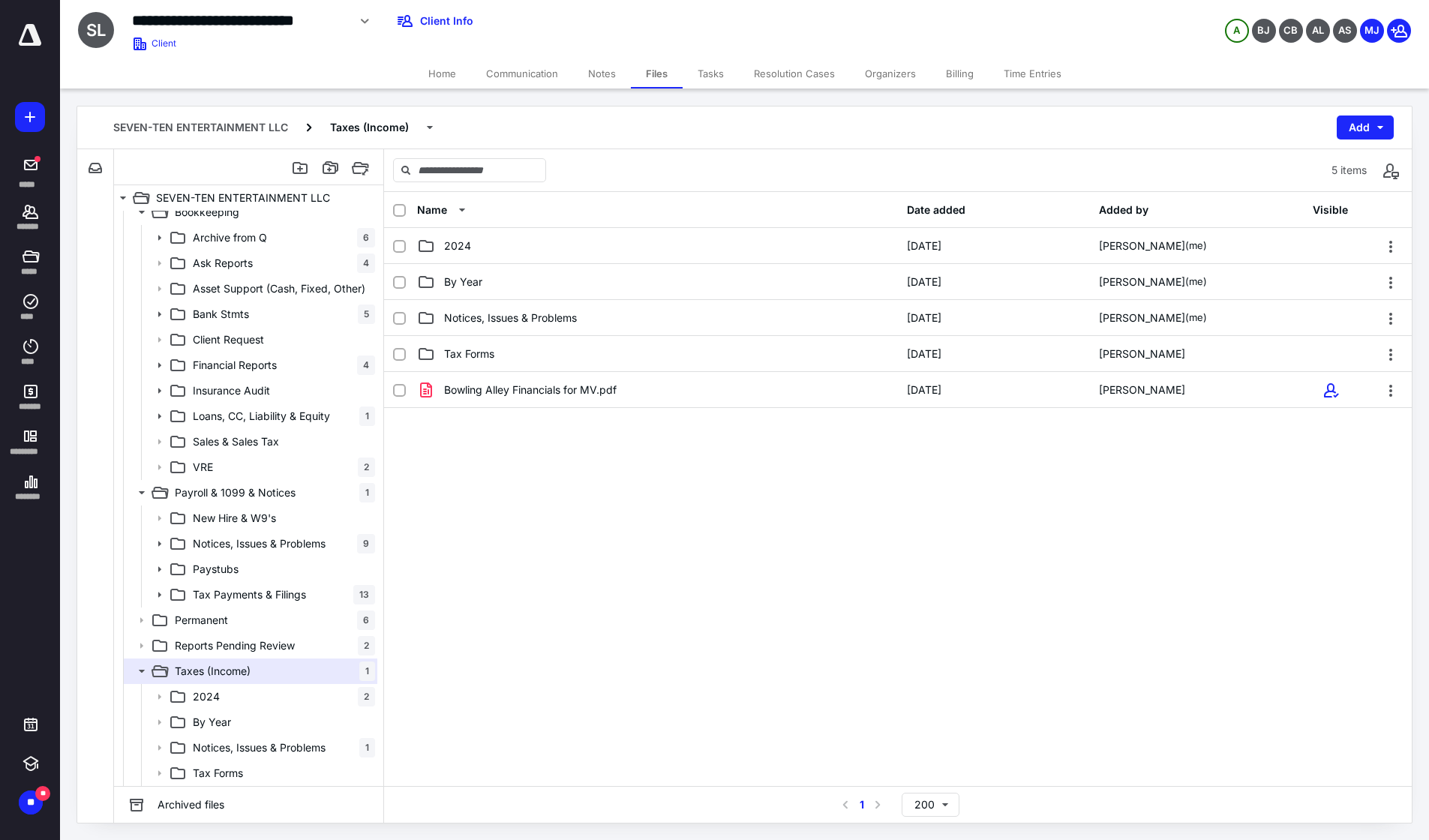 click at bounding box center [399, 283] 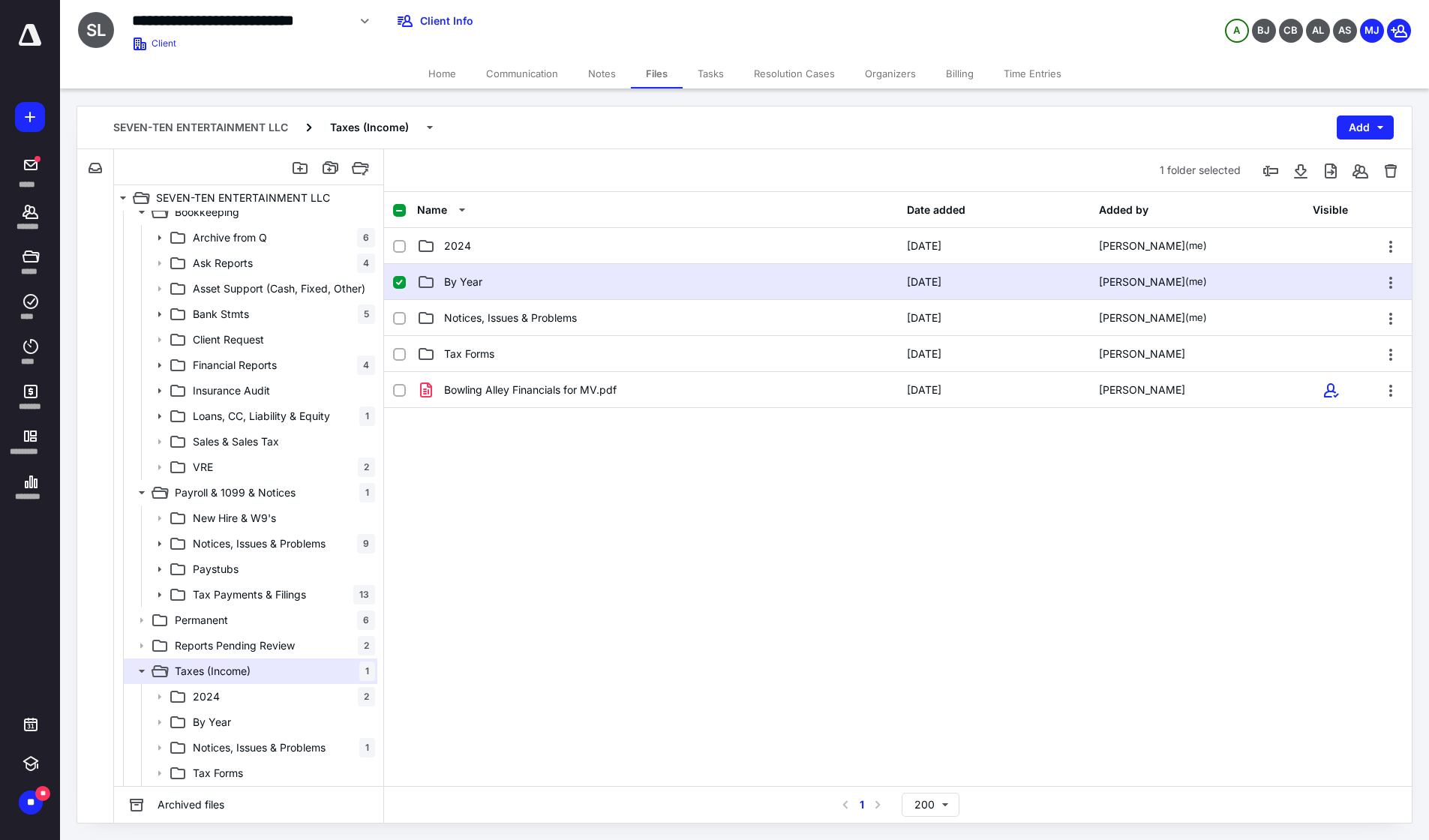 click at bounding box center (405, 354) 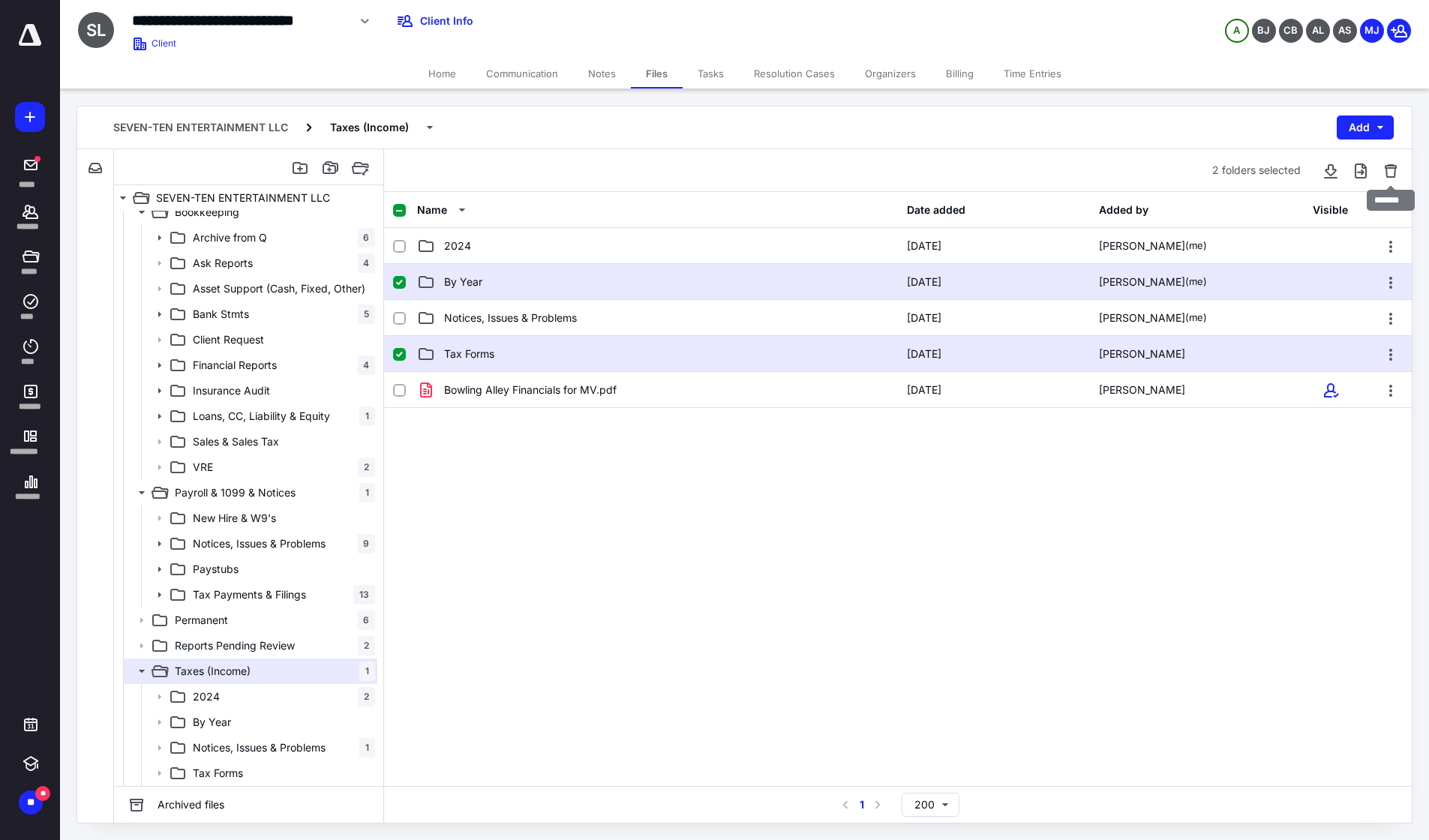 click at bounding box center [1391, 170] 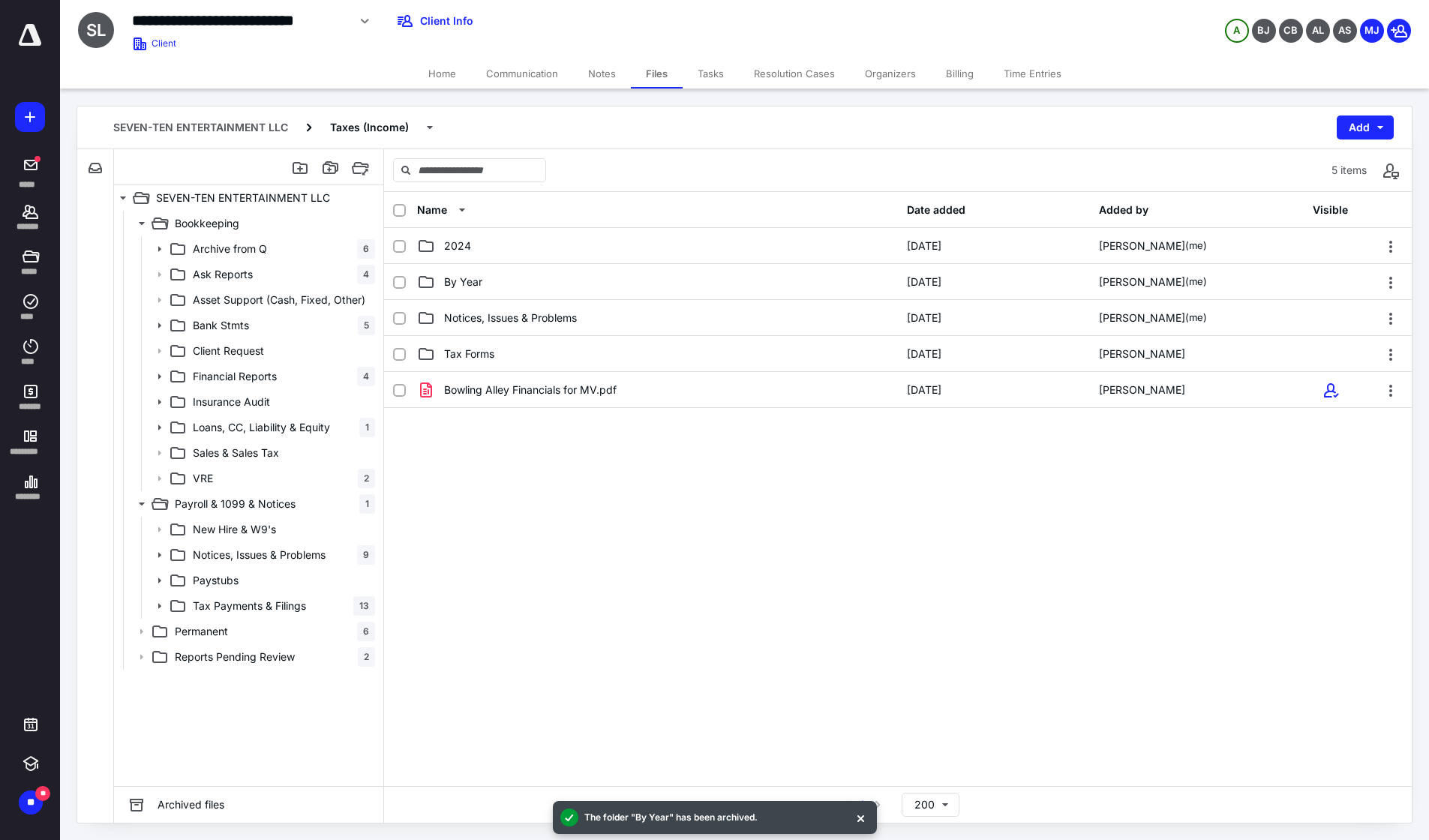 scroll, scrollTop: 0, scrollLeft: 0, axis: both 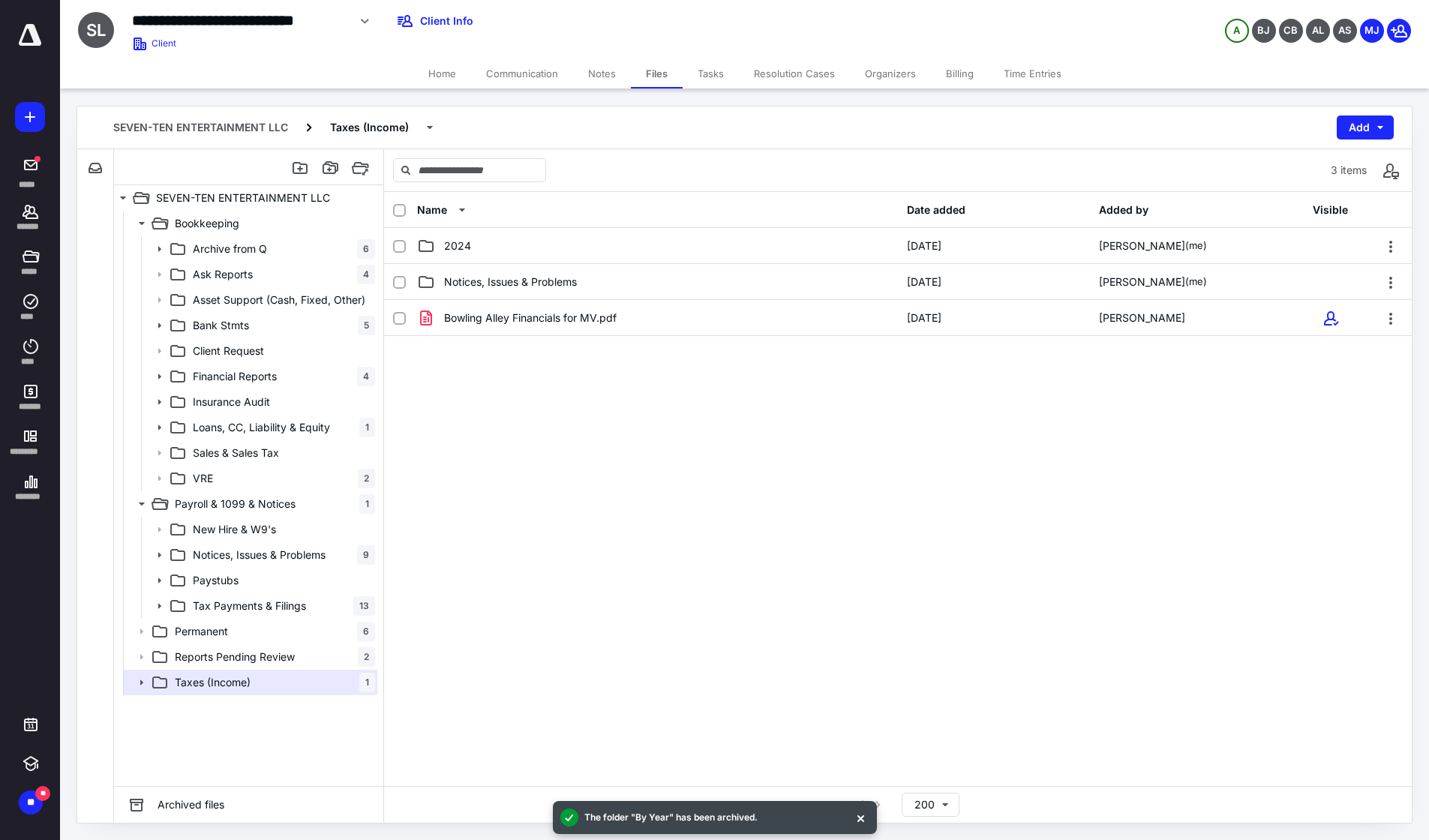 click 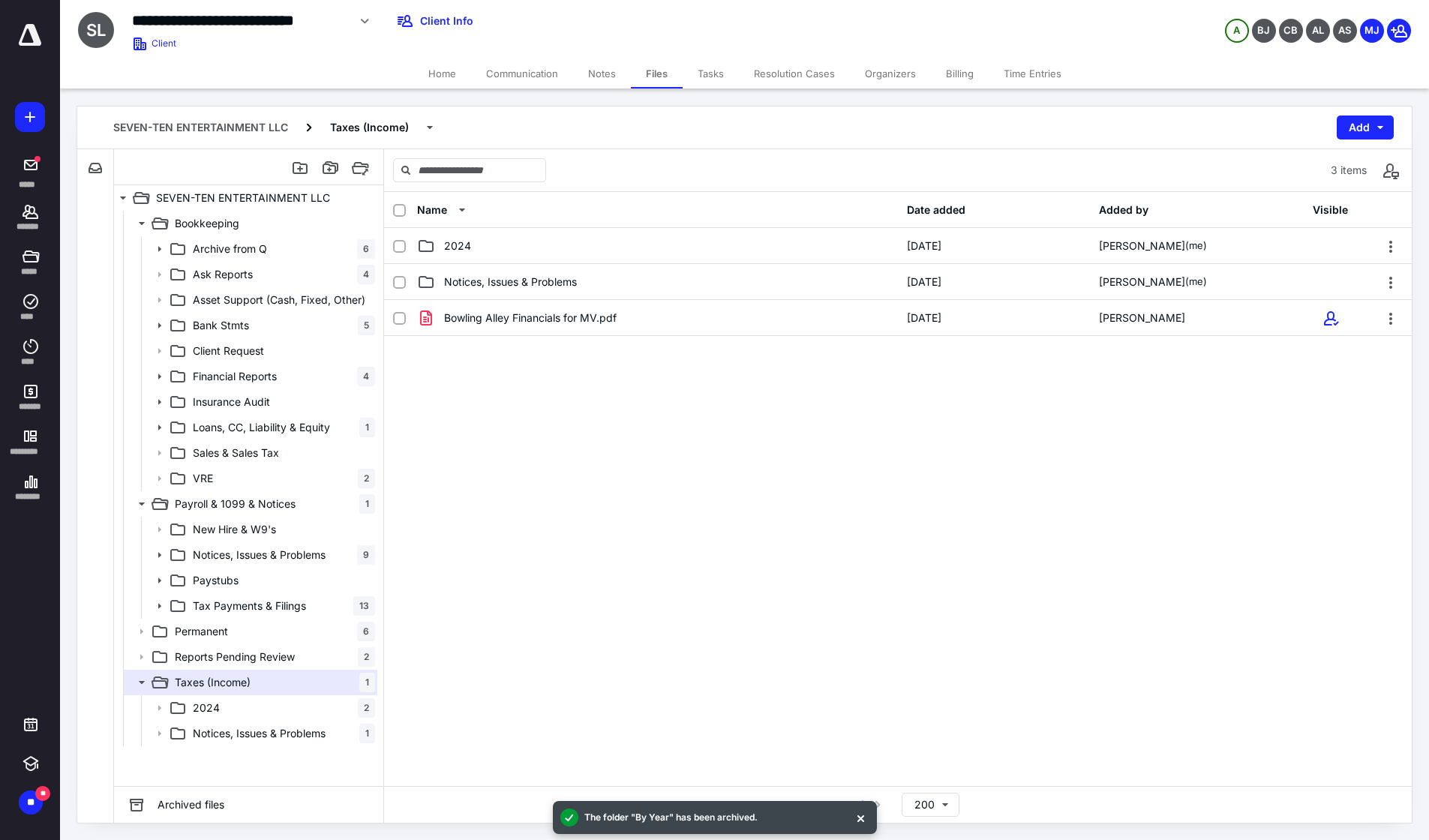 click 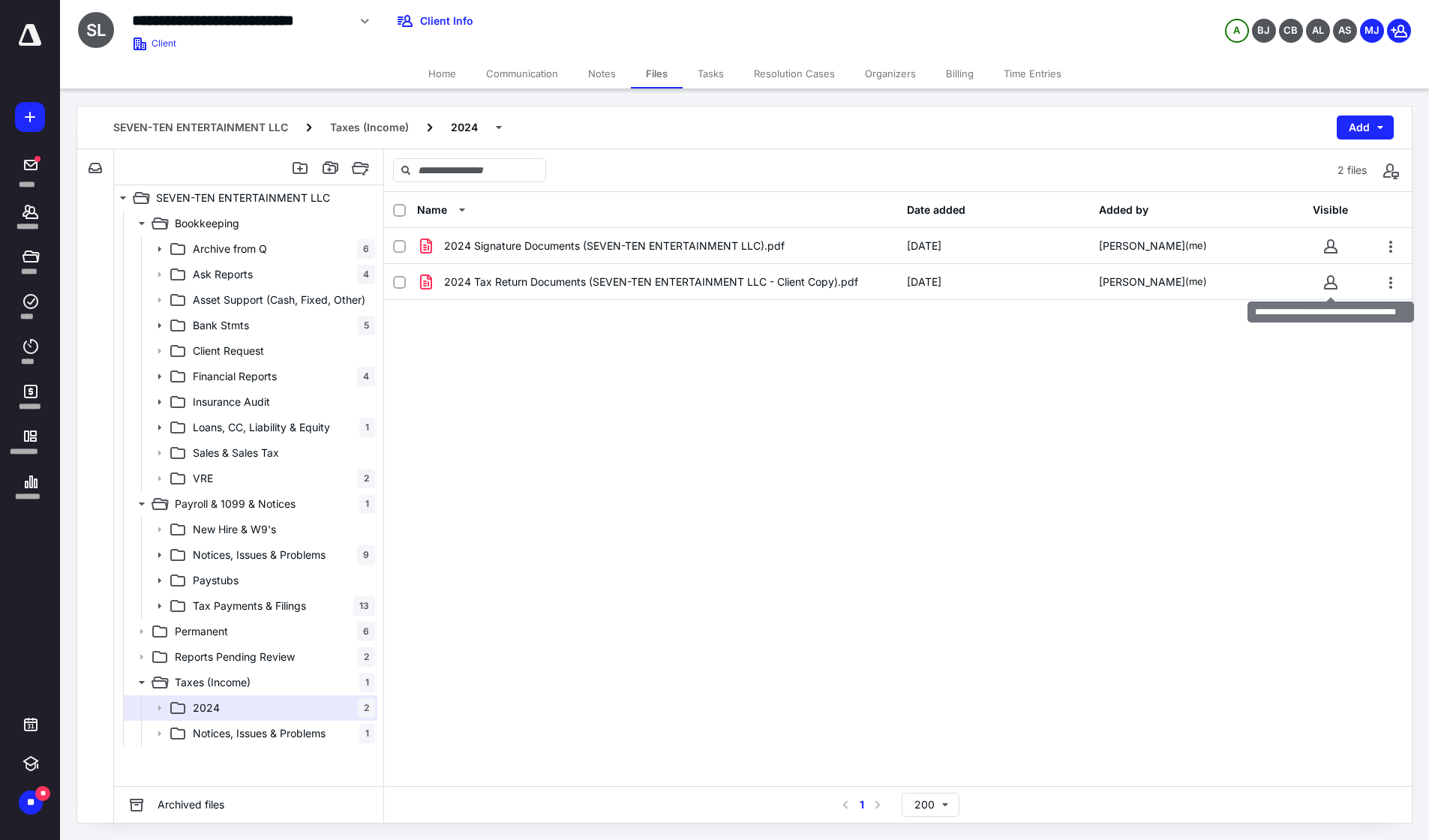 click at bounding box center [1331, 282] 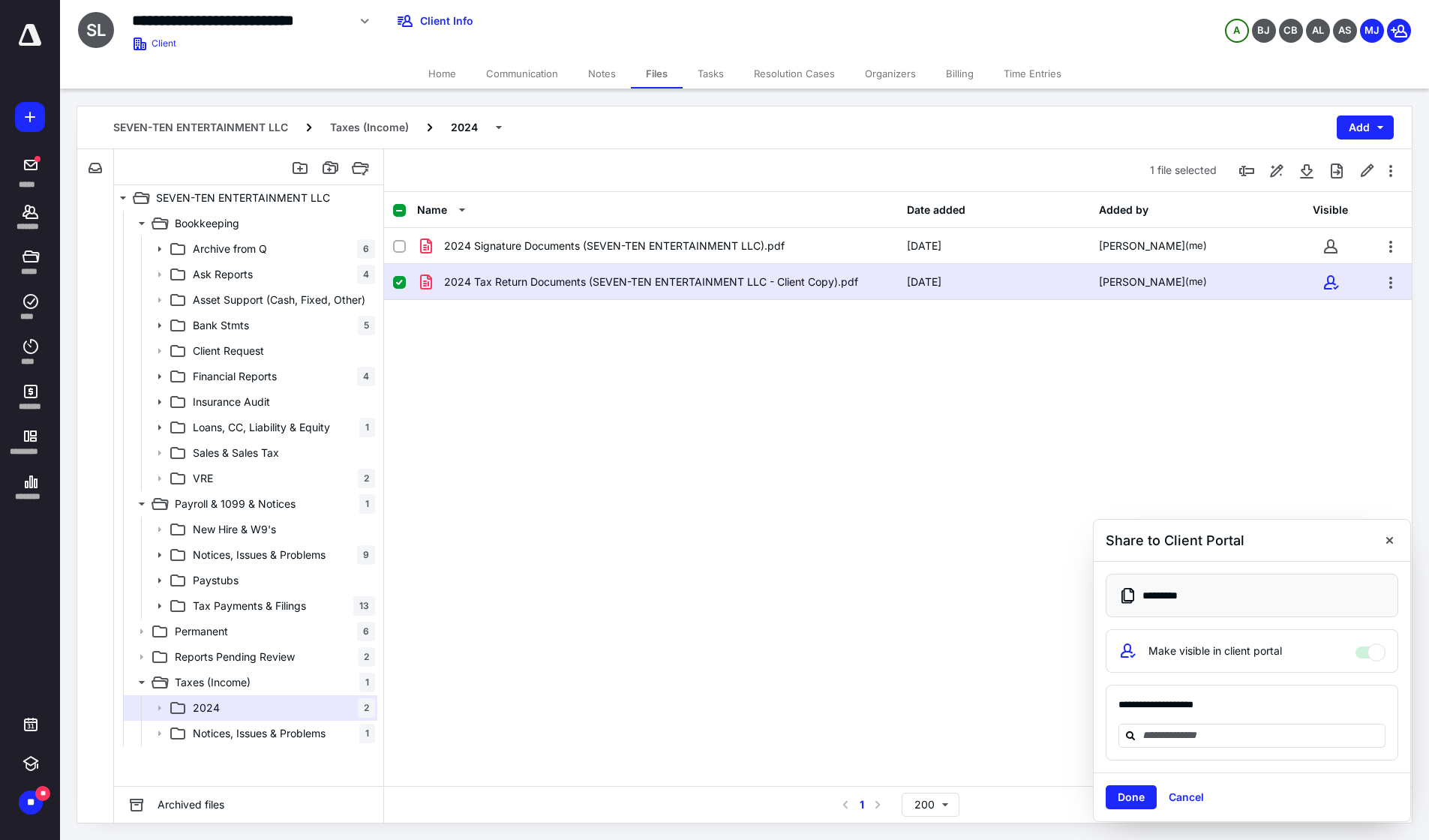 click at bounding box center [1252, 736] 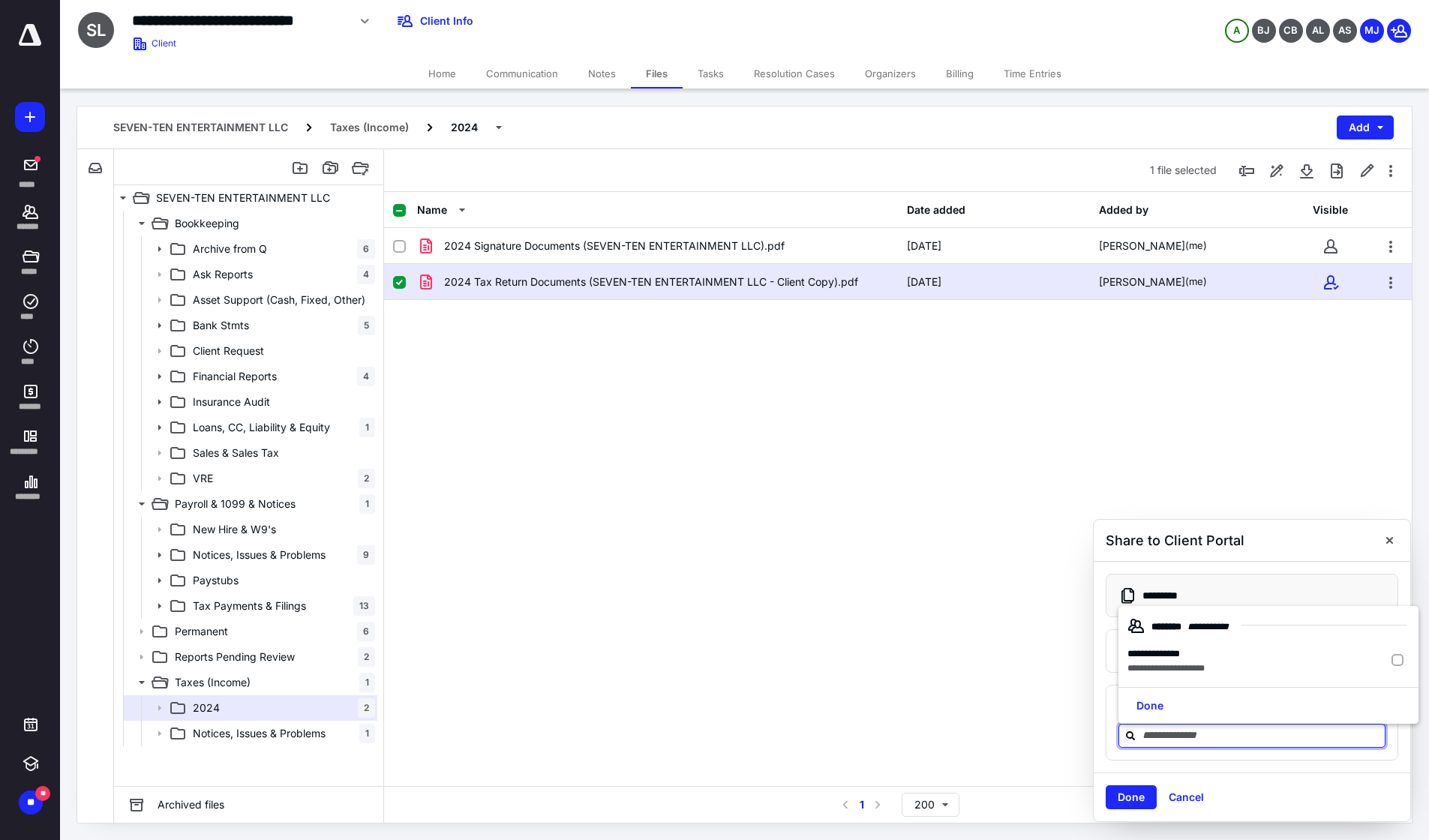 click on "**********" at bounding box center (1166, 654) 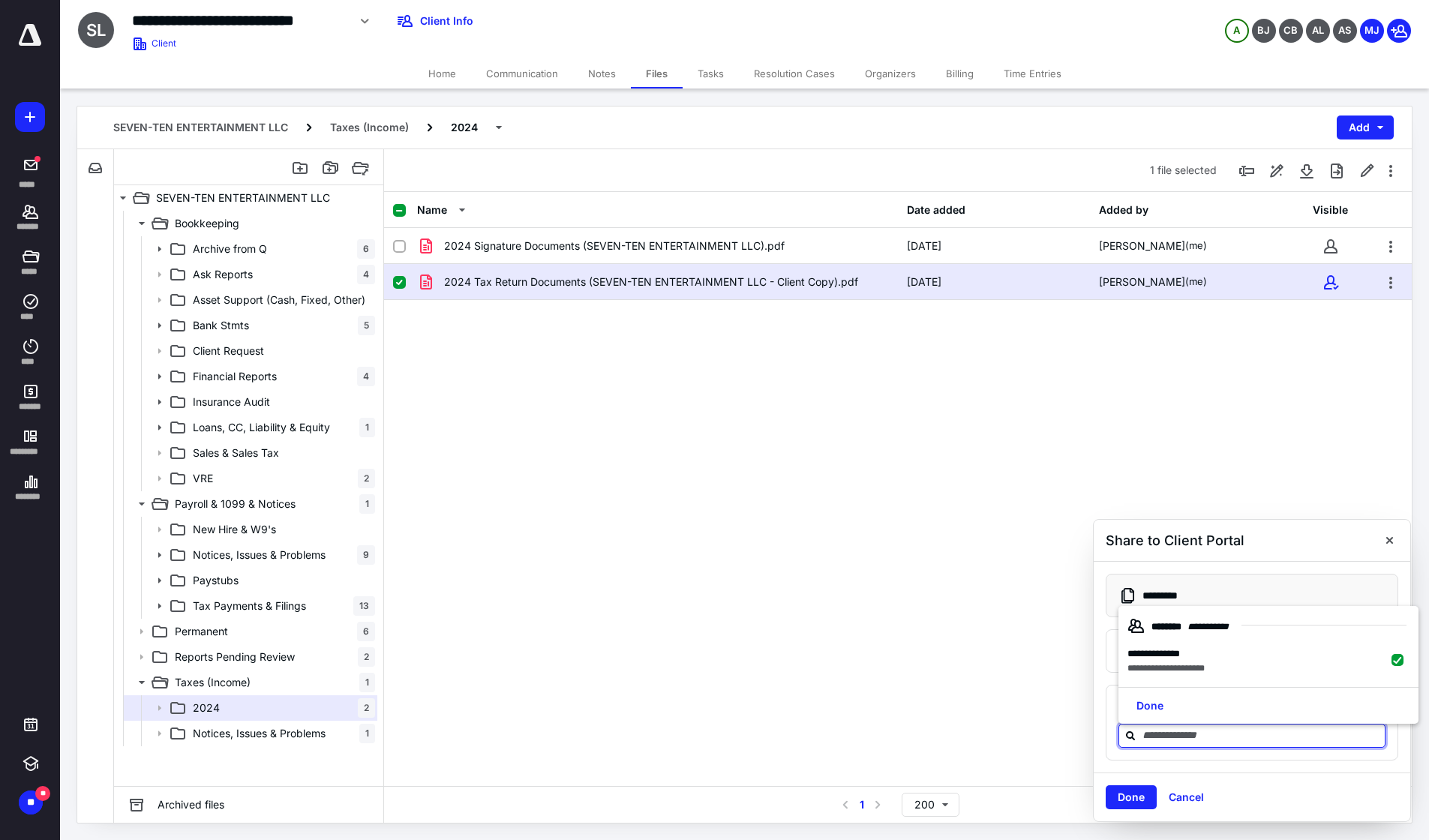 checkbox on "true" 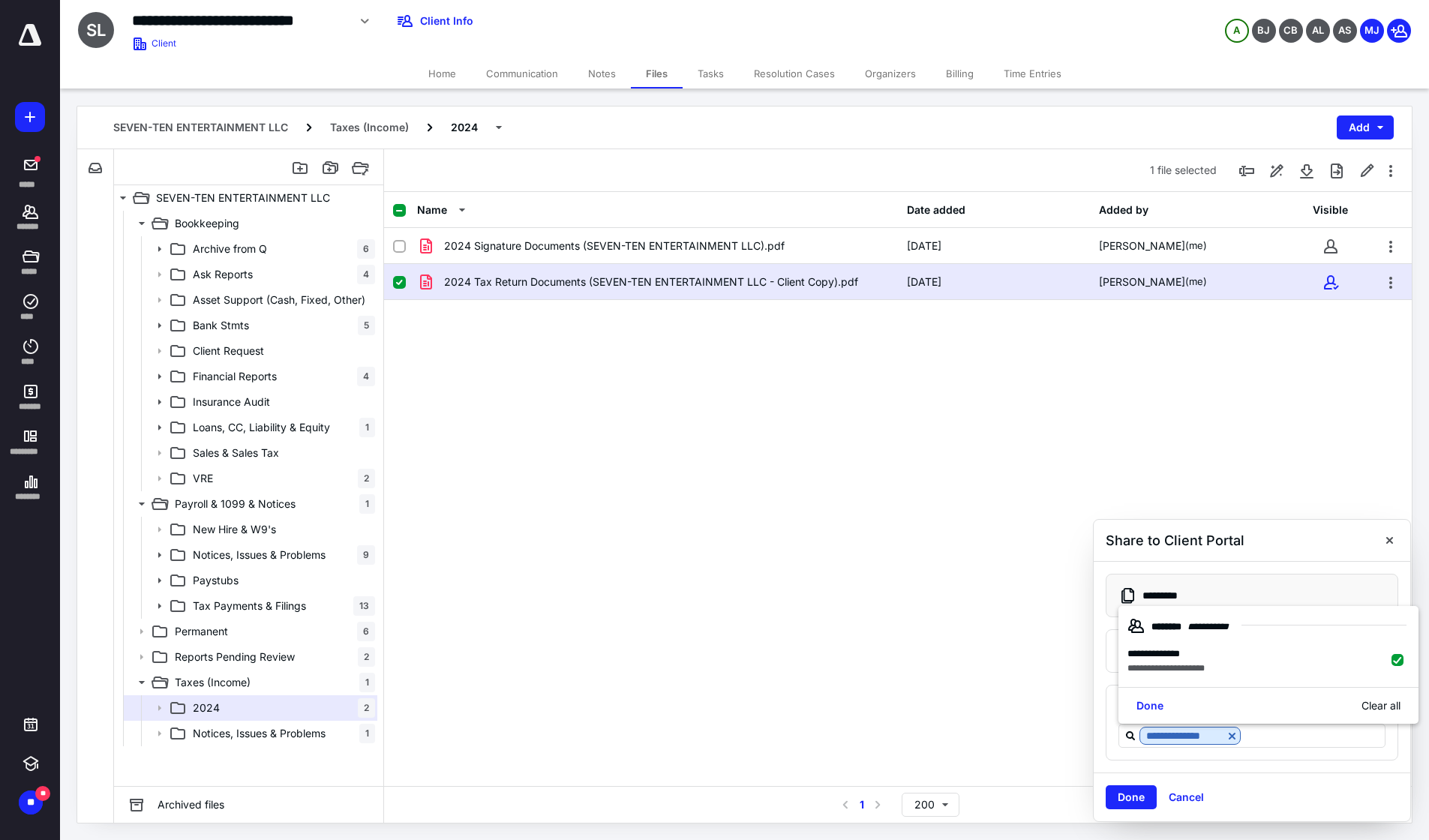 click on "Done" at bounding box center [1150, 706] 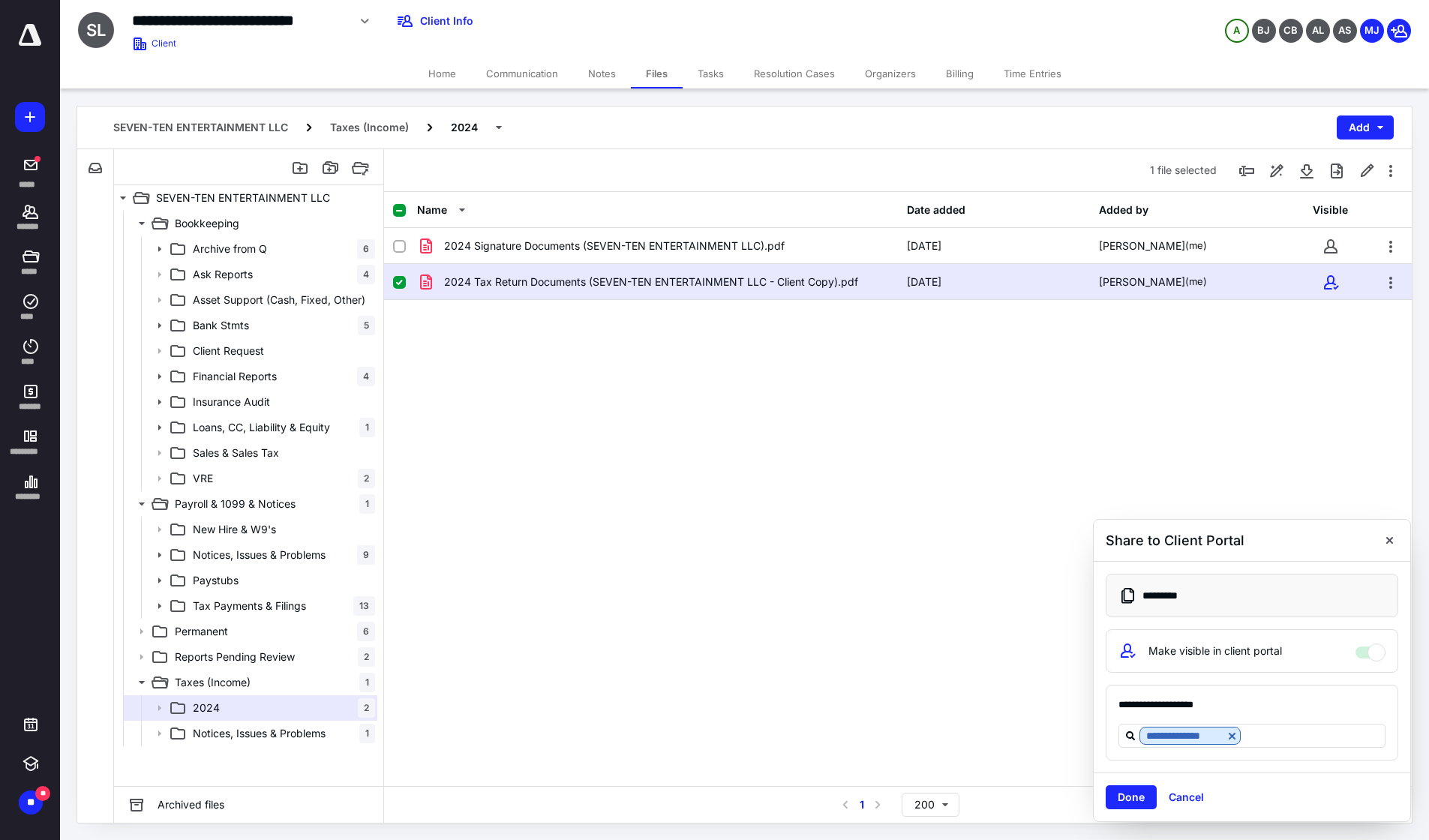 click on "Done" at bounding box center [1131, 797] 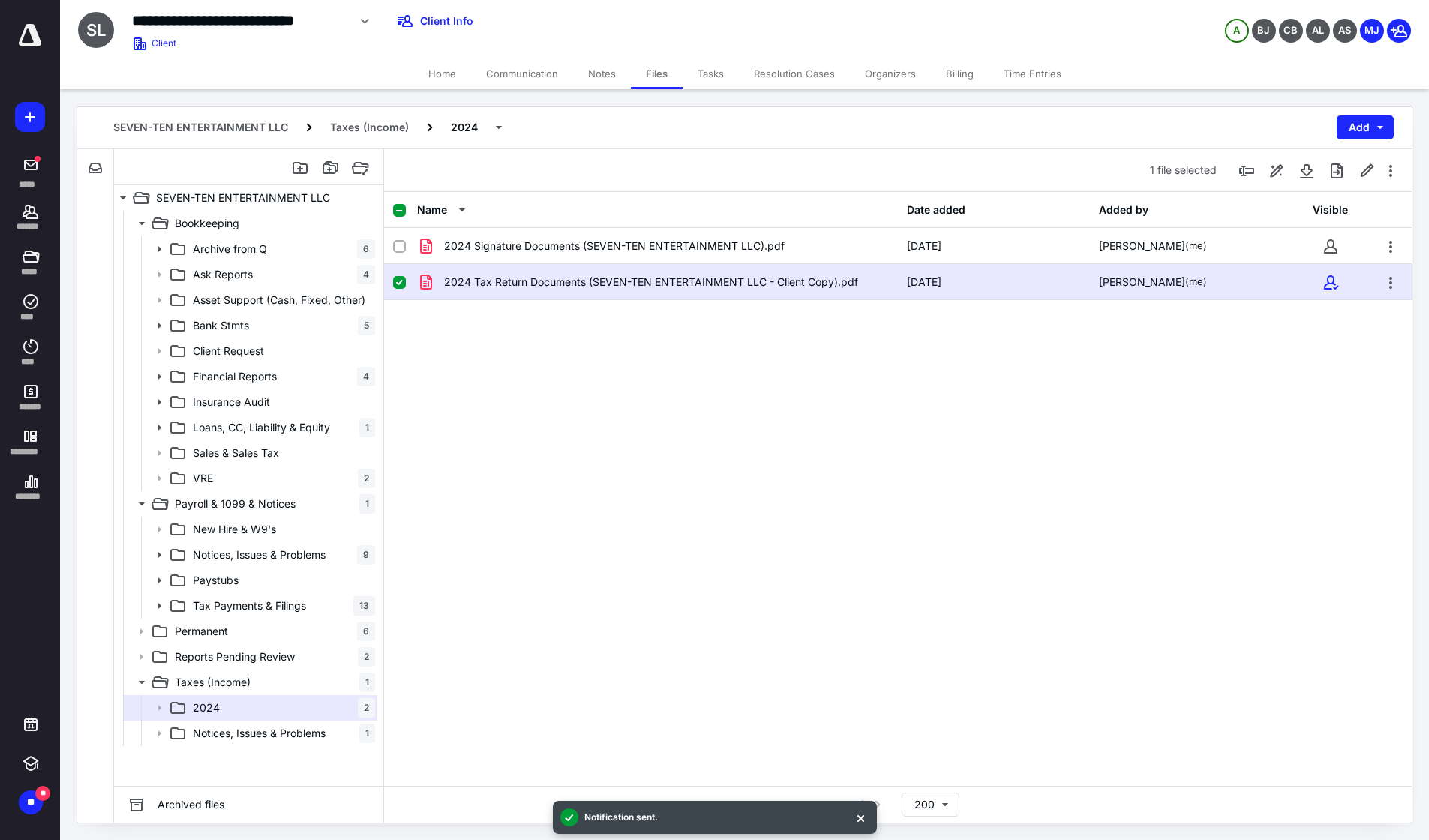 click on "Home" at bounding box center [442, 74] 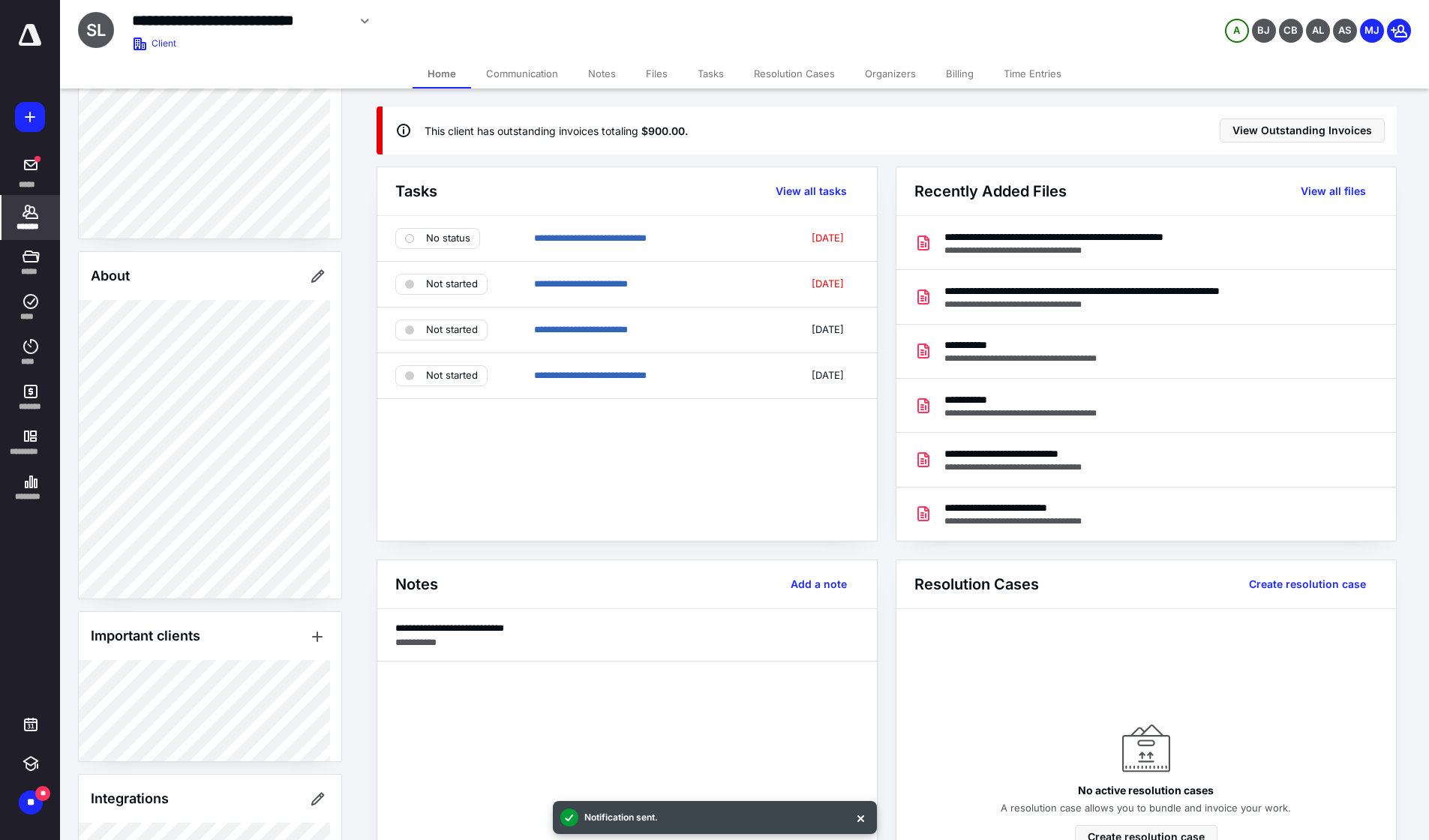 scroll, scrollTop: 375, scrollLeft: 0, axis: vertical 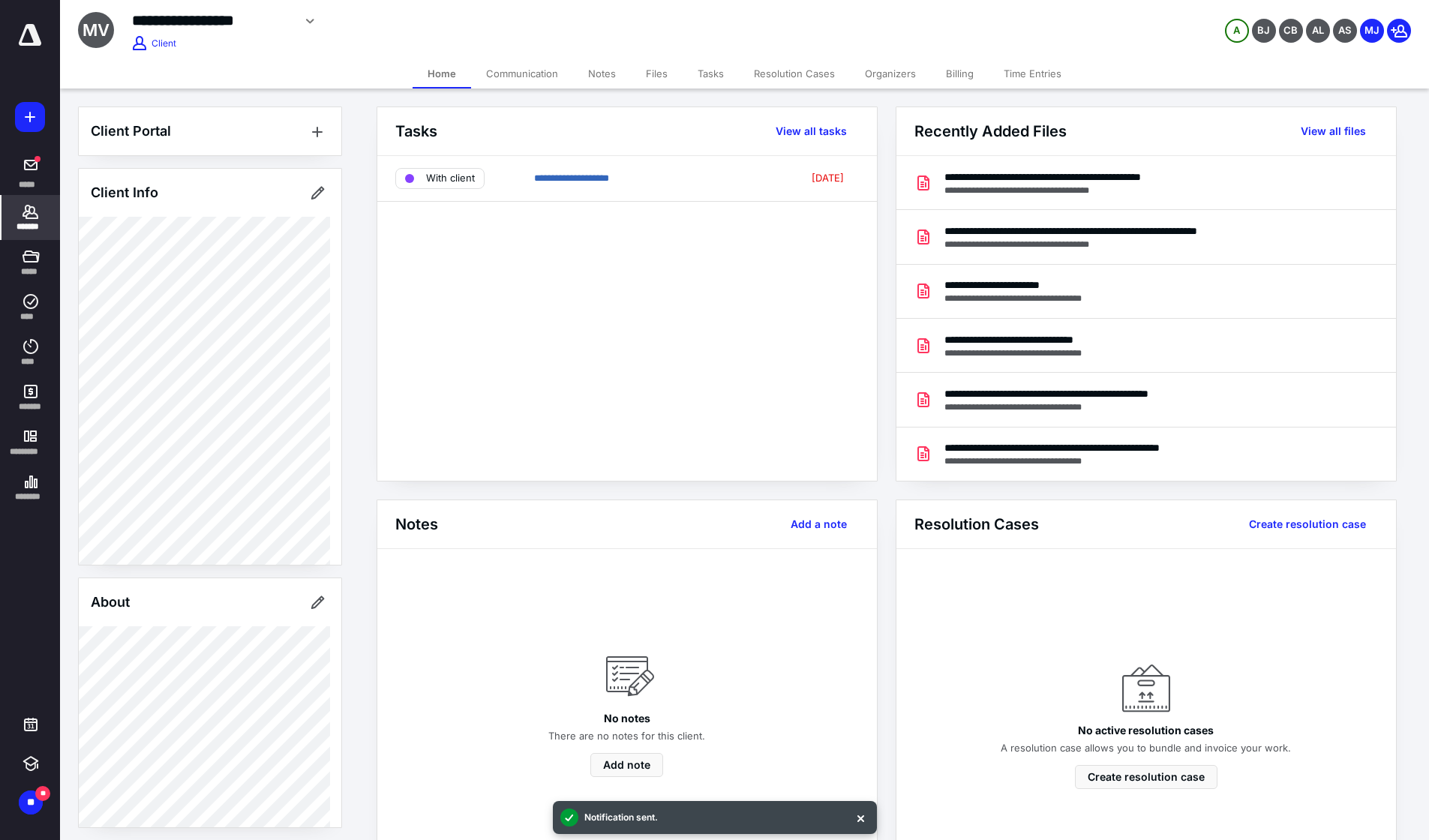 click on "View all files" at bounding box center (1333, 131) 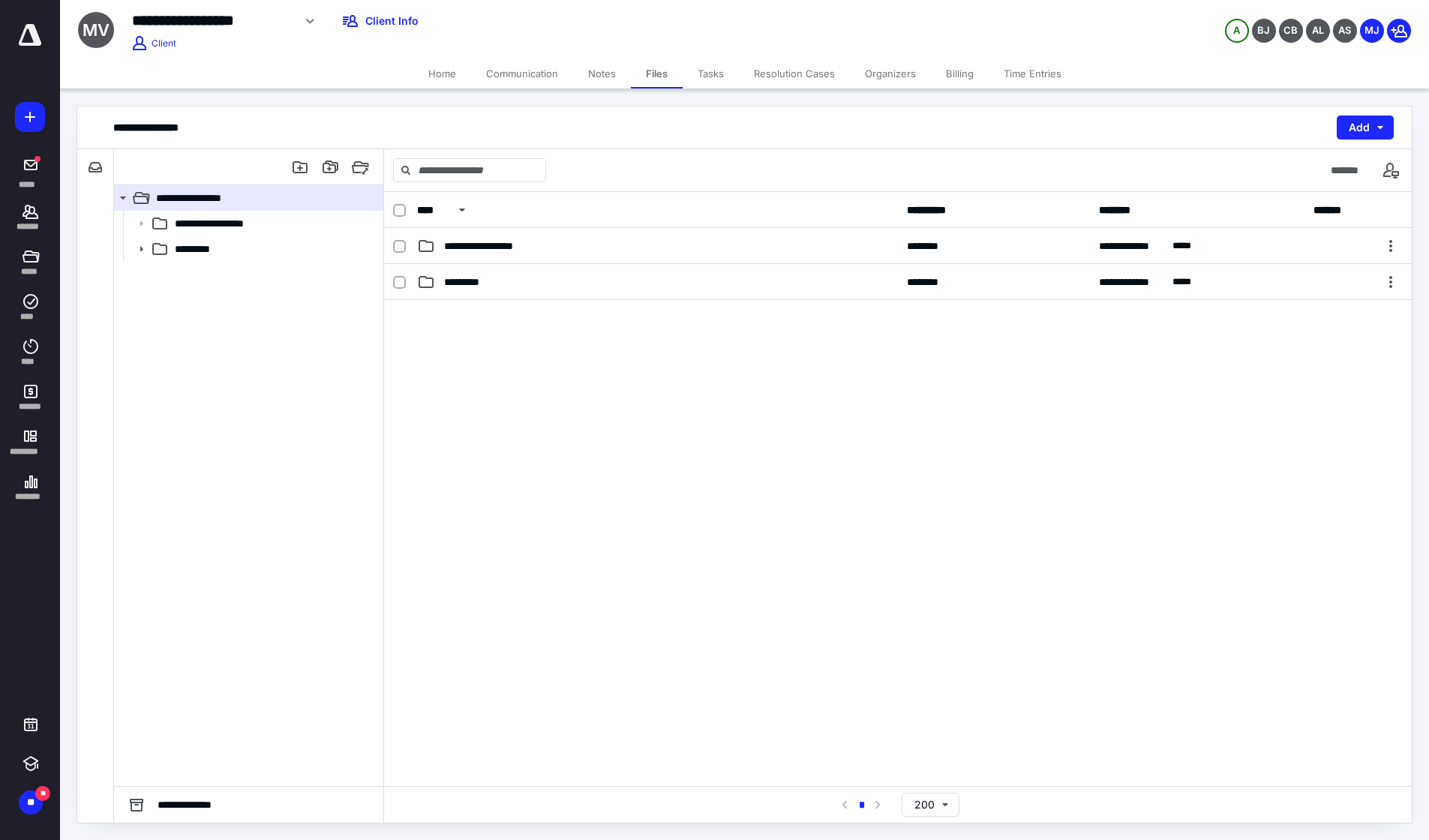 click 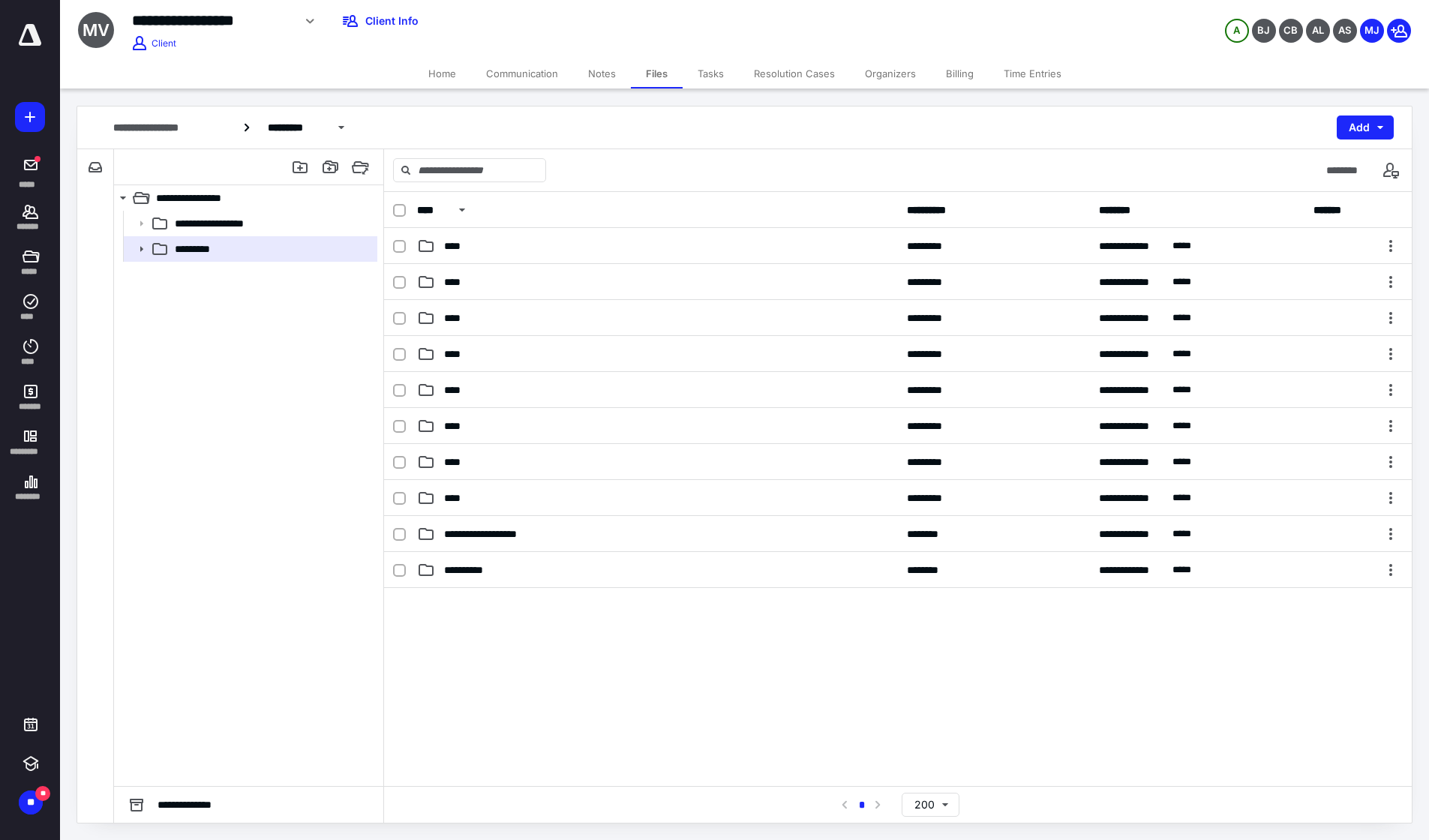 click 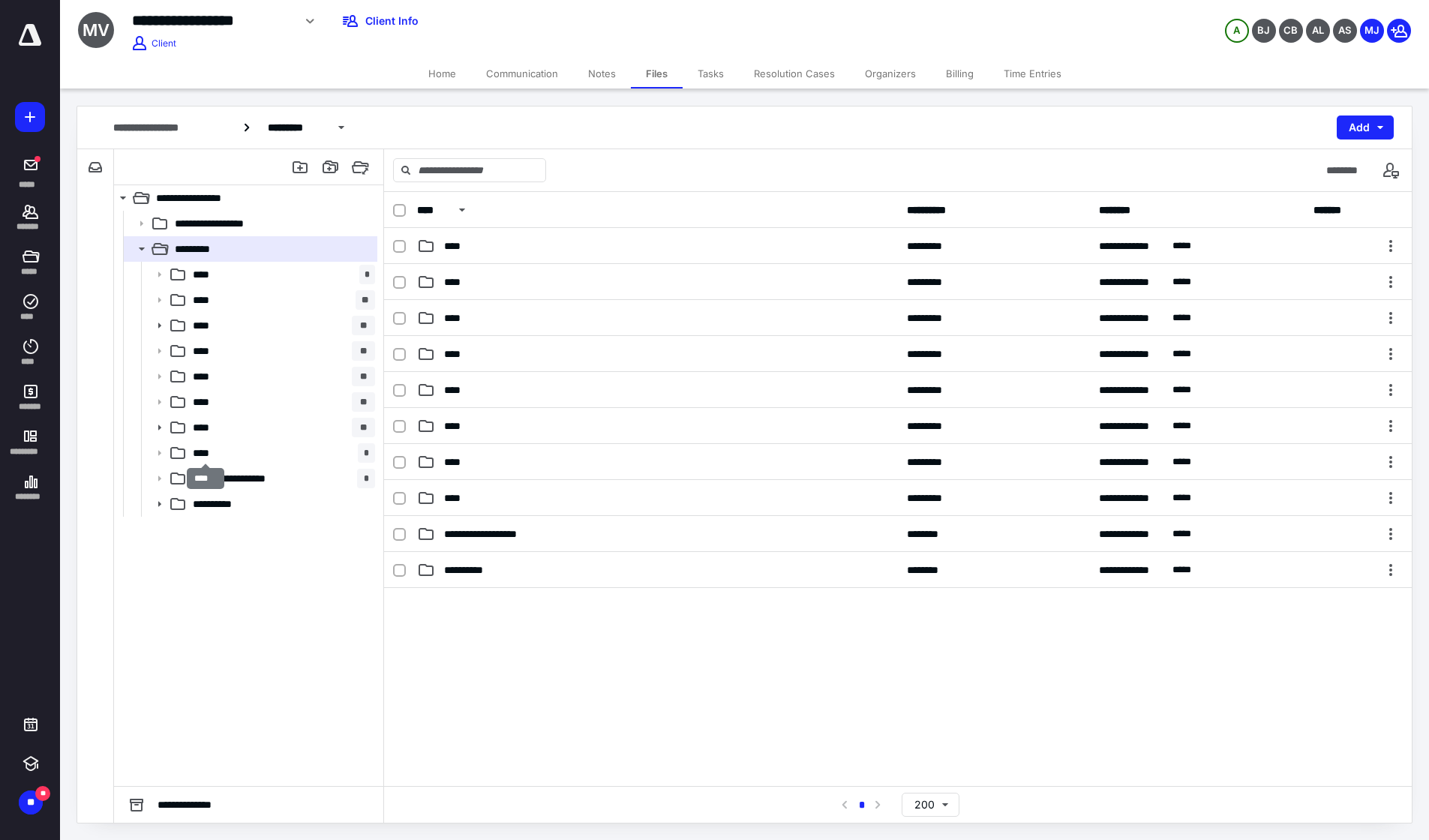 click on "****" at bounding box center [206, 453] 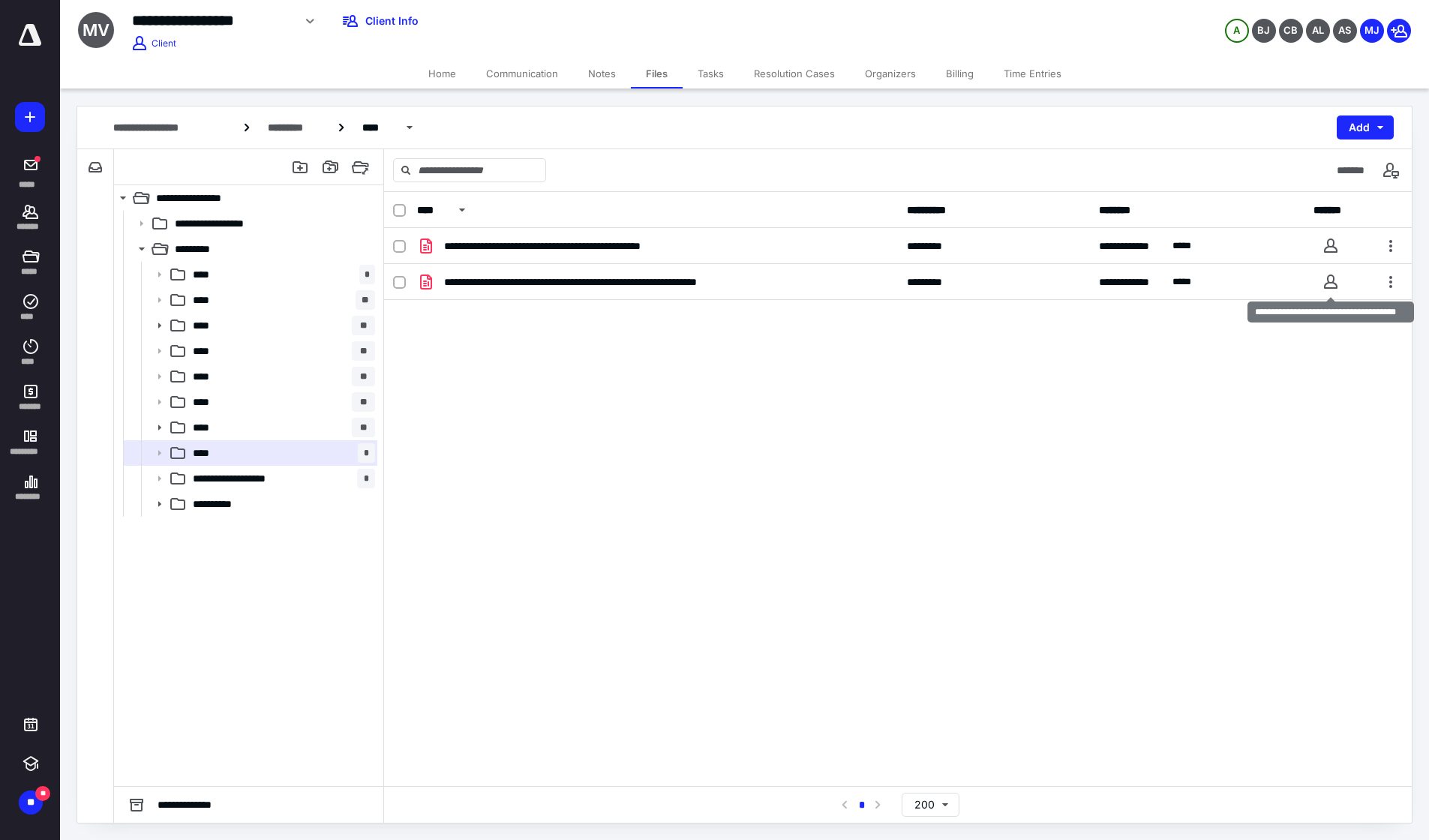 click at bounding box center [1331, 282] 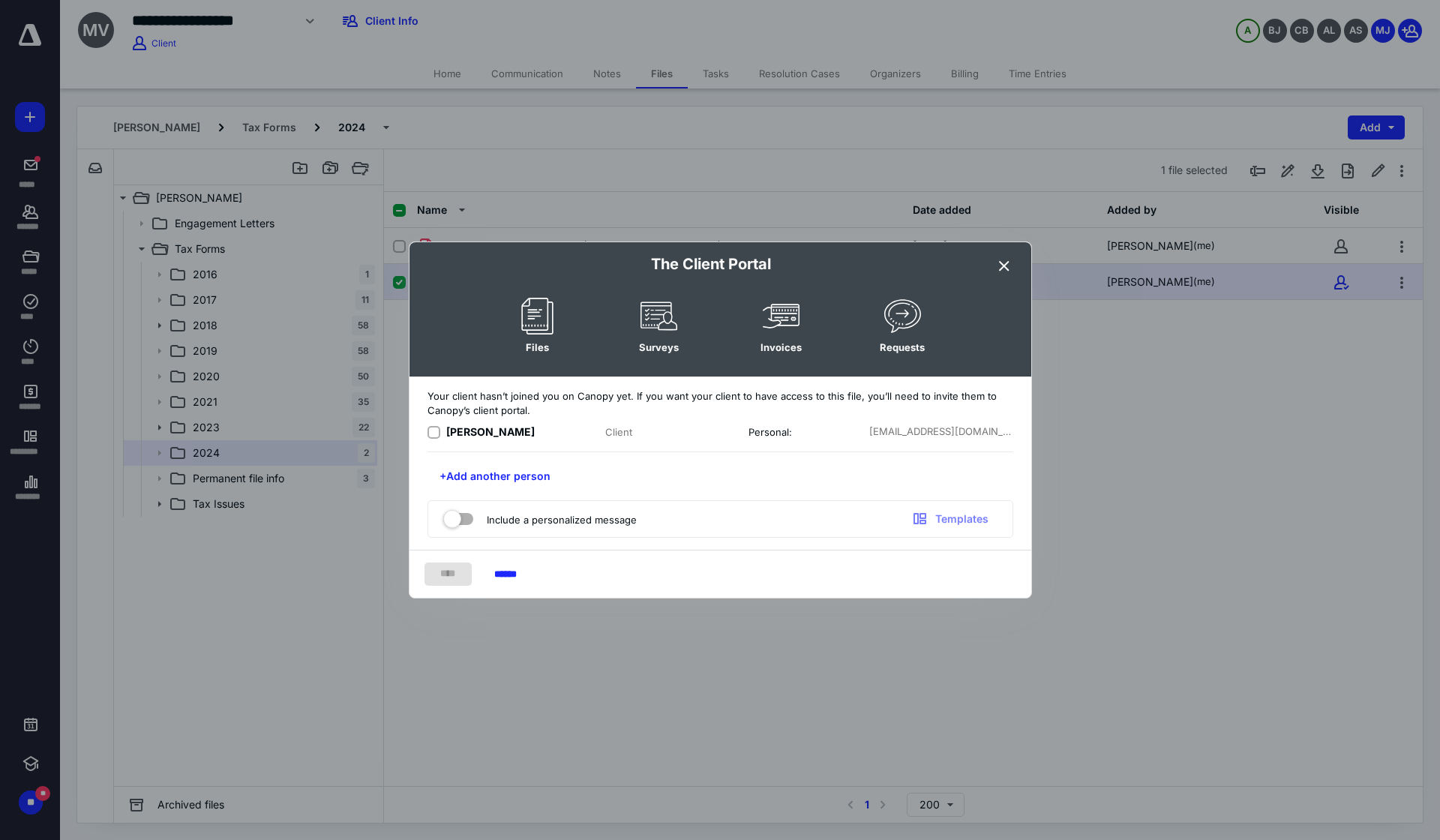 drag, startPoint x: 436, startPoint y: 434, endPoint x: 464, endPoint y: 470, distance: 45.607017 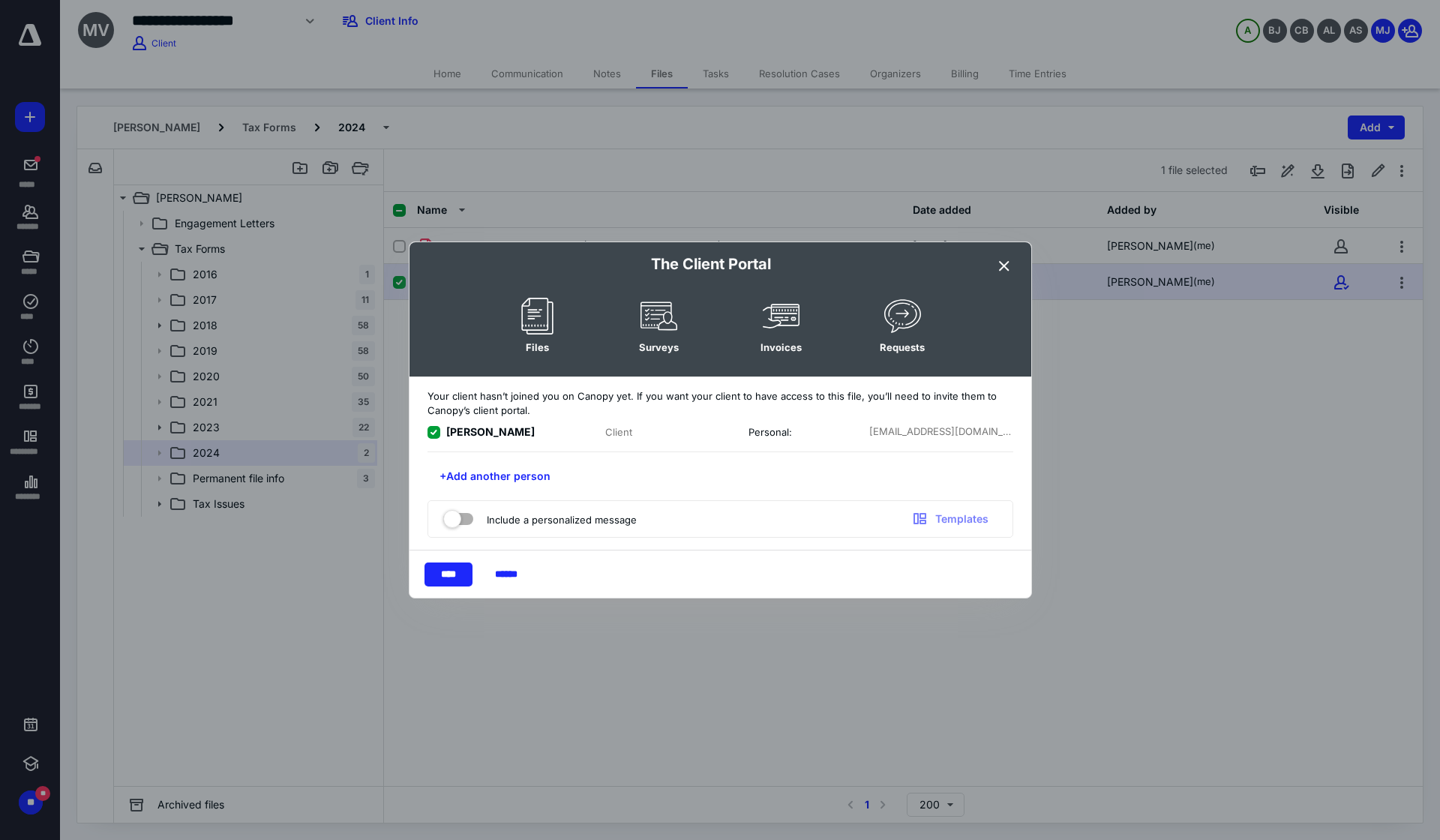 click at bounding box center (458, 516) 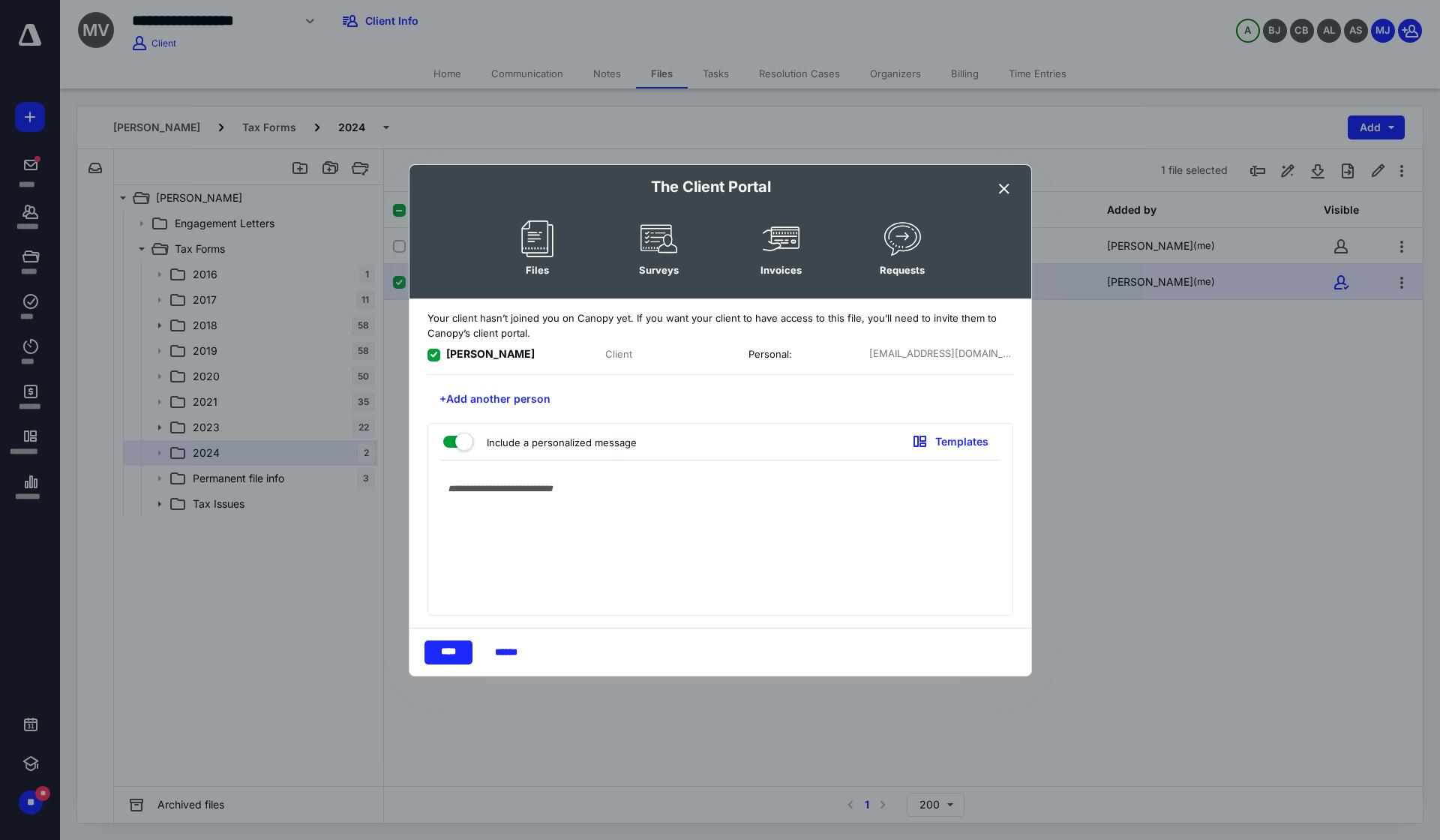 click at bounding box center [458, 439] 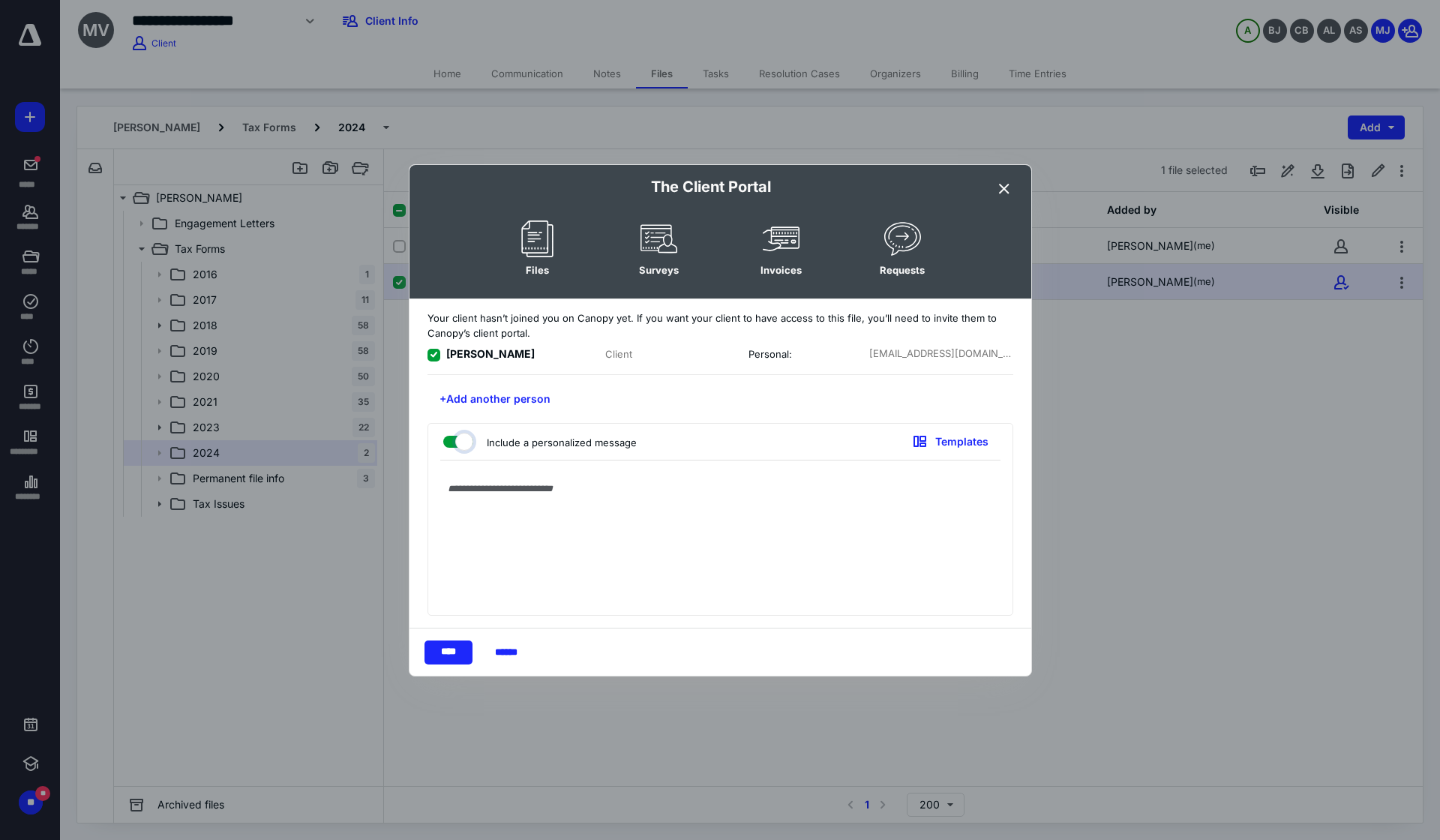 click at bounding box center [451, 440] 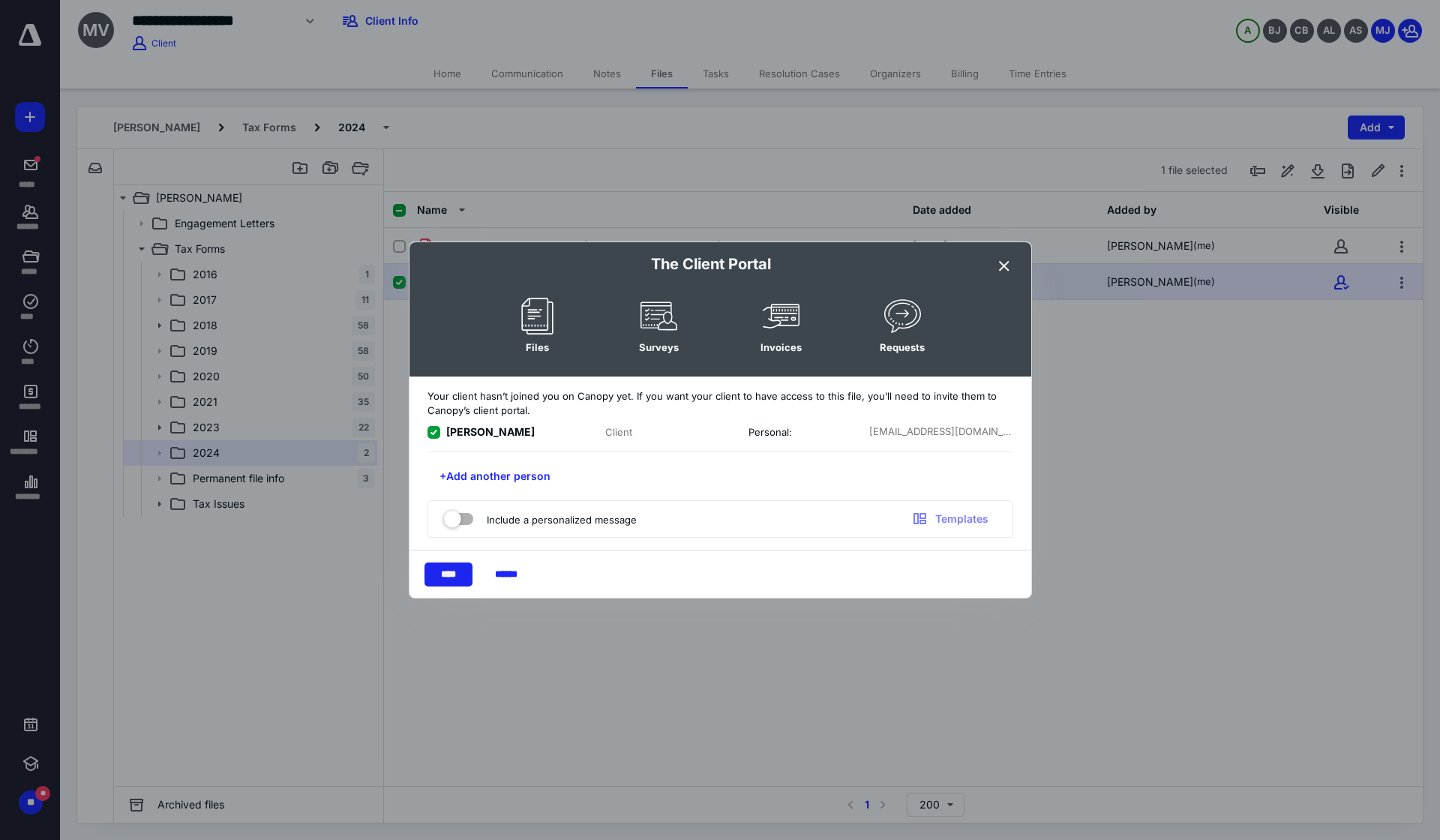 click on "****" at bounding box center (448, 574) 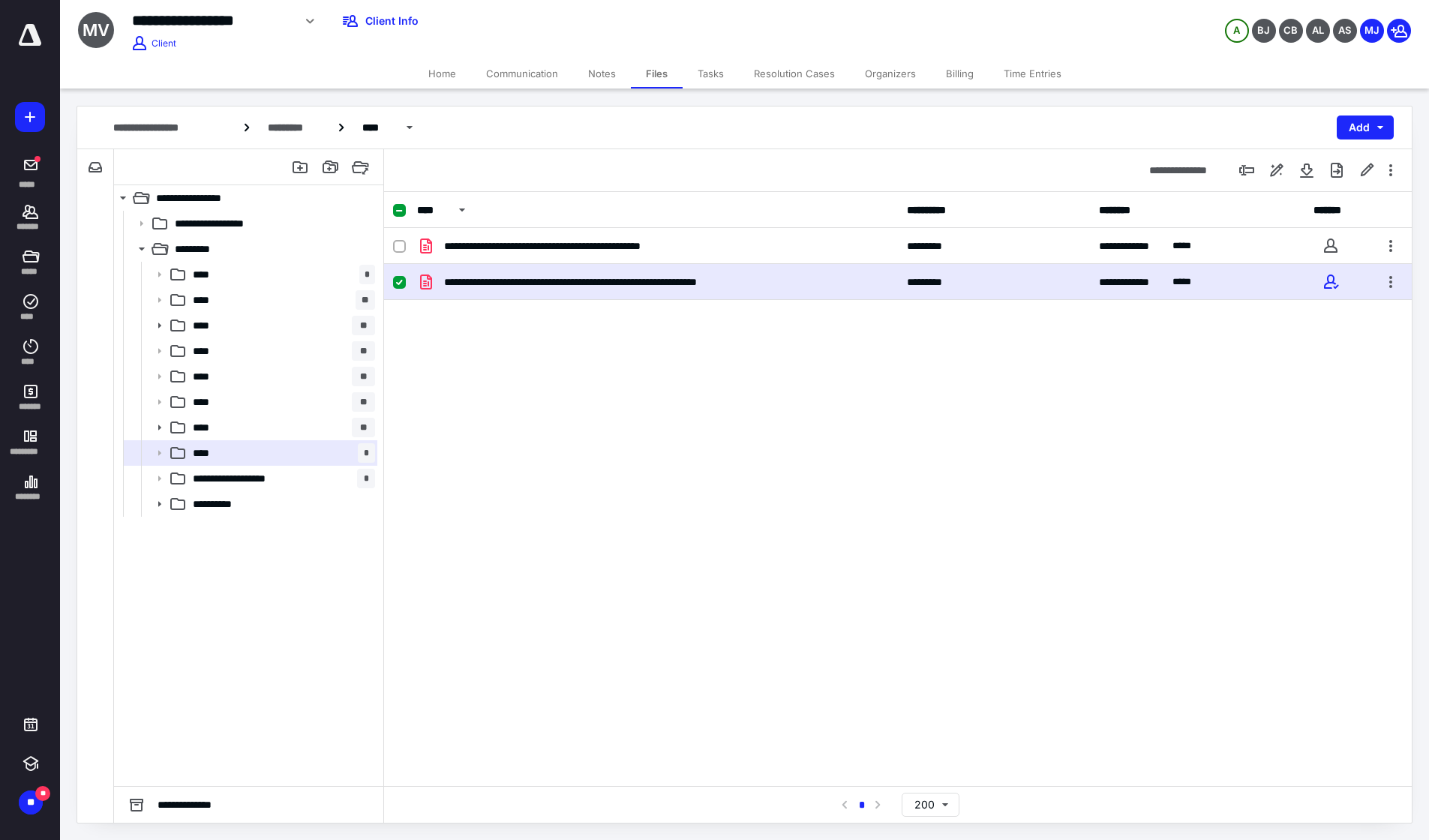 scroll, scrollTop: 0, scrollLeft: 0, axis: both 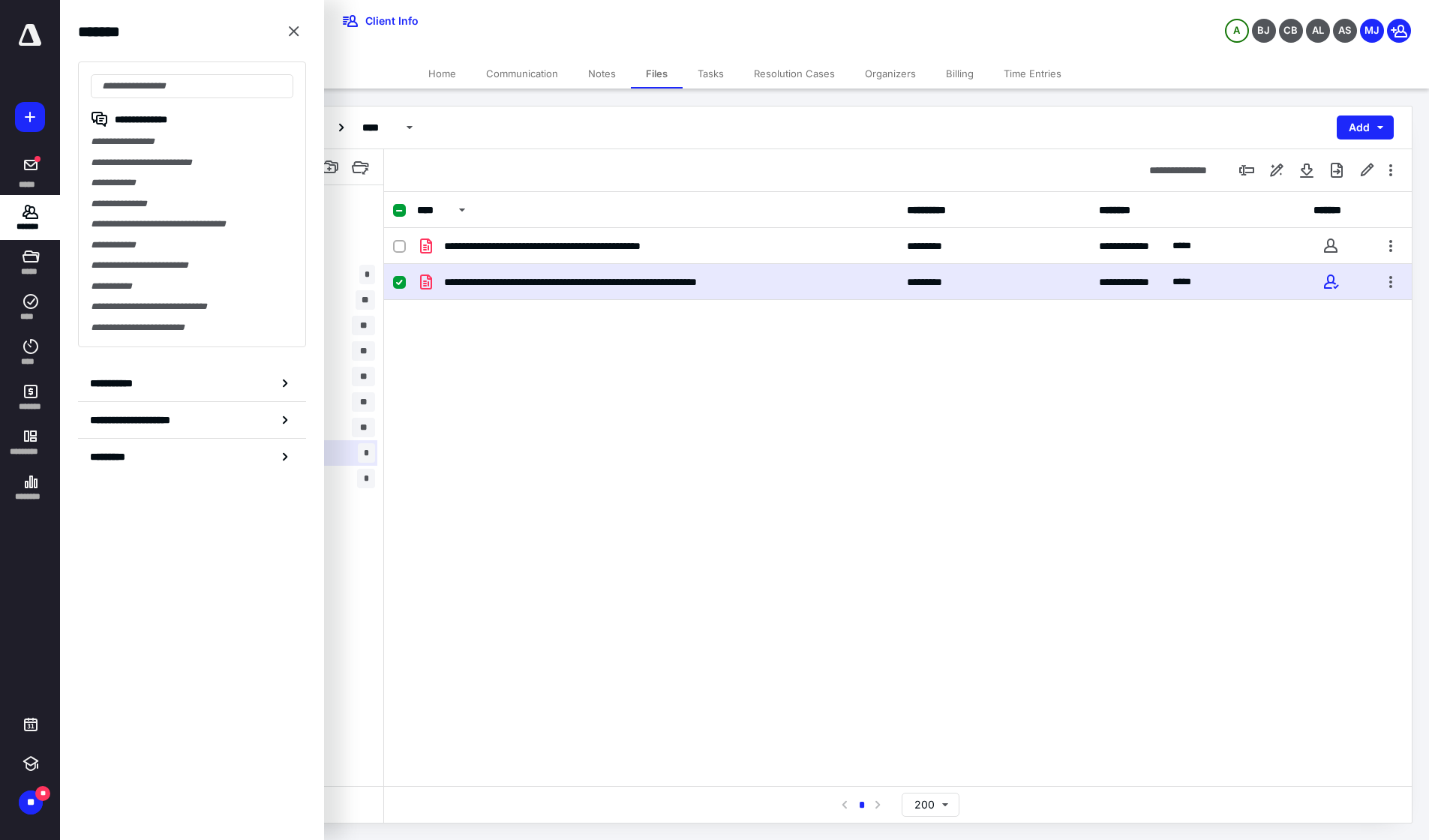 click at bounding box center [192, 86] 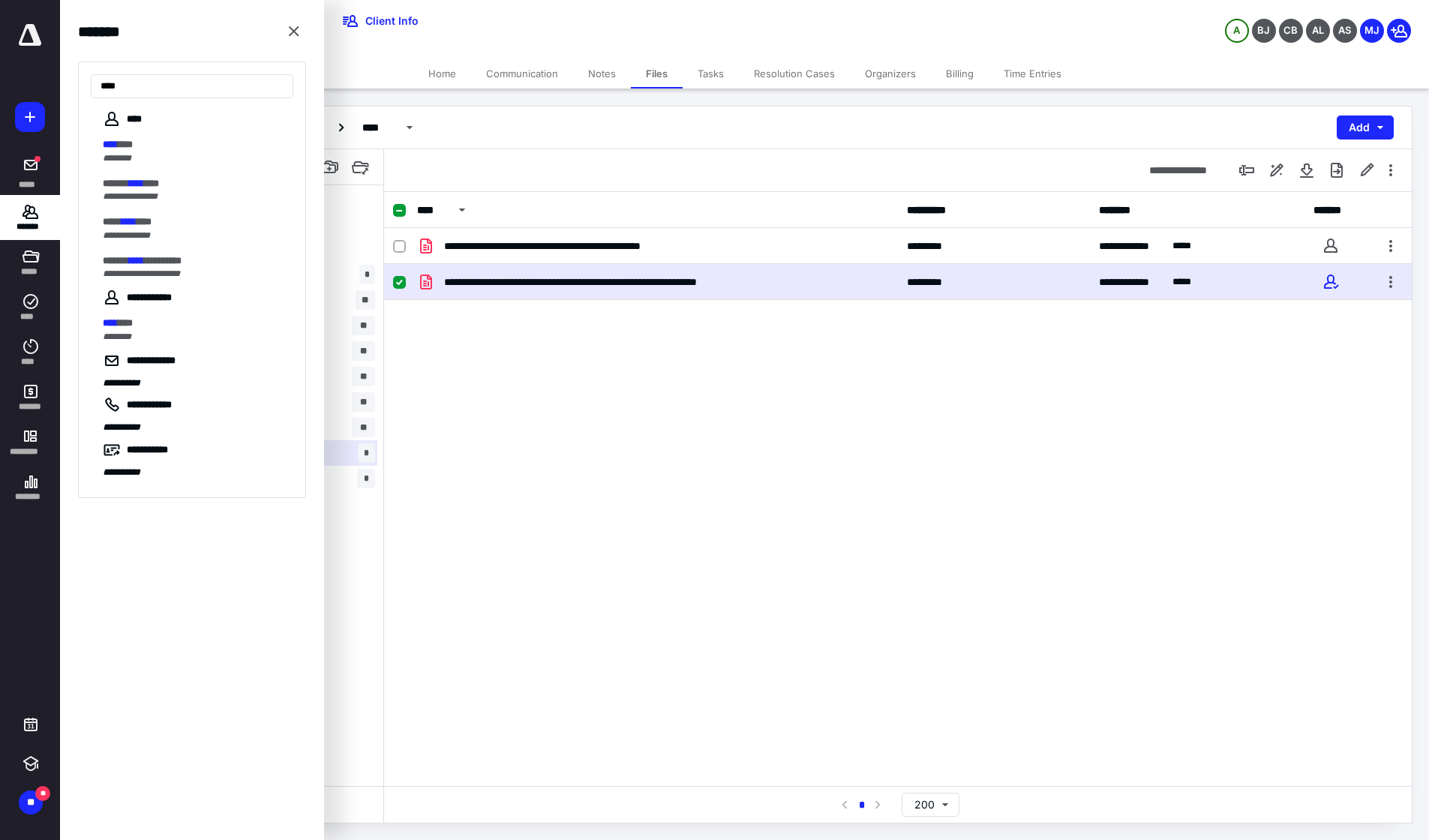type on "****" 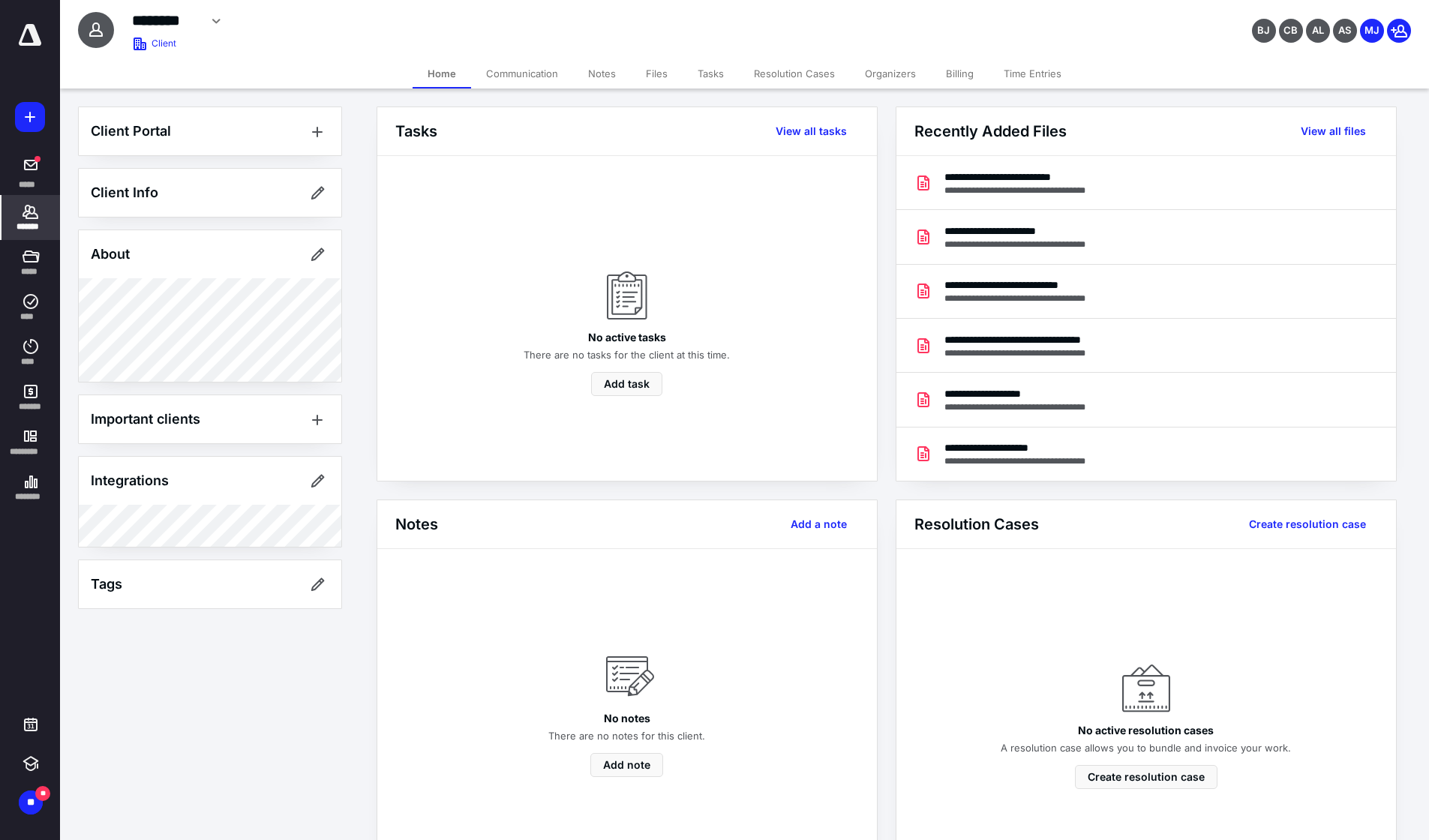 click on "View all files" at bounding box center (1333, 131) 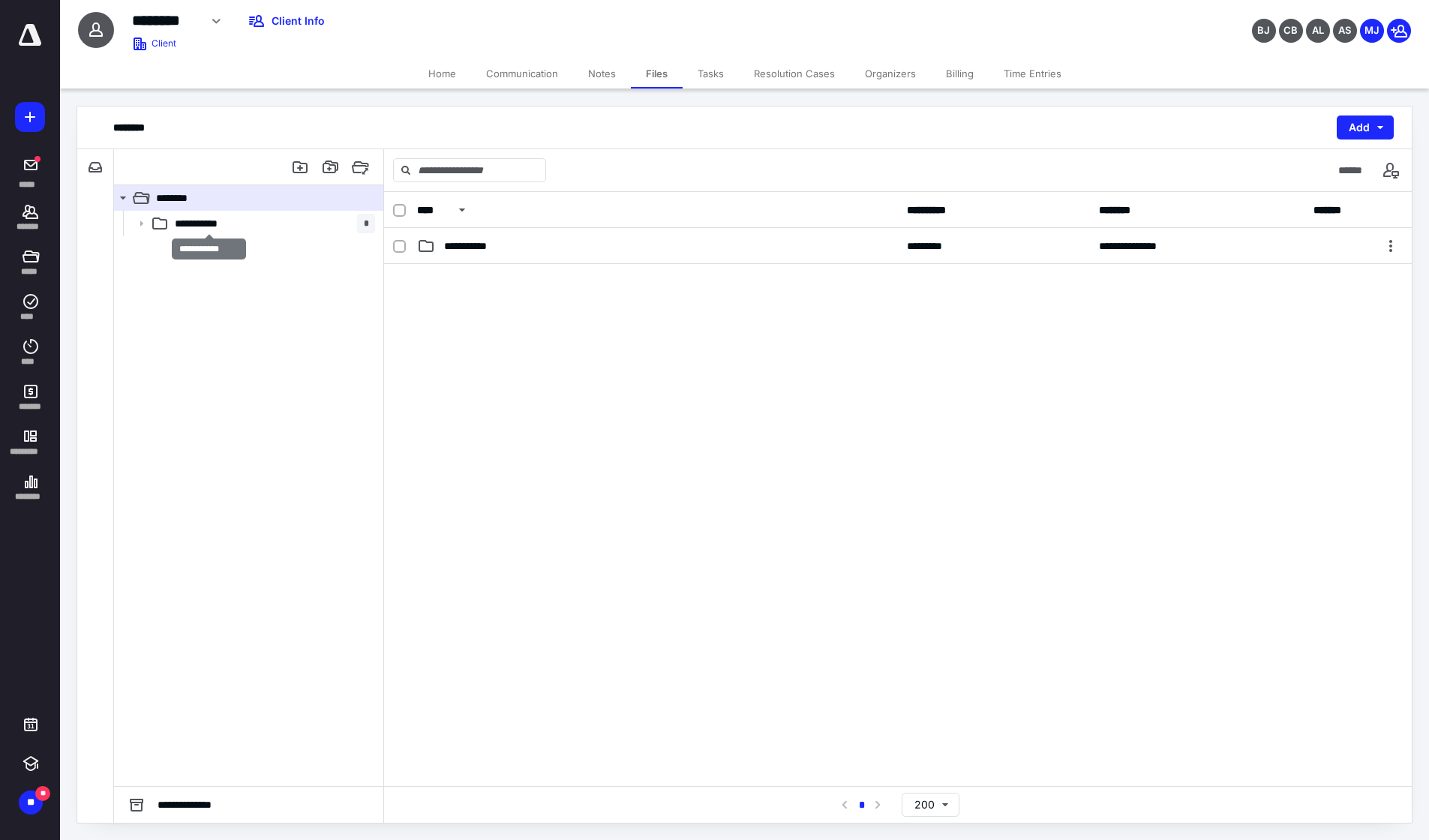 click on "**********" at bounding box center (209, 224) 